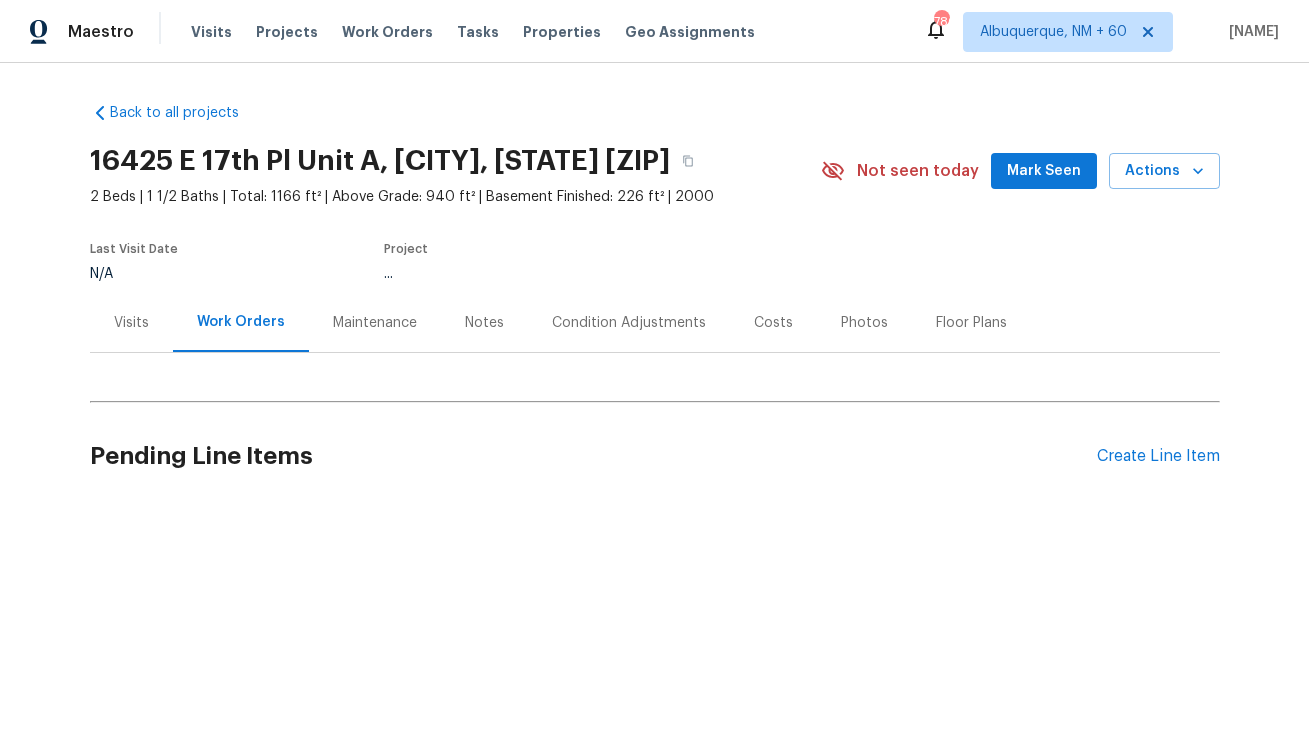 scroll, scrollTop: 0, scrollLeft: 0, axis: both 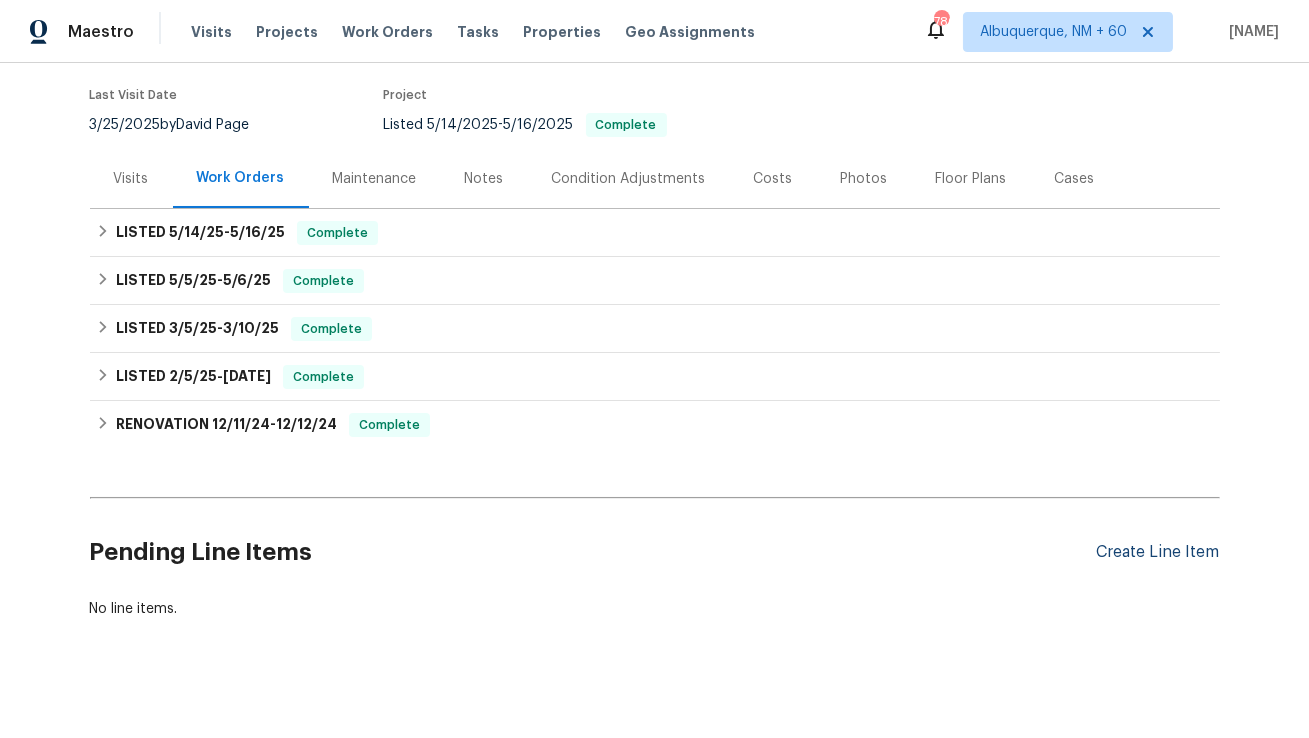 click on "Create Line Item" at bounding box center [1158, 552] 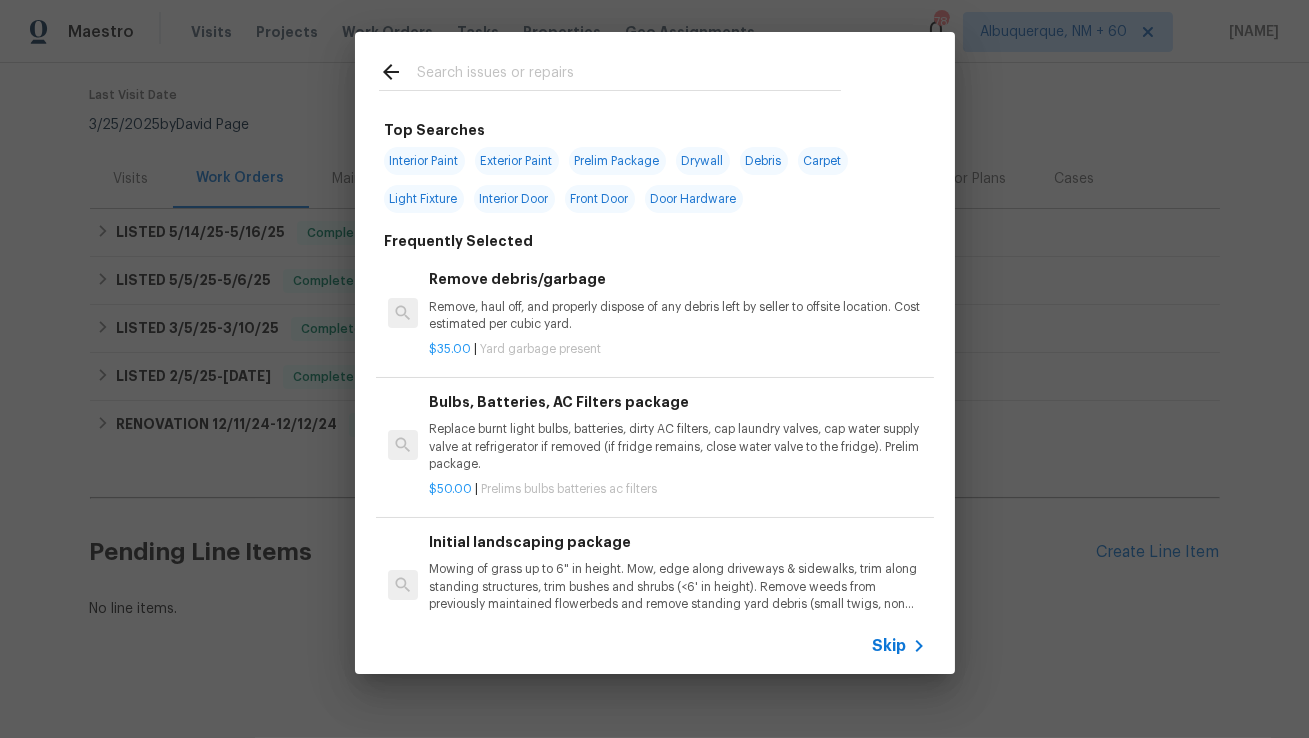 click at bounding box center [629, 75] 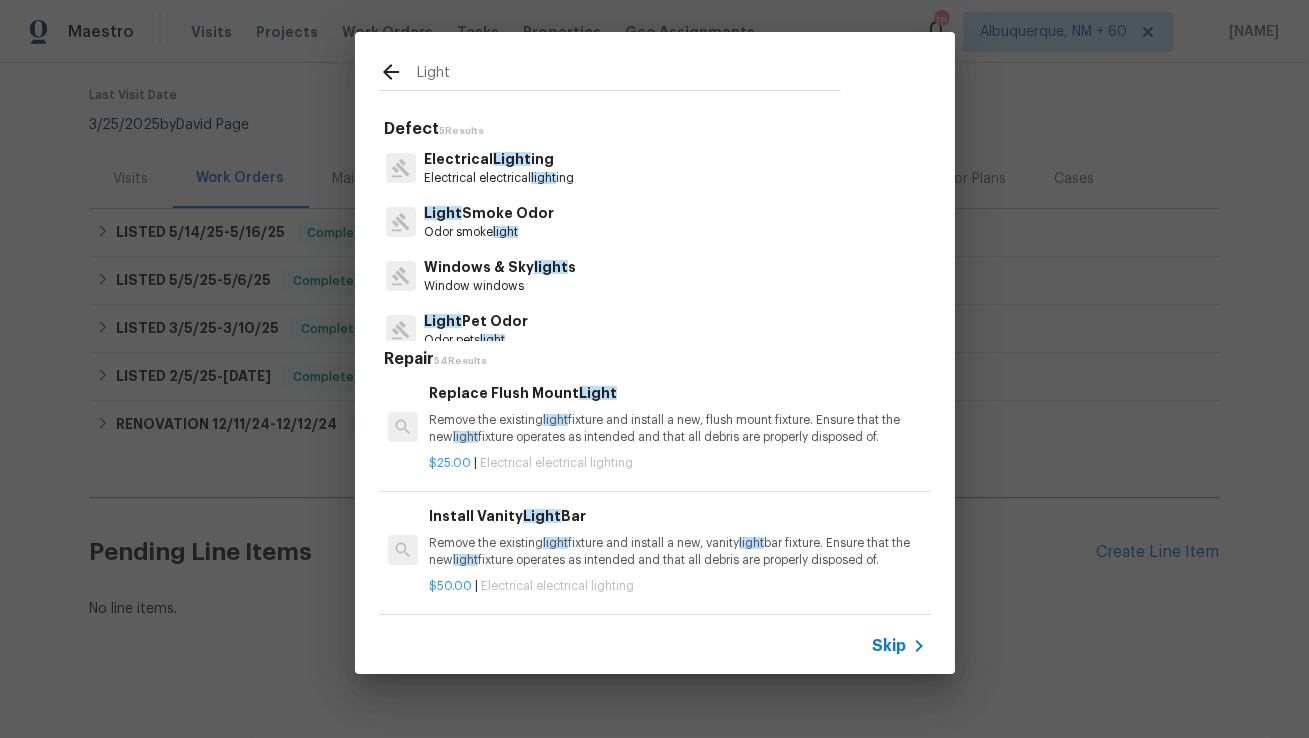 scroll, scrollTop: 0, scrollLeft: 0, axis: both 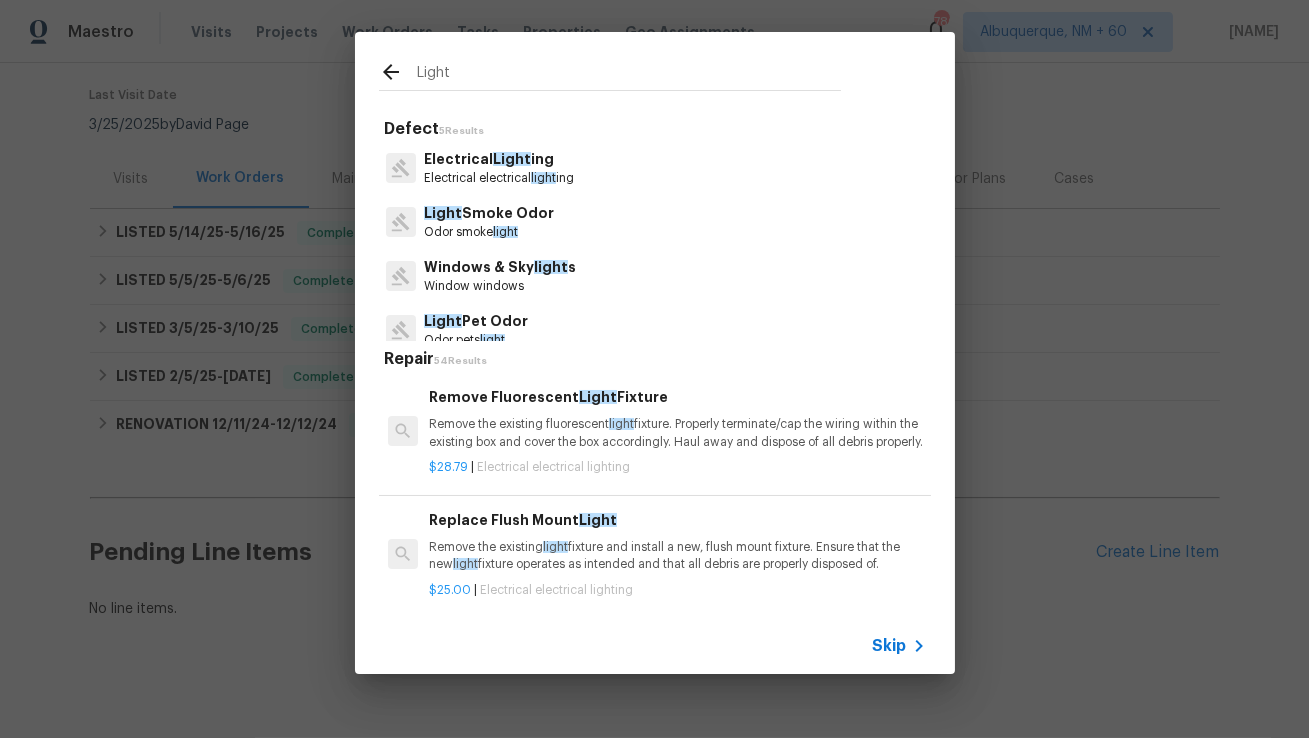 click on "Light" at bounding box center (629, 75) 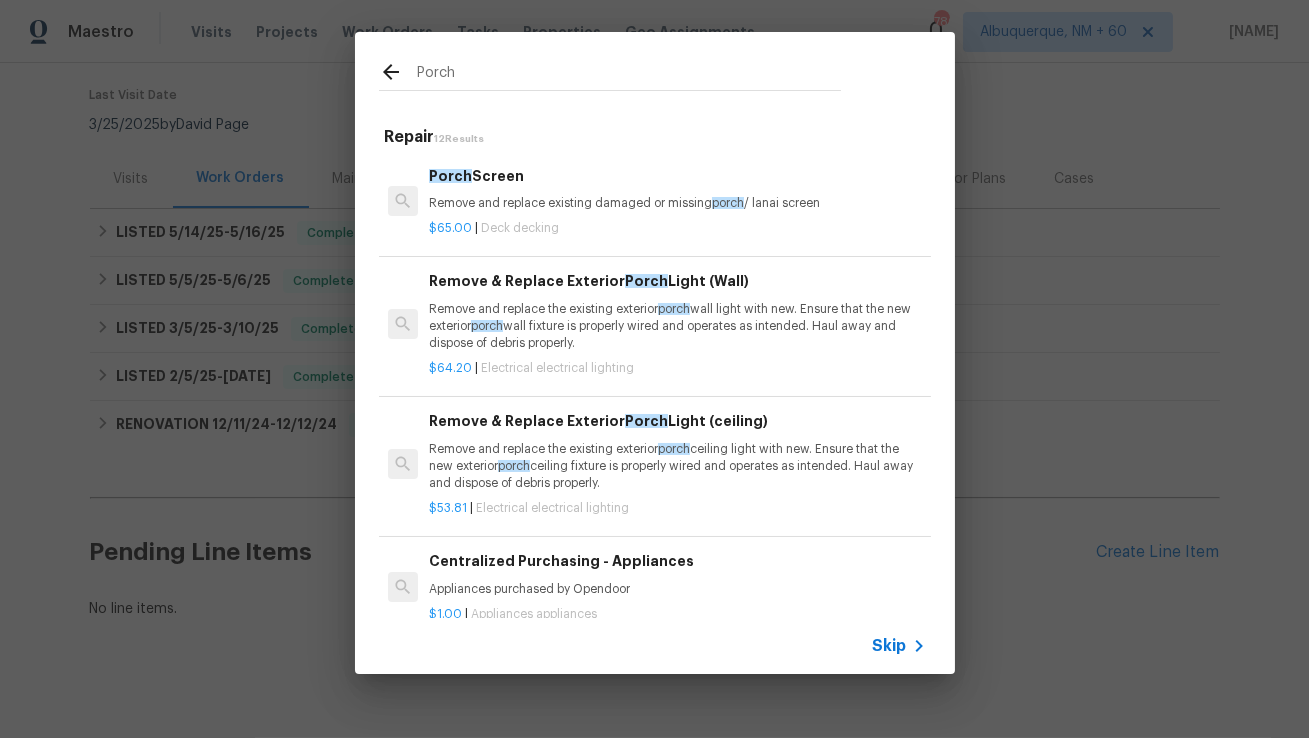 type on "Porch" 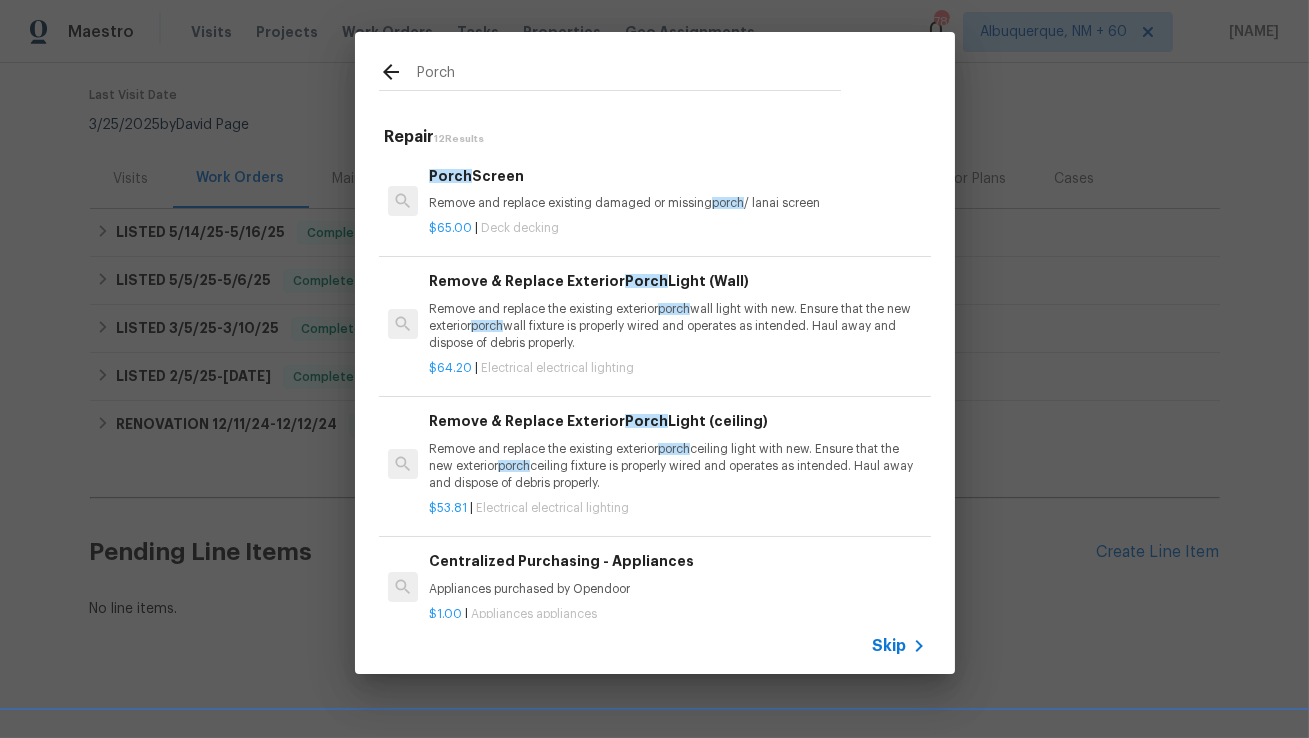click on "Remove and replace the existing exterior  porch  wall light with new. Ensure that the new exterior  porch  wall fixture is properly wired and operates as intended. Haul away and dispose of debris properly." at bounding box center (677, 326) 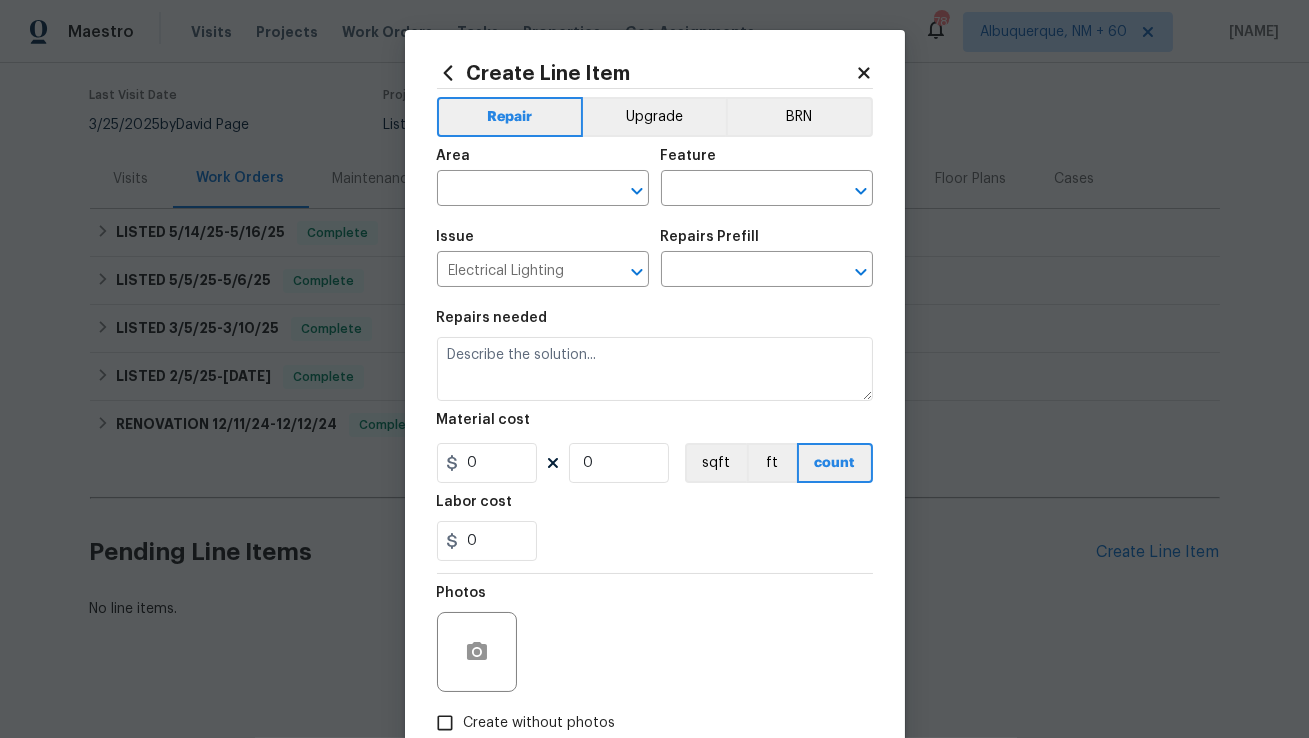type on "Remove & Replace Exterior Porch Light (Wall) $64.20" 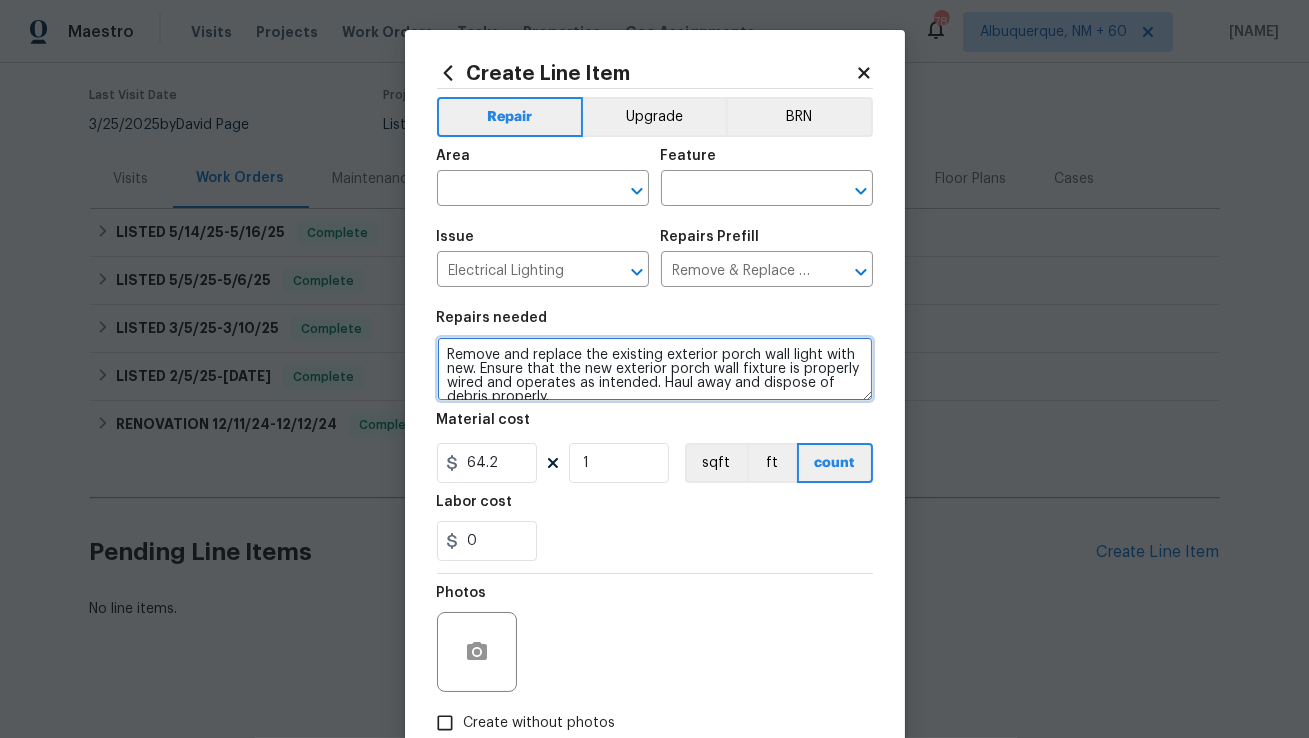 click on "Remove and replace the existing exterior porch wall light with new. Ensure that the new exterior porch wall fixture is properly wired and operates as intended. Haul away and dispose of debris properly." at bounding box center (655, 369) 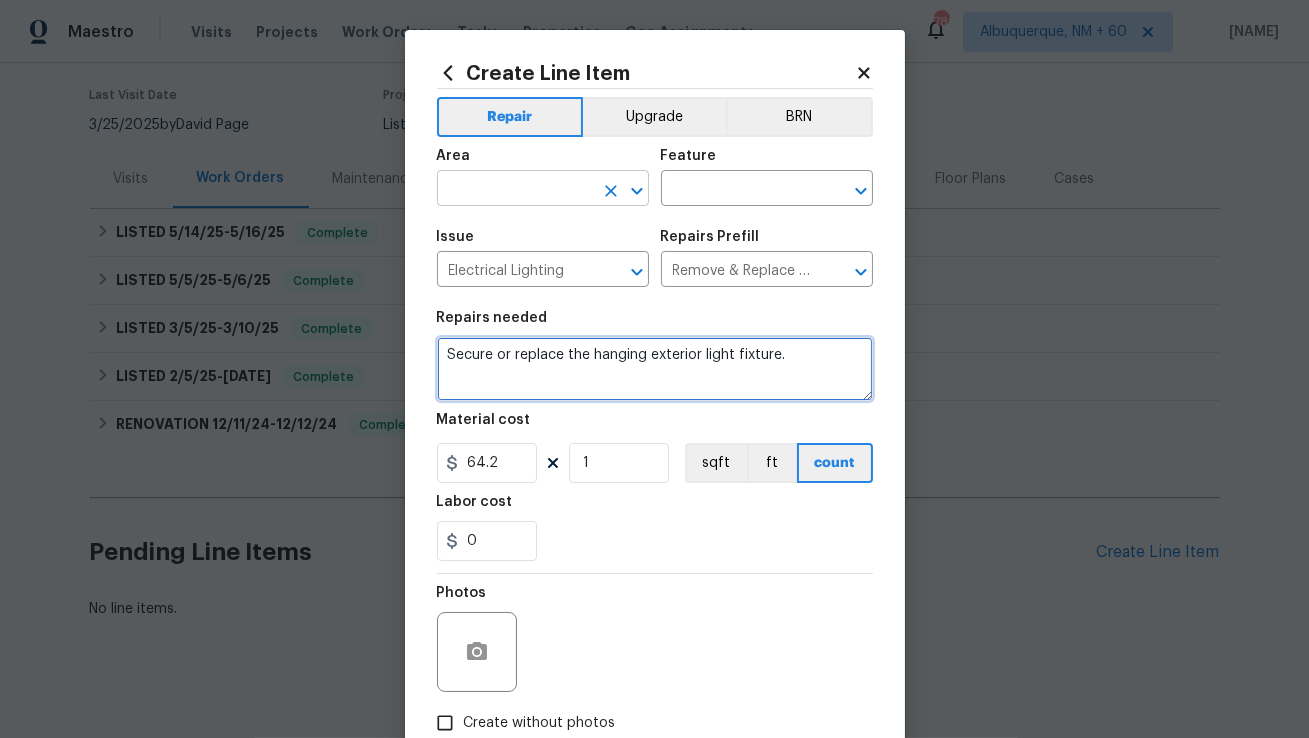 type on "Secure or replace the hanging exterior light fixture." 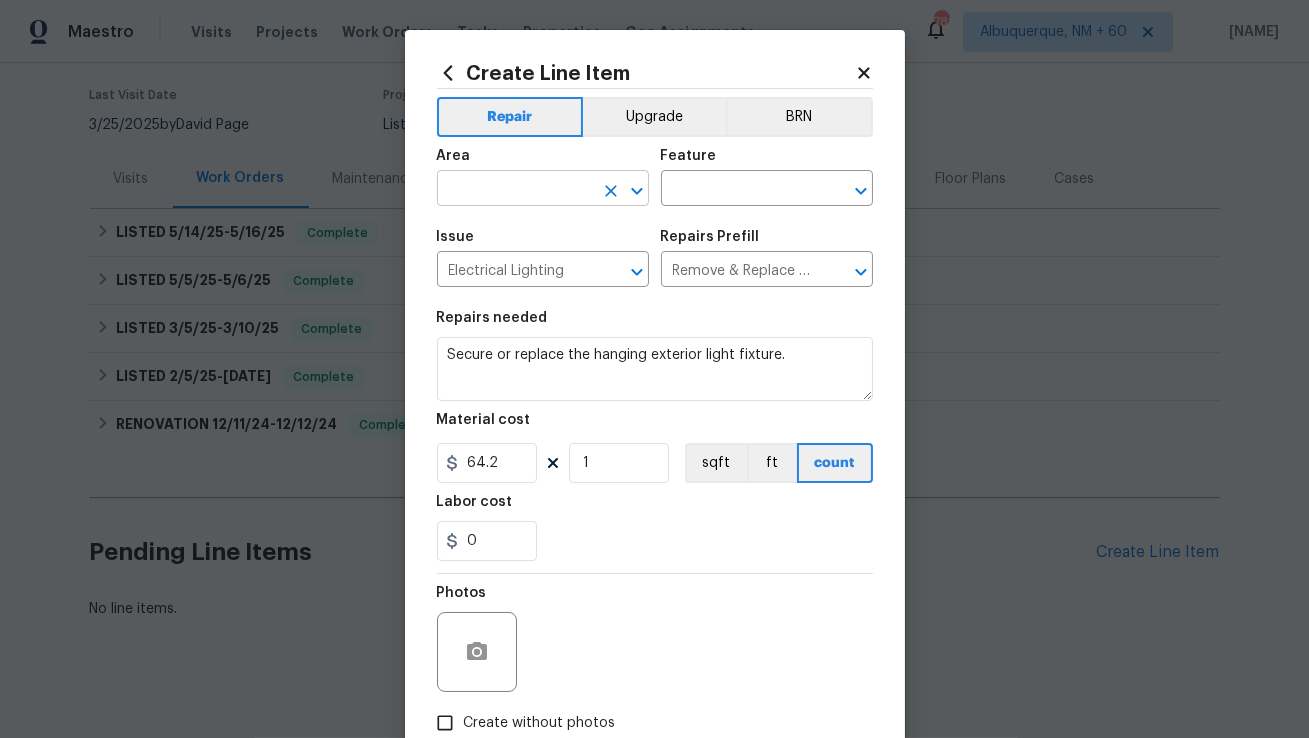 click at bounding box center (515, 190) 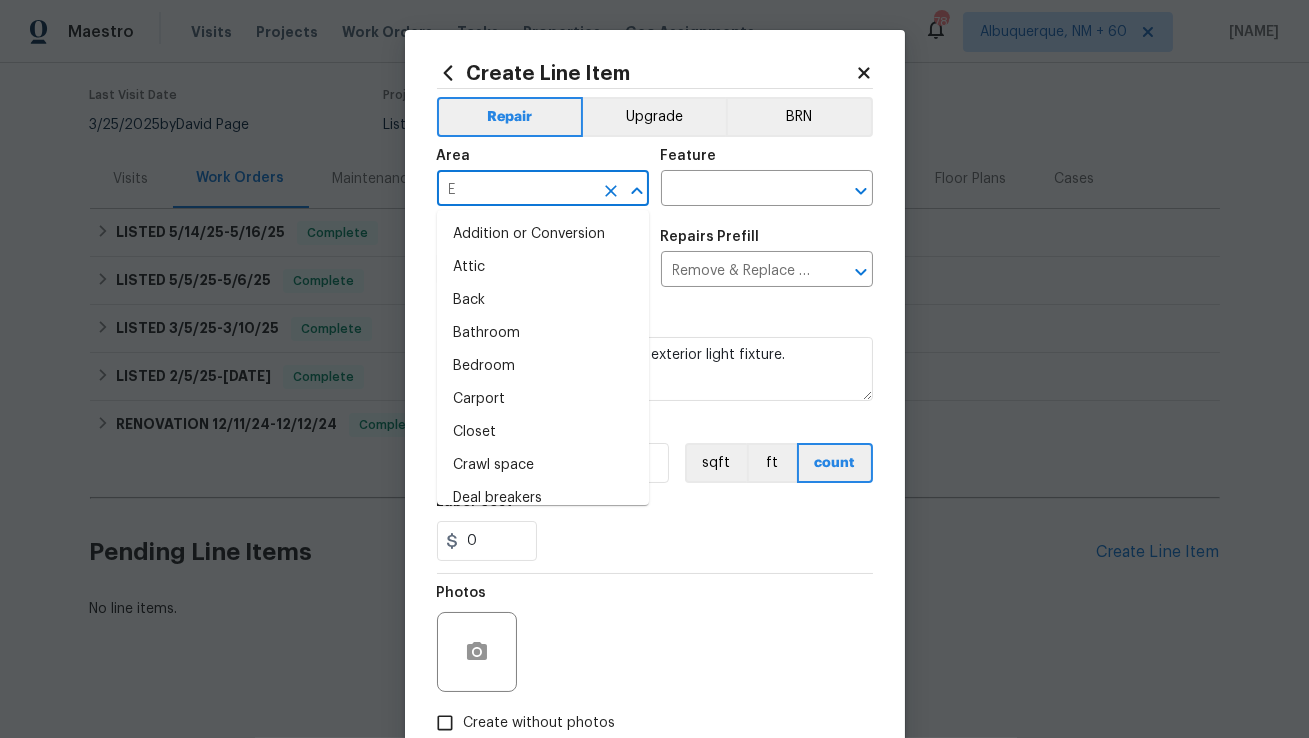 type on "E" 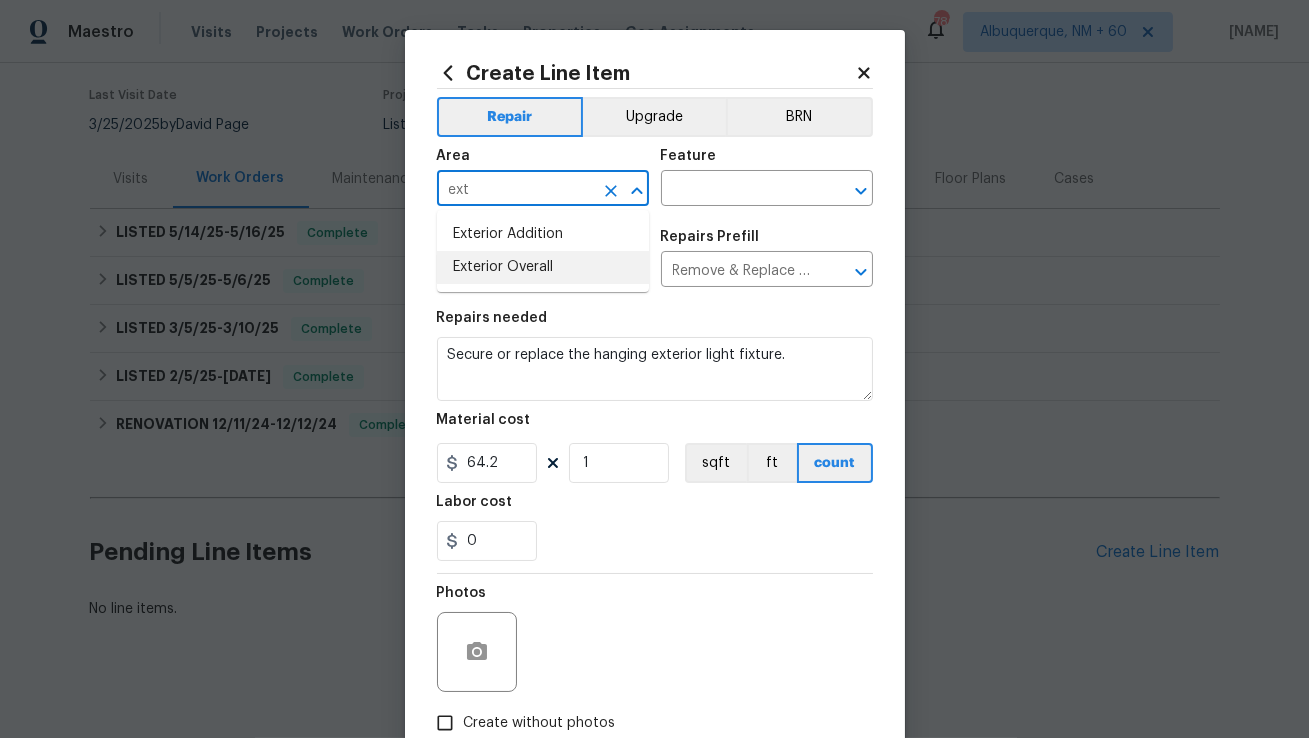 click on "Exterior Overall" at bounding box center [543, 267] 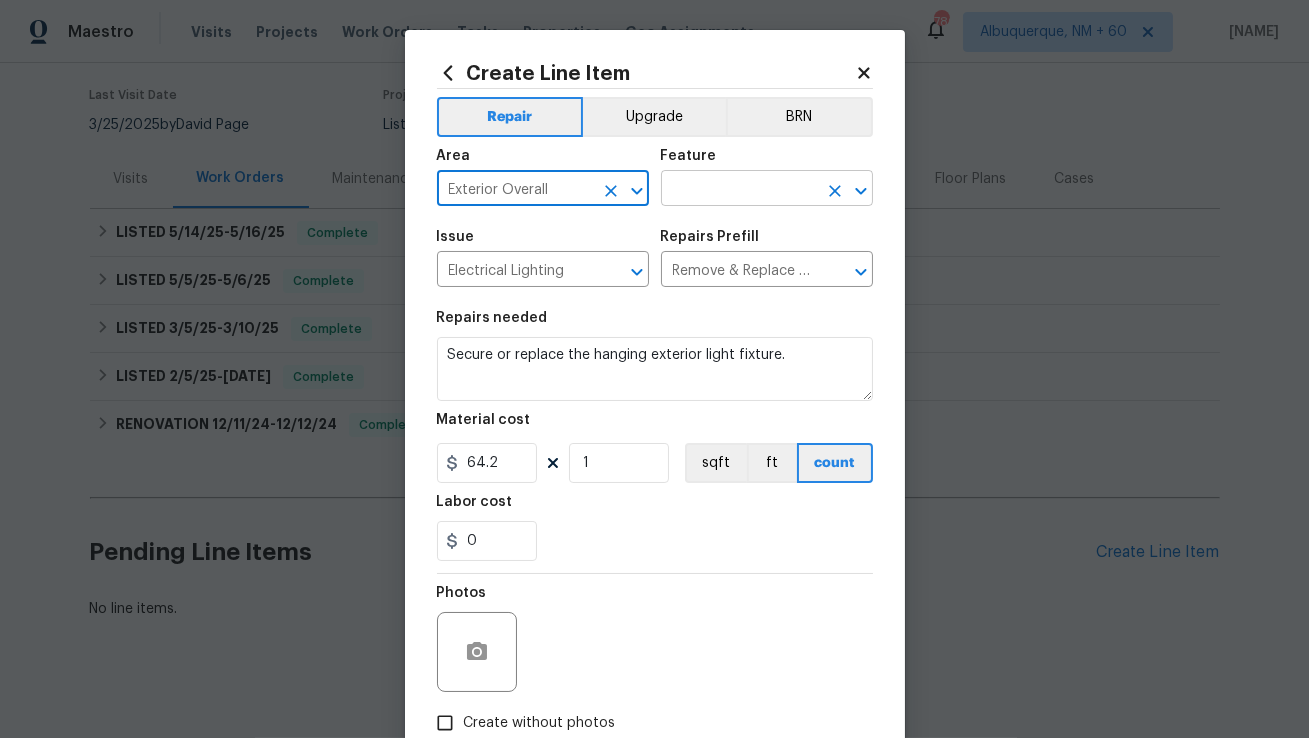 type on "Exterior Overall" 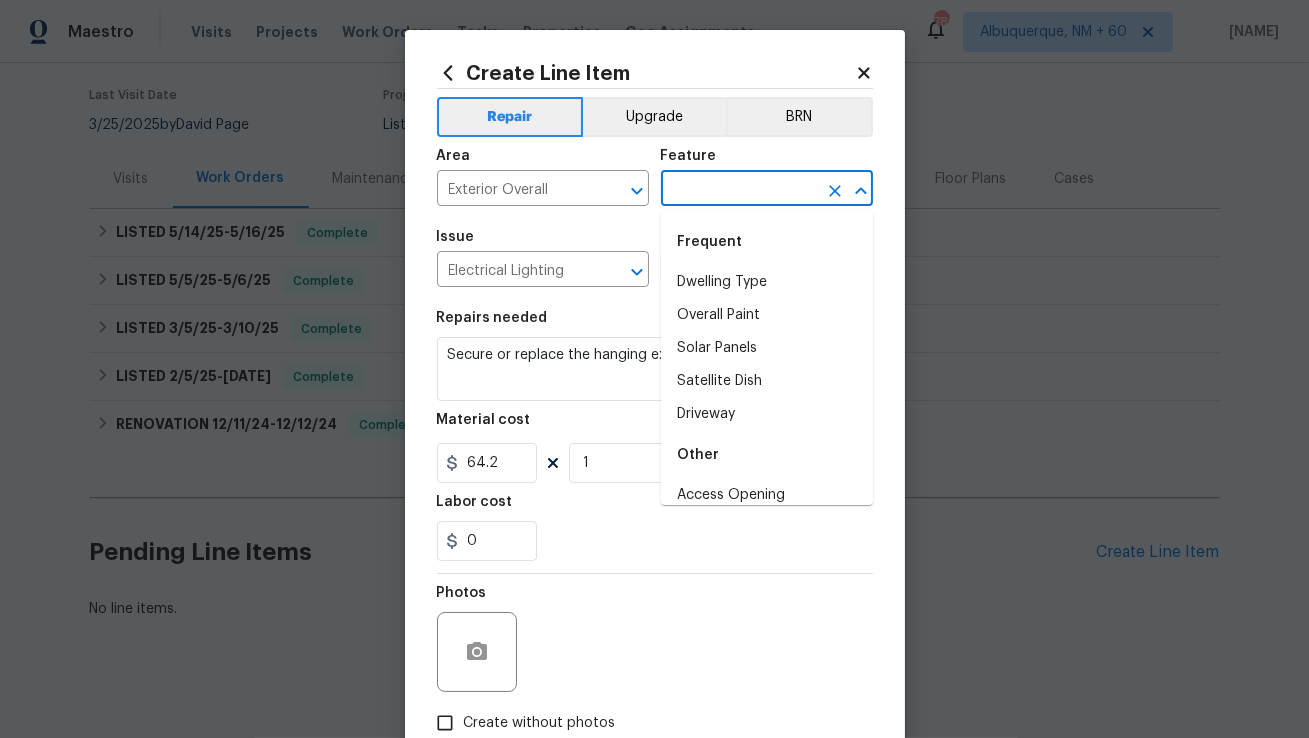 click at bounding box center [739, 190] 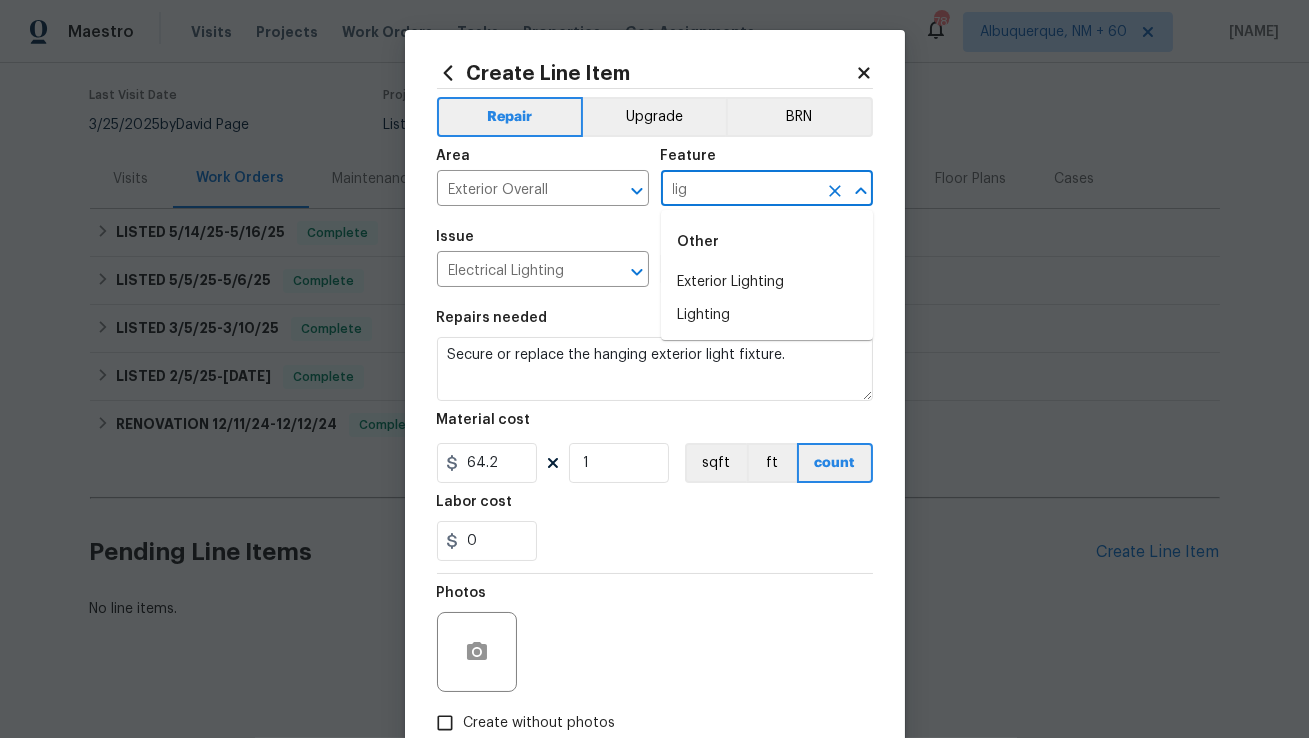 type on "lig" 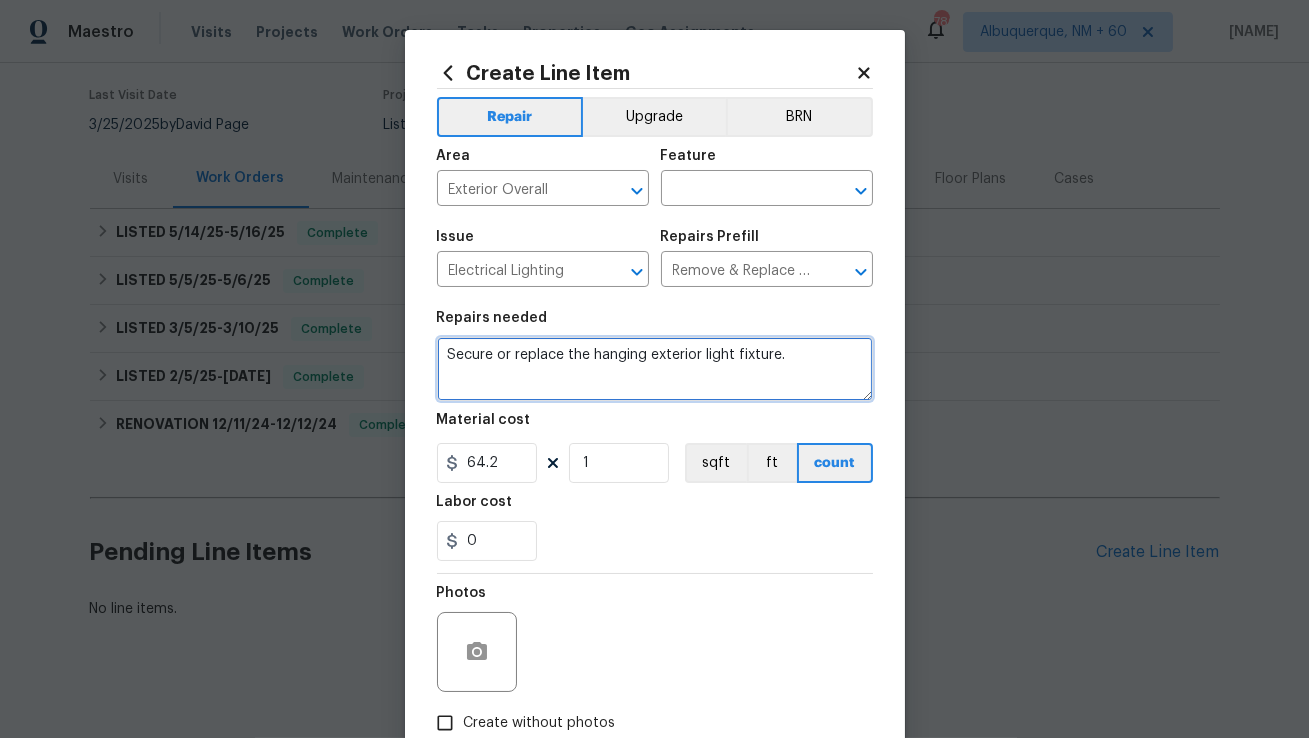 click on "Secure or replace the hanging exterior light fixture." at bounding box center (655, 369) 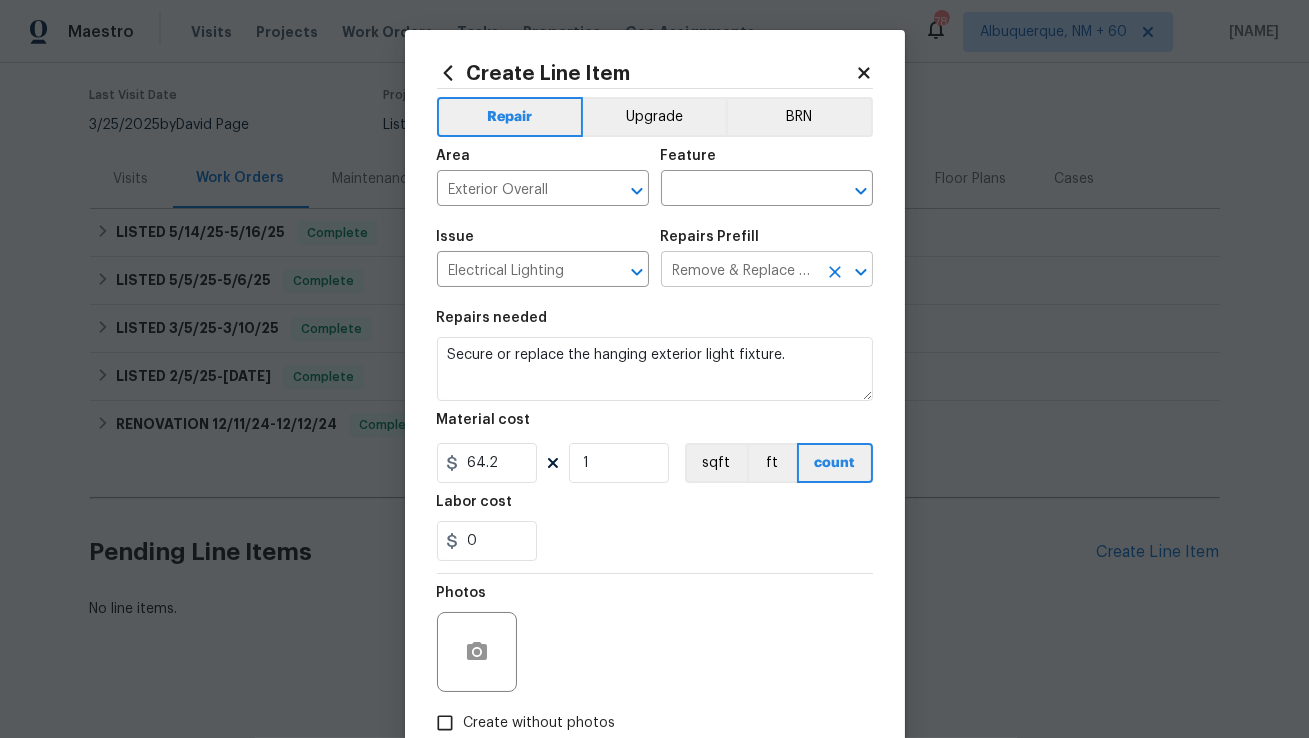 click on "Remove & Replace Exterior Porch Light (Wall) $64.20" at bounding box center (739, 271) 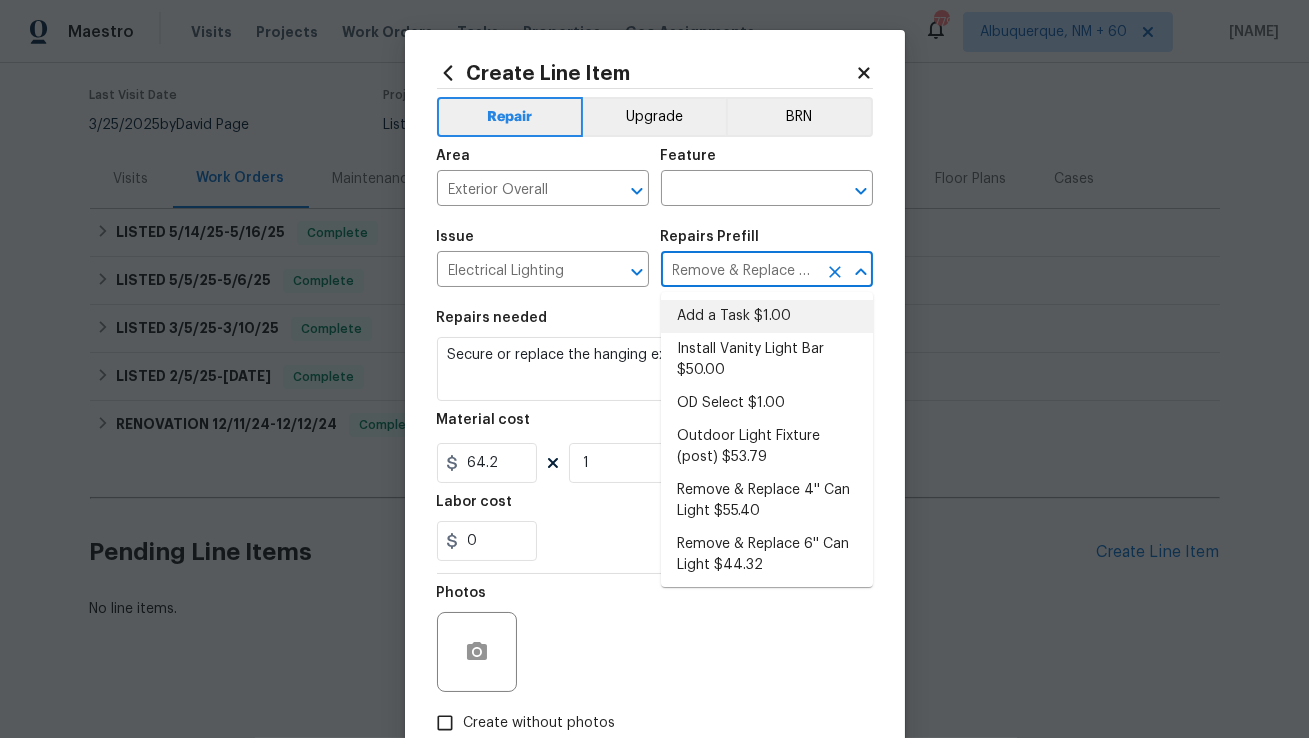 click on "Repairs needed" at bounding box center (655, 324) 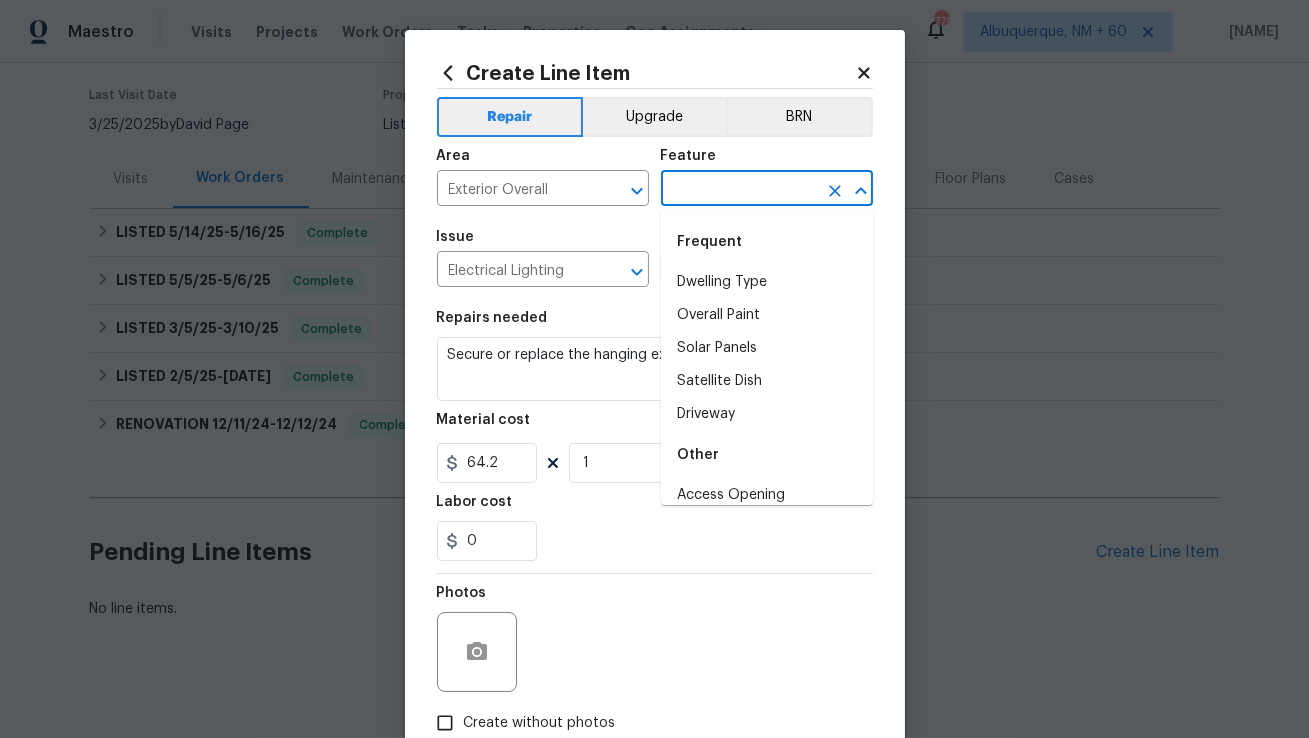 click at bounding box center [739, 190] 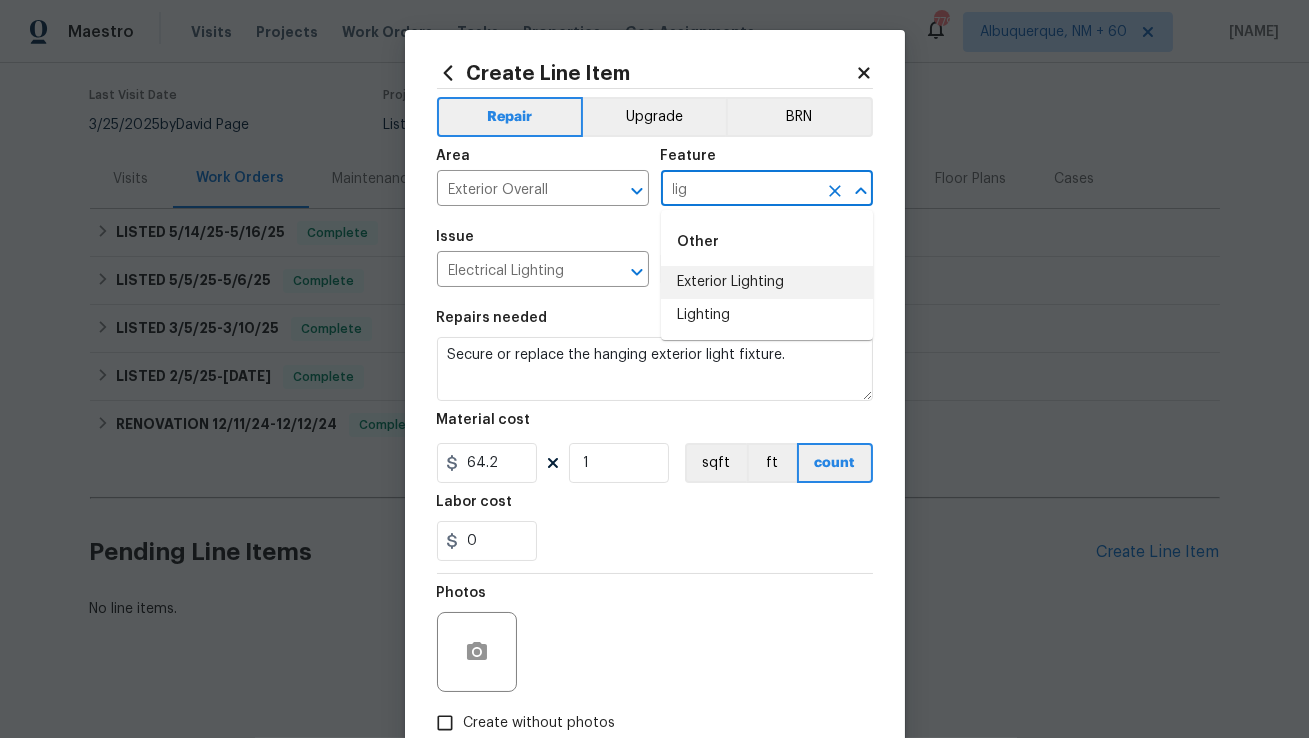 click on "Exterior Lighting" at bounding box center (767, 282) 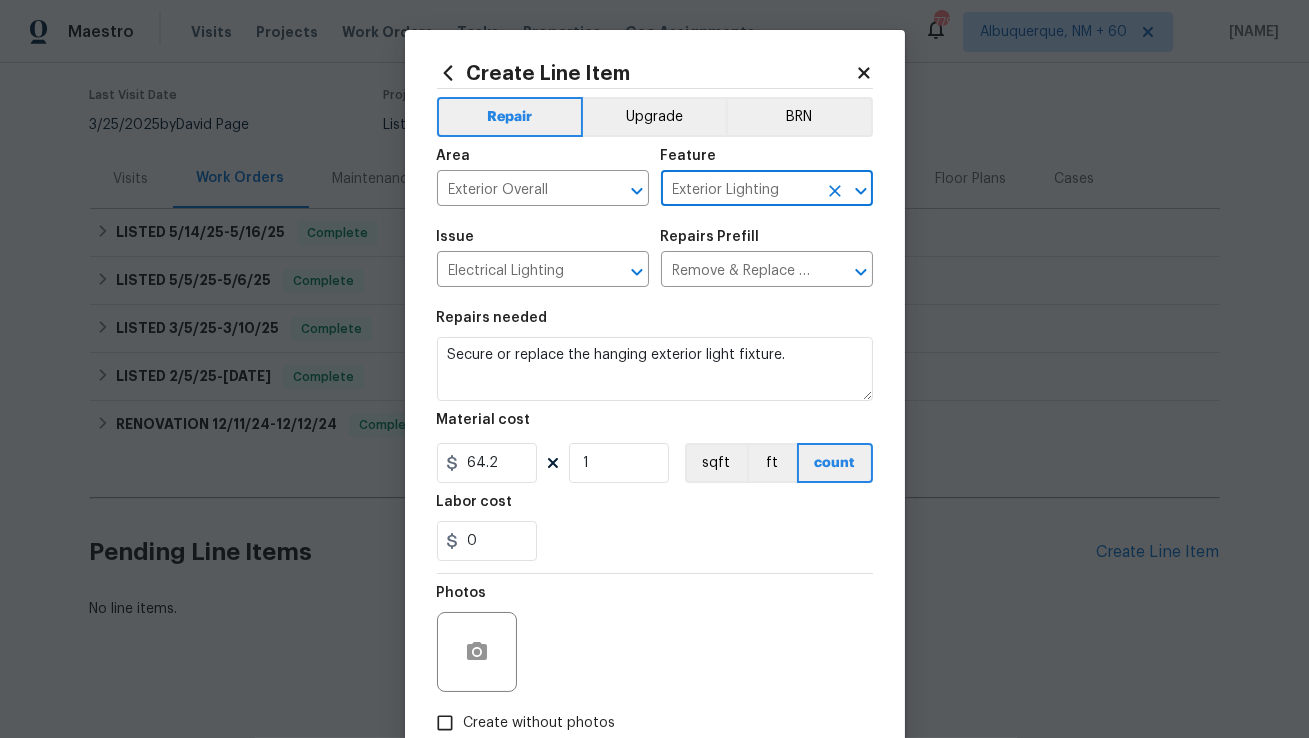 type on "Exterior Lighting" 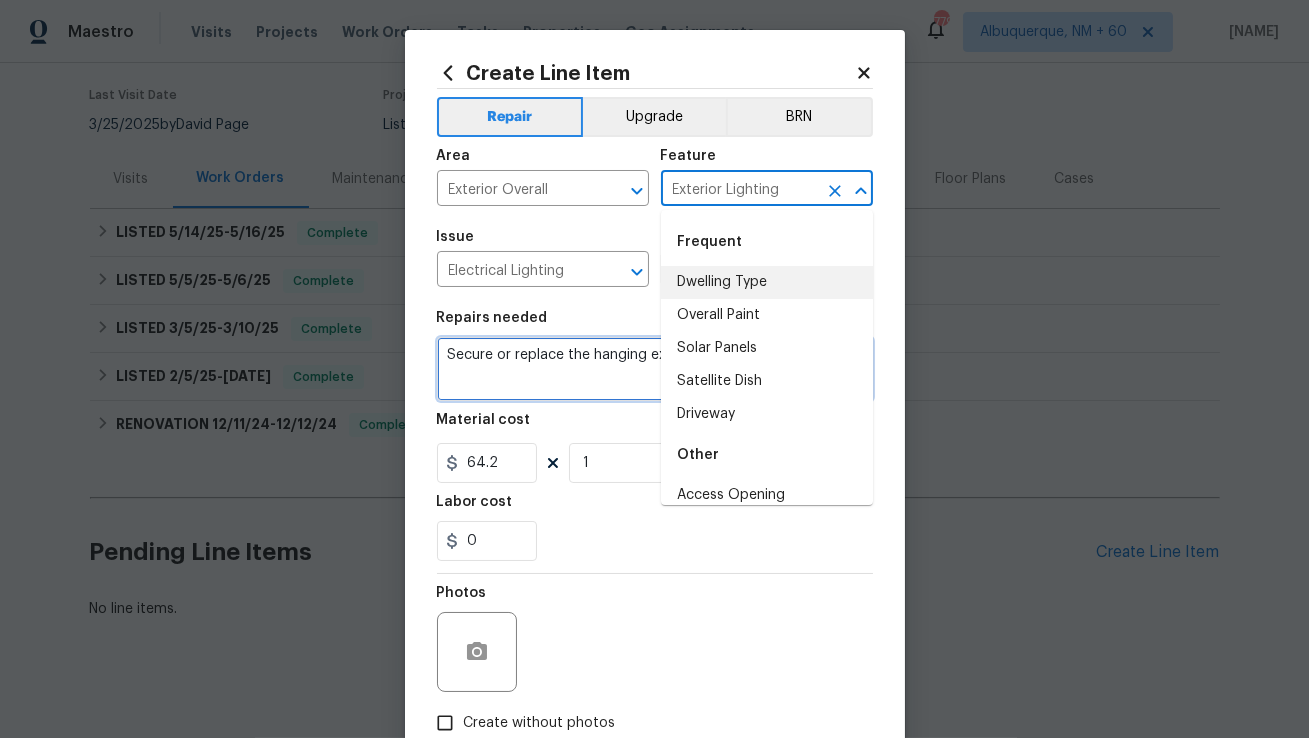 click on "Secure or replace the hanging exterior light fixture." at bounding box center [655, 369] 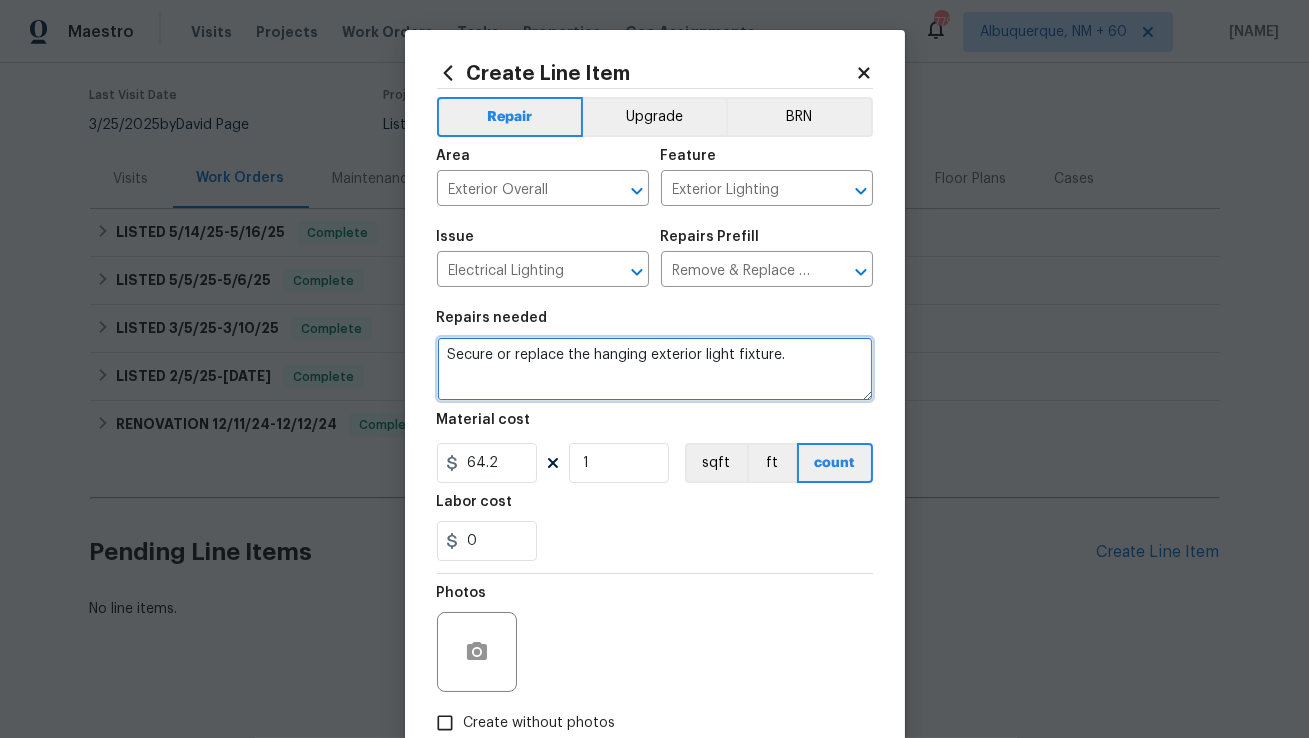 click on "Secure or replace the hanging exterior light fixture." at bounding box center (655, 369) 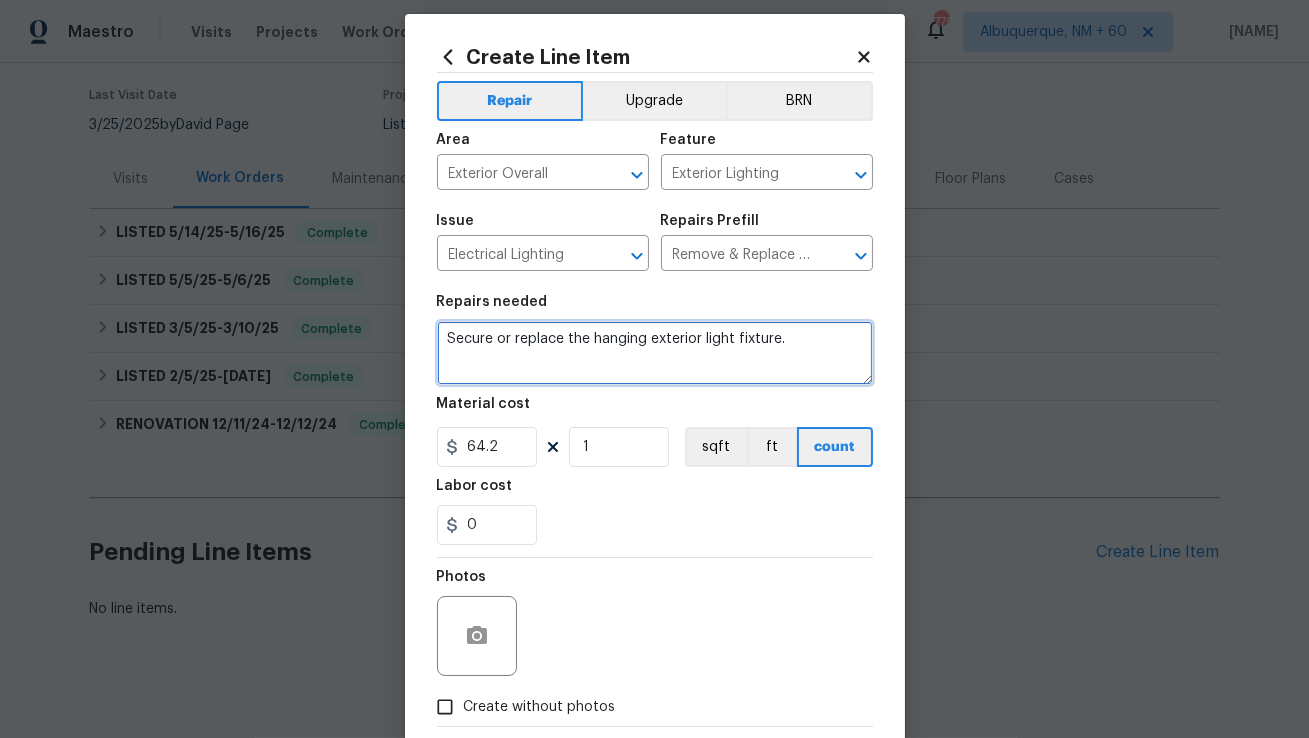 scroll, scrollTop: 30, scrollLeft: 0, axis: vertical 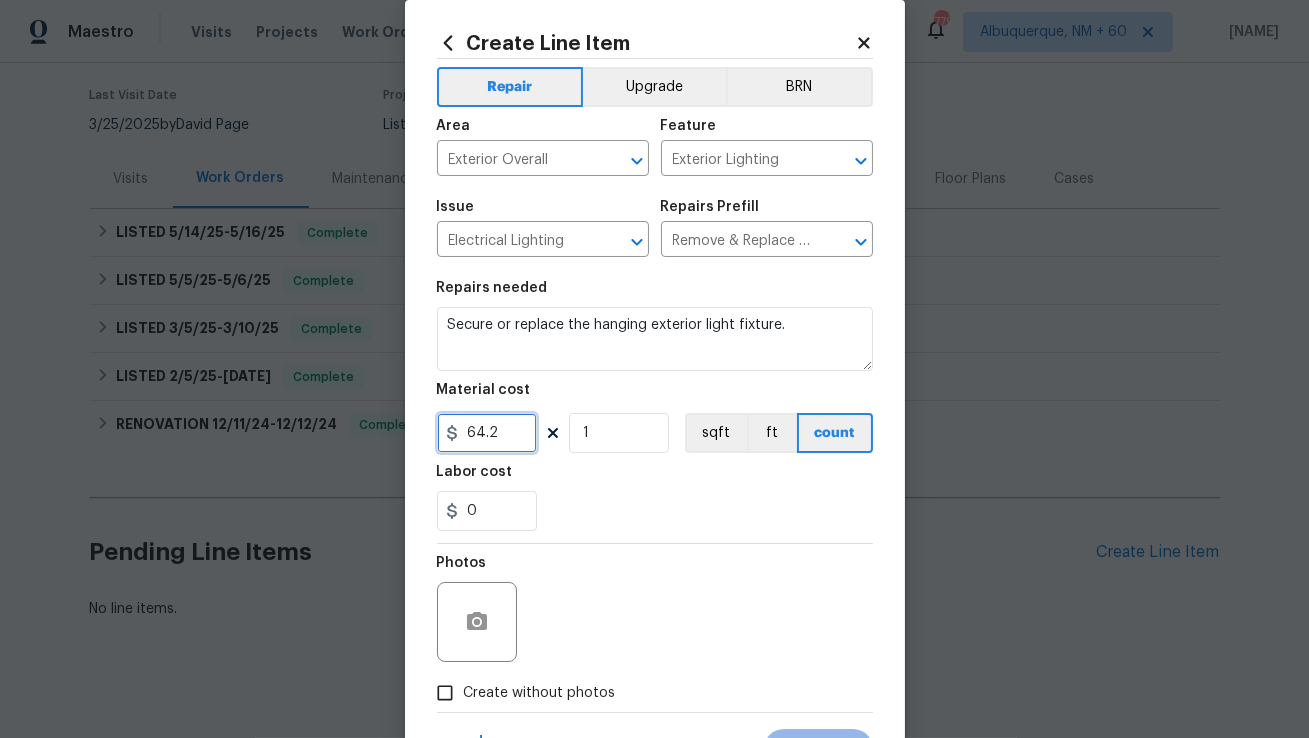 click on "64.2" at bounding box center (487, 433) 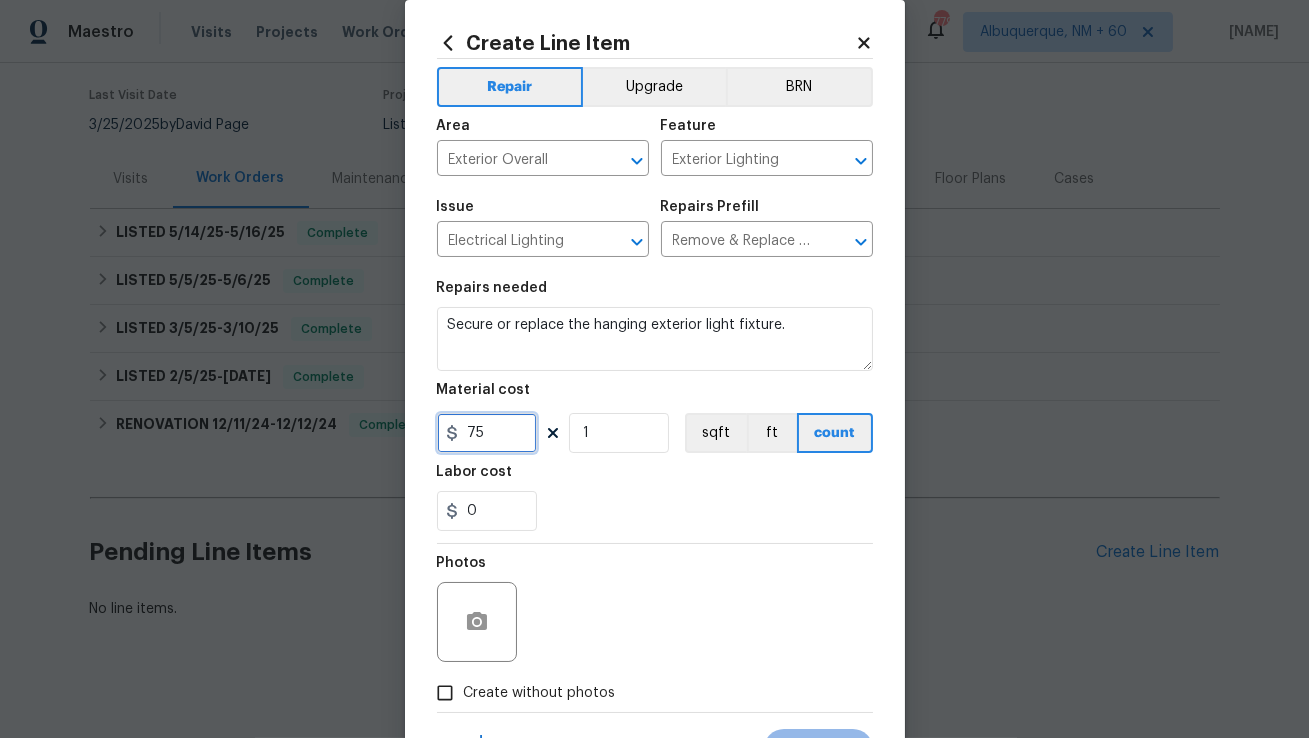 type on "75" 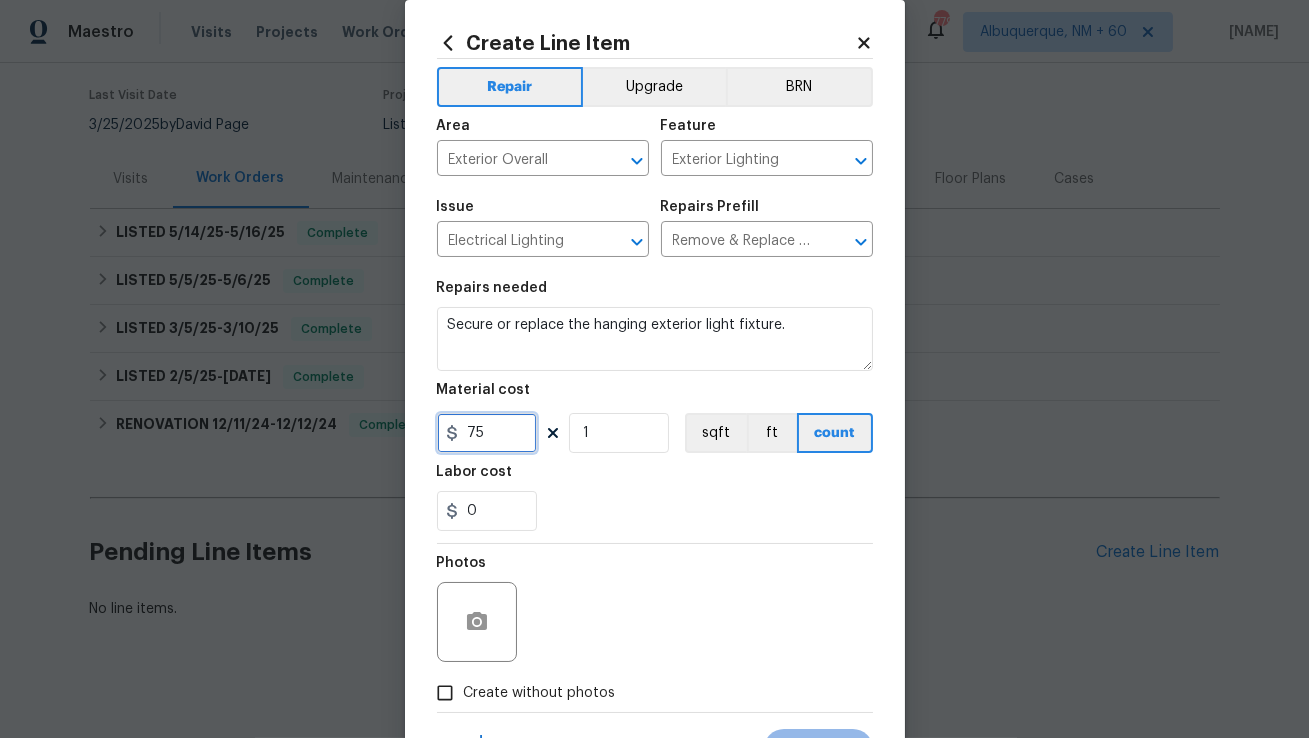 scroll, scrollTop: 123, scrollLeft: 0, axis: vertical 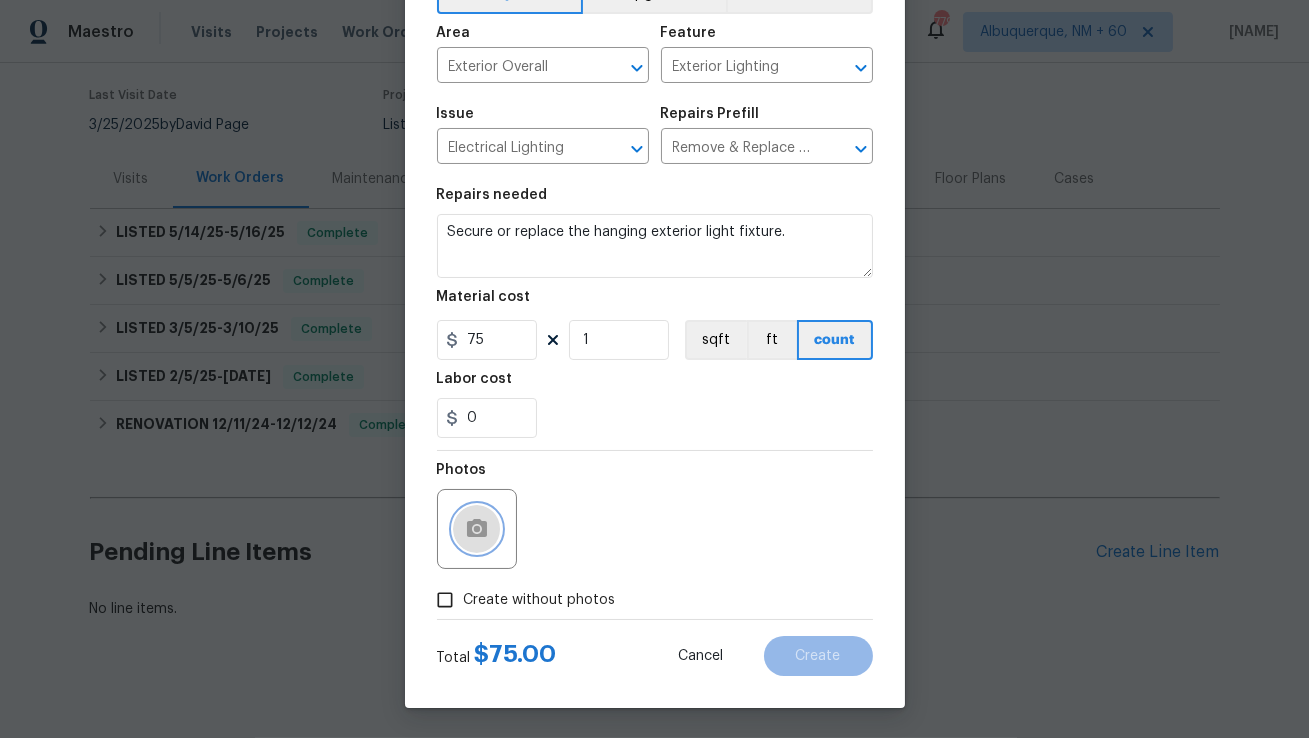 click 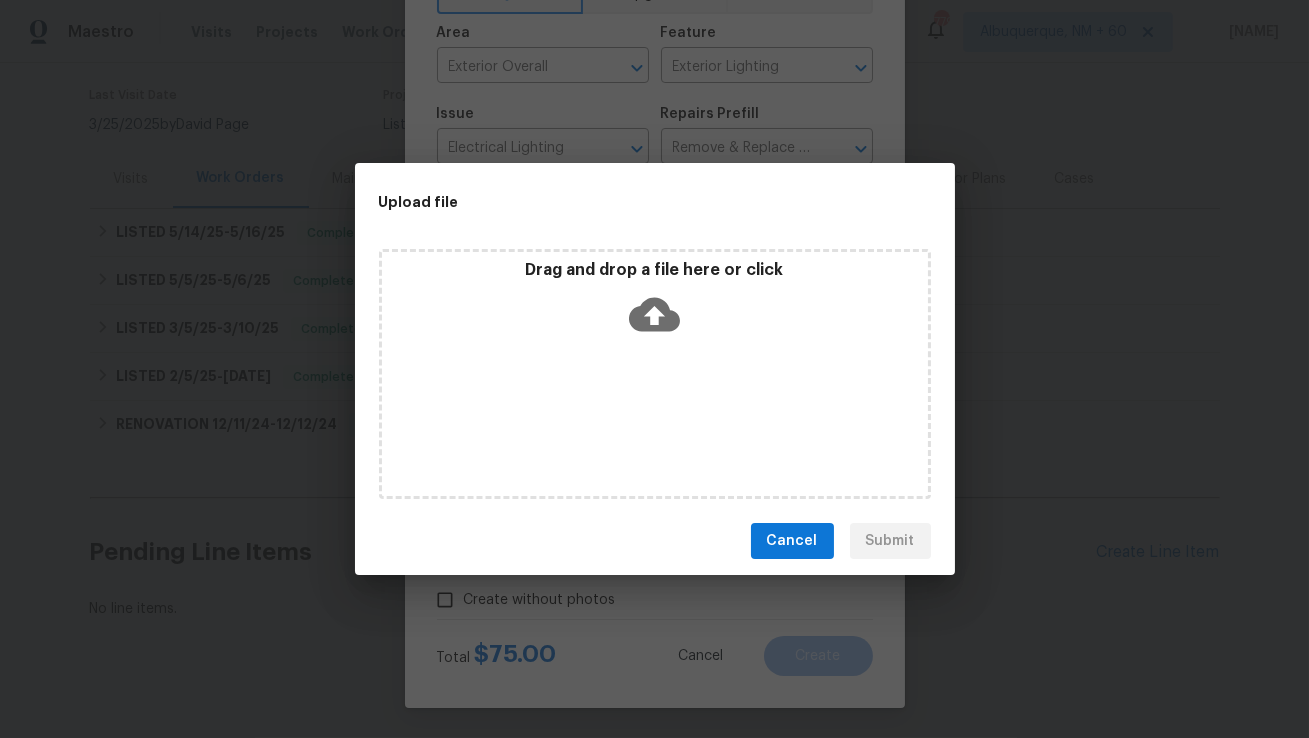 click 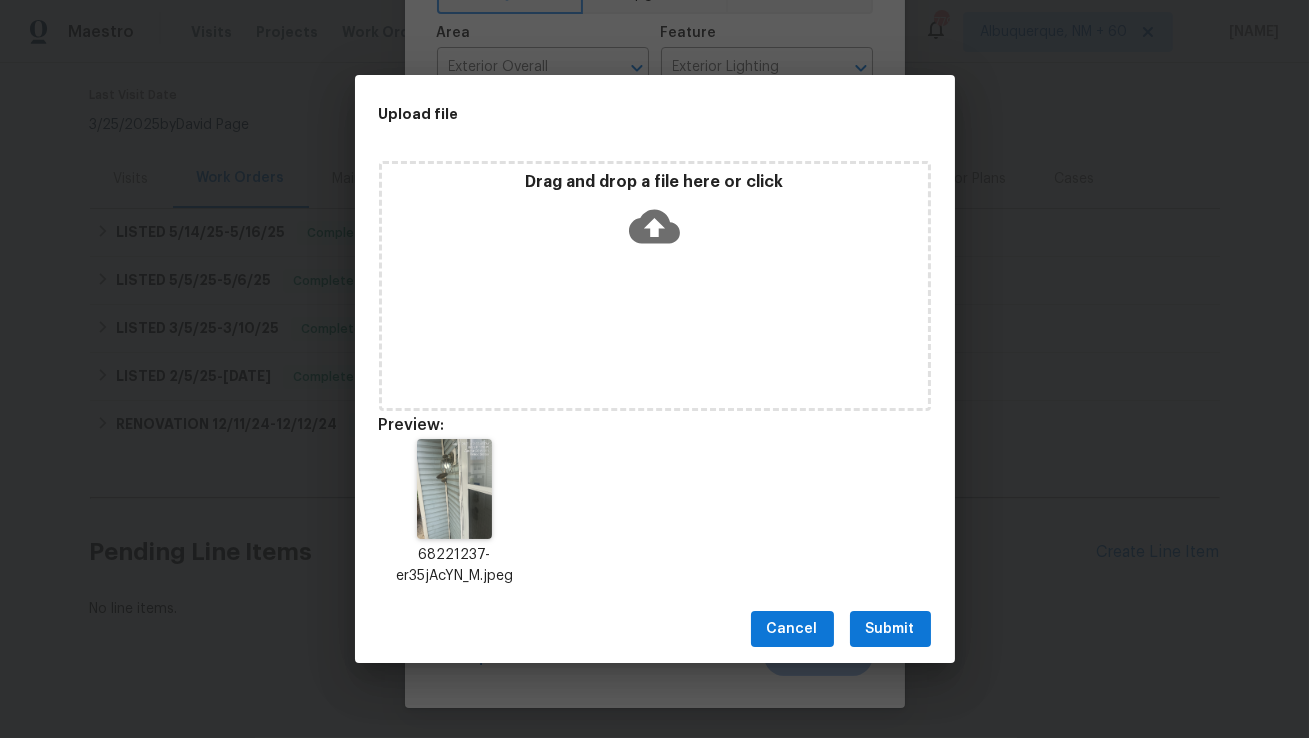 click on "Submit" at bounding box center (890, 629) 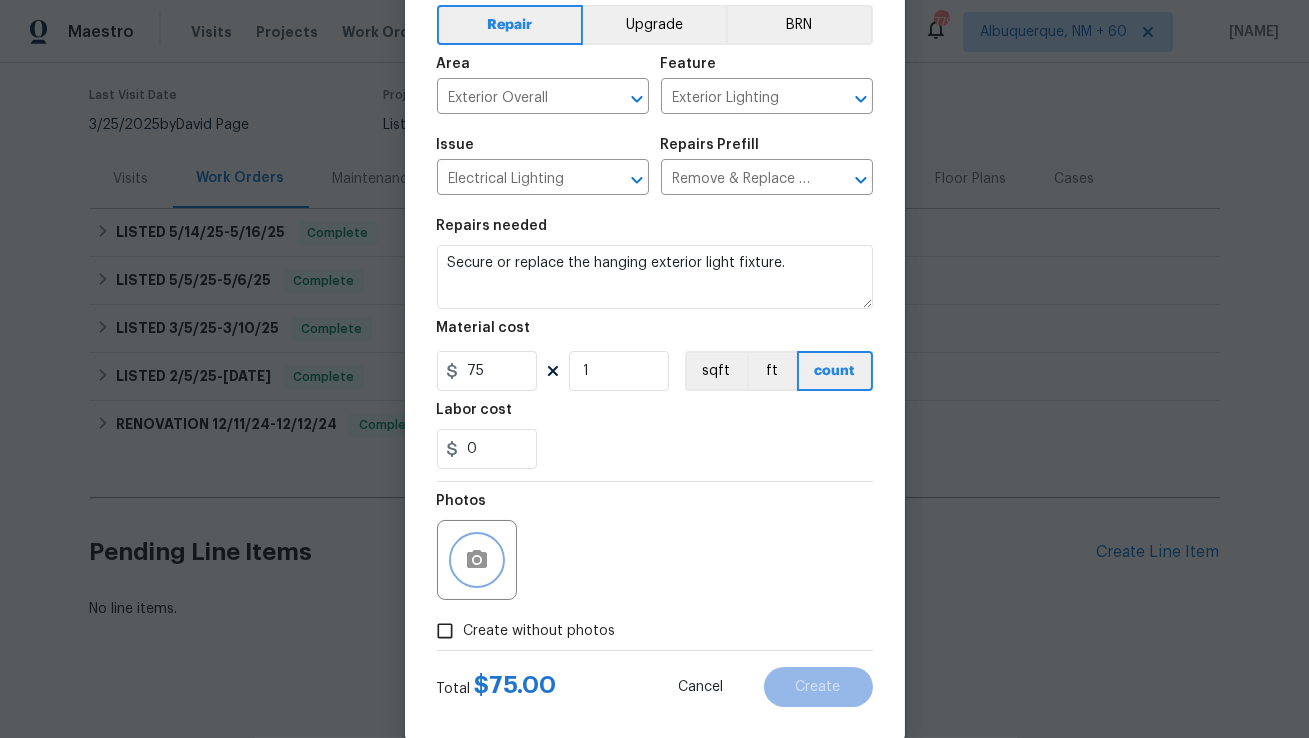 scroll, scrollTop: 89, scrollLeft: 0, axis: vertical 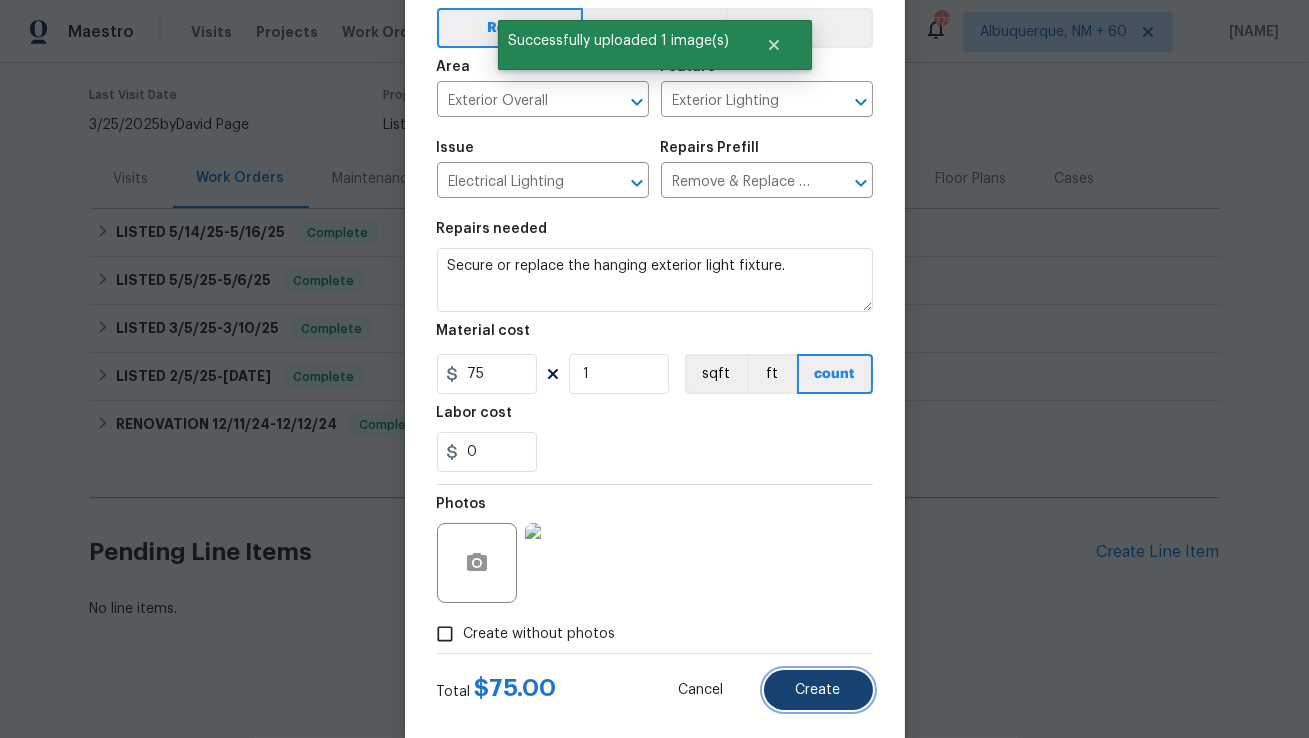 click on "Create" at bounding box center [818, 690] 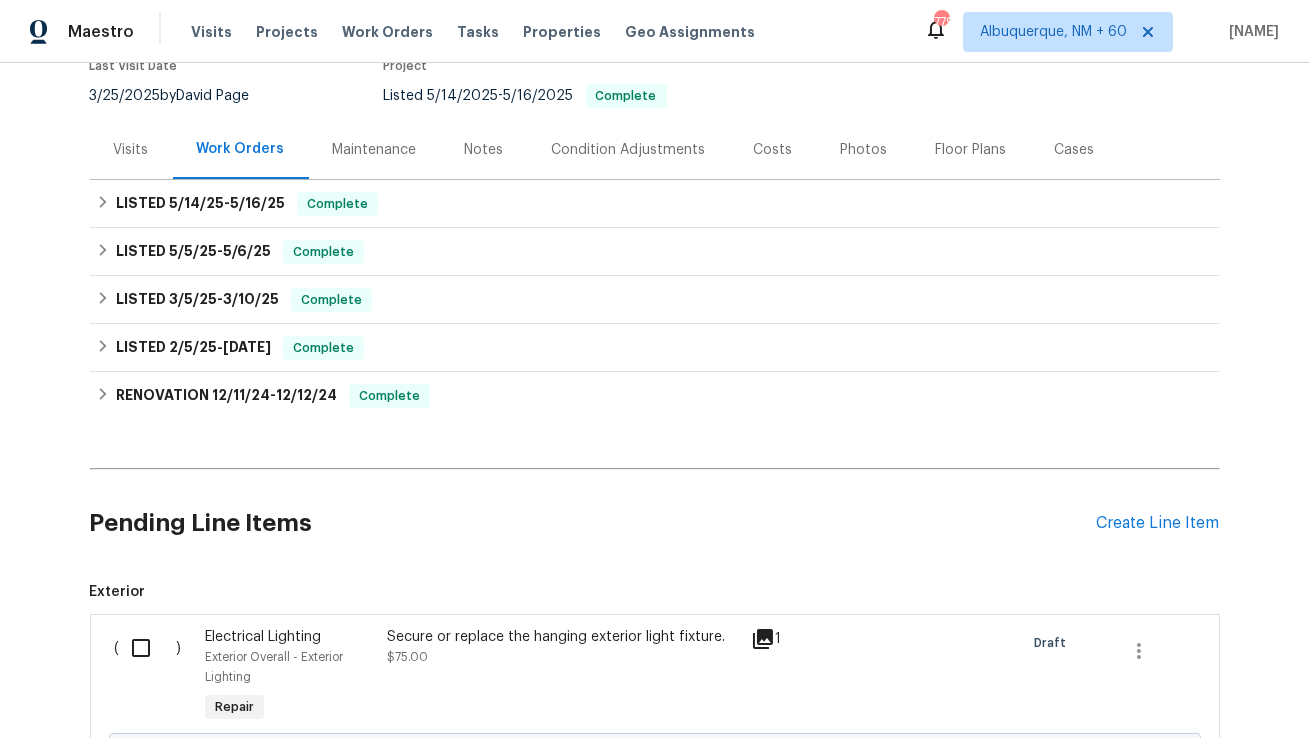 scroll, scrollTop: 373, scrollLeft: 0, axis: vertical 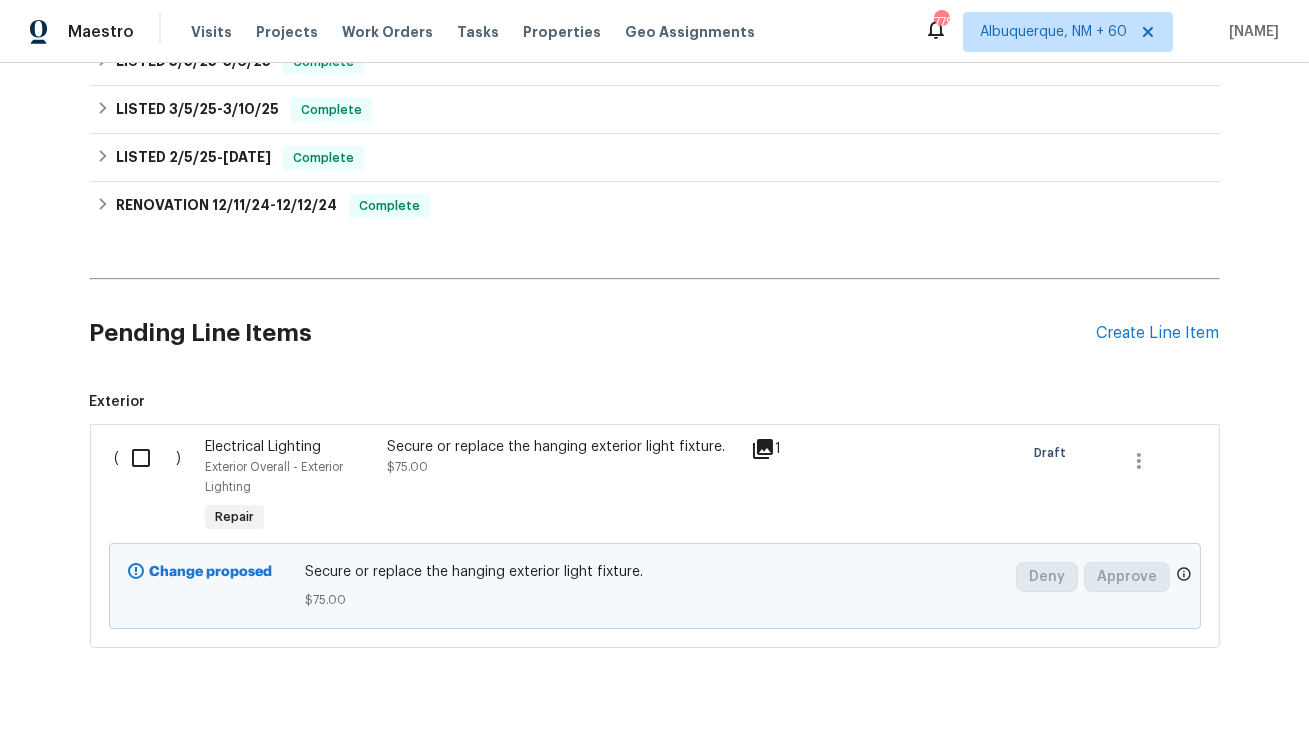 click at bounding box center [148, 458] 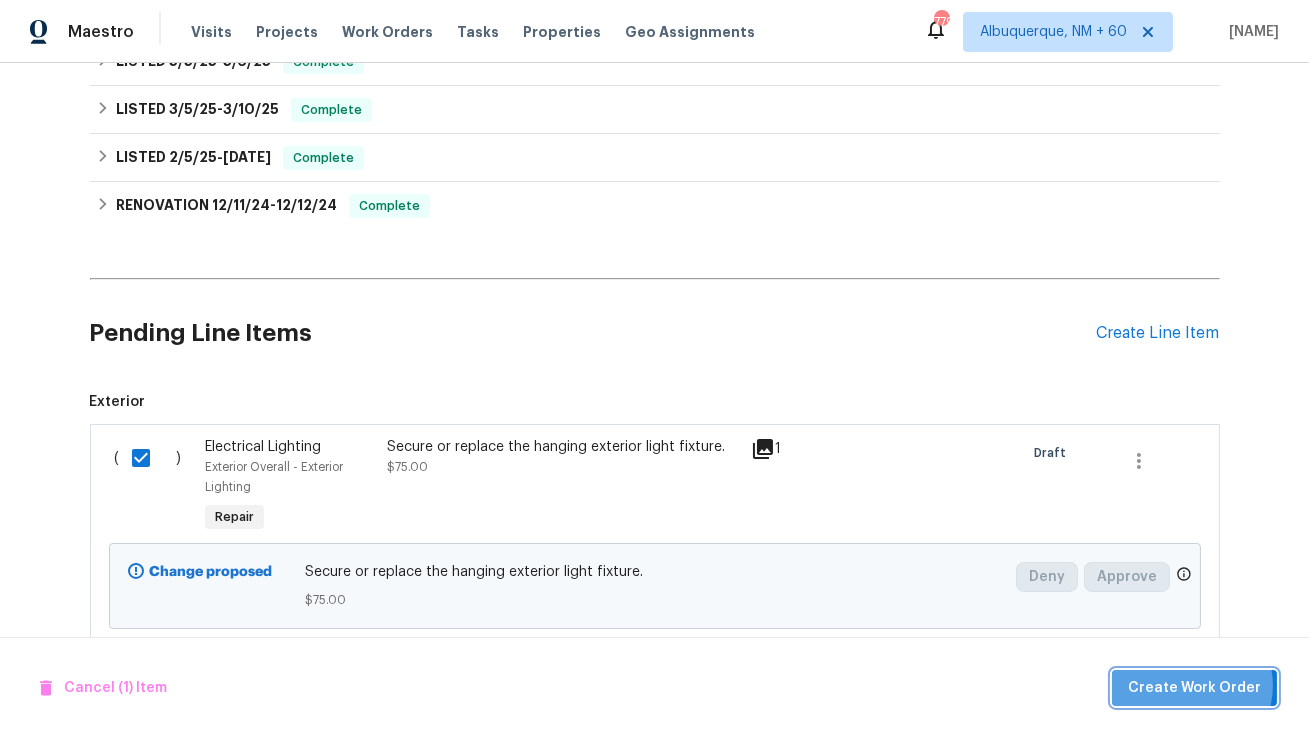 click on "Create Work Order" at bounding box center (1194, 688) 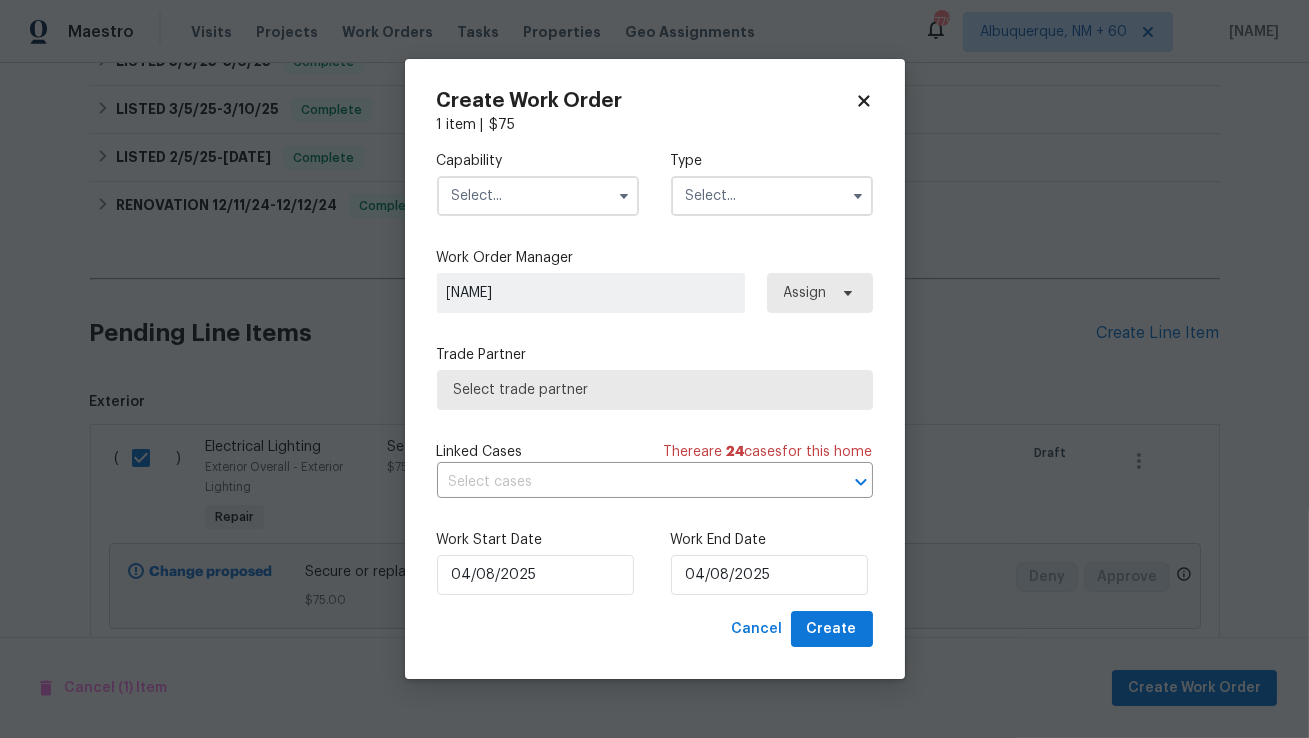 click at bounding box center [538, 196] 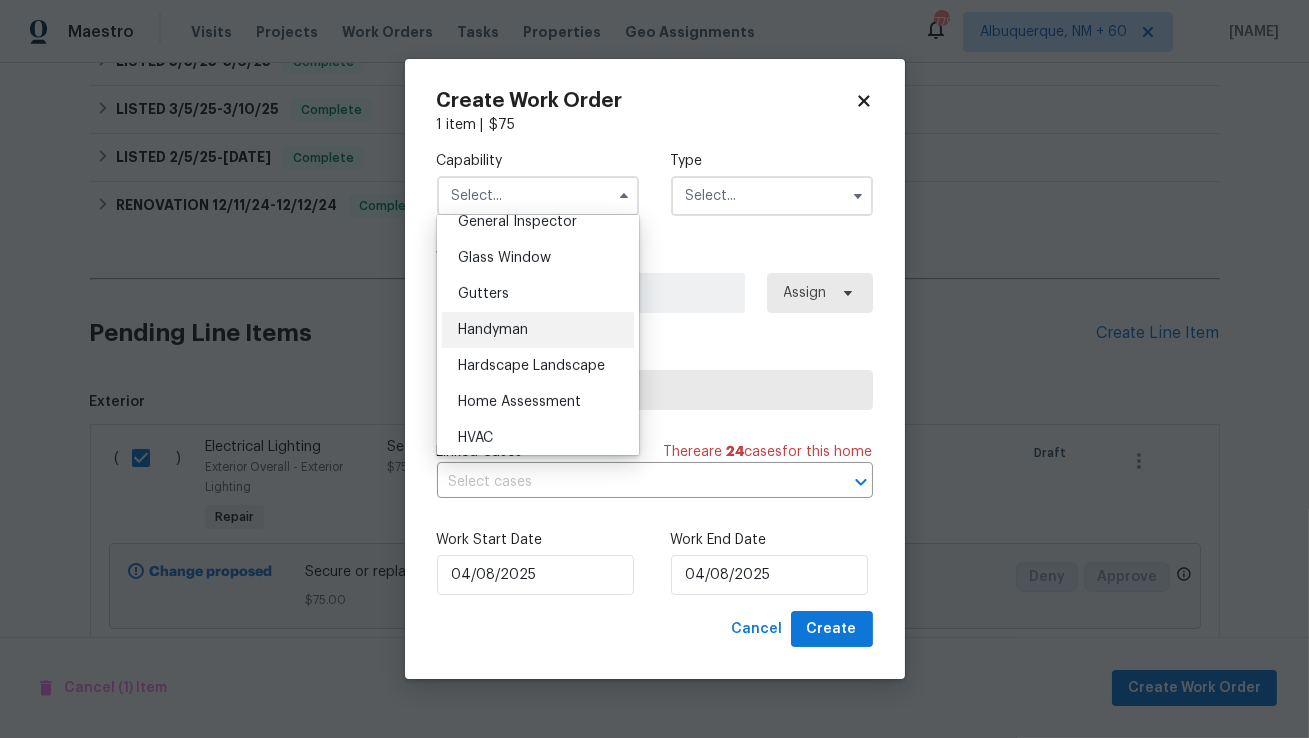 scroll, scrollTop: 1009, scrollLeft: 0, axis: vertical 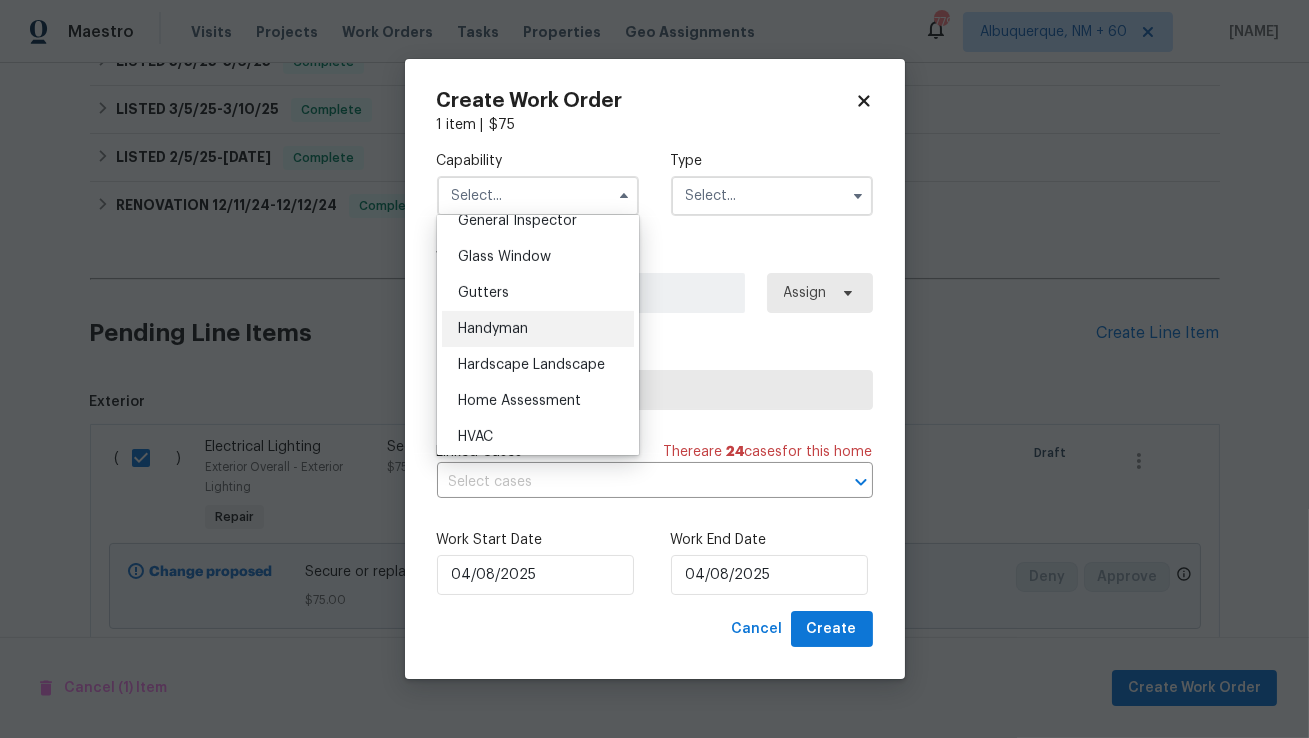 click on "Handyman" at bounding box center (493, 329) 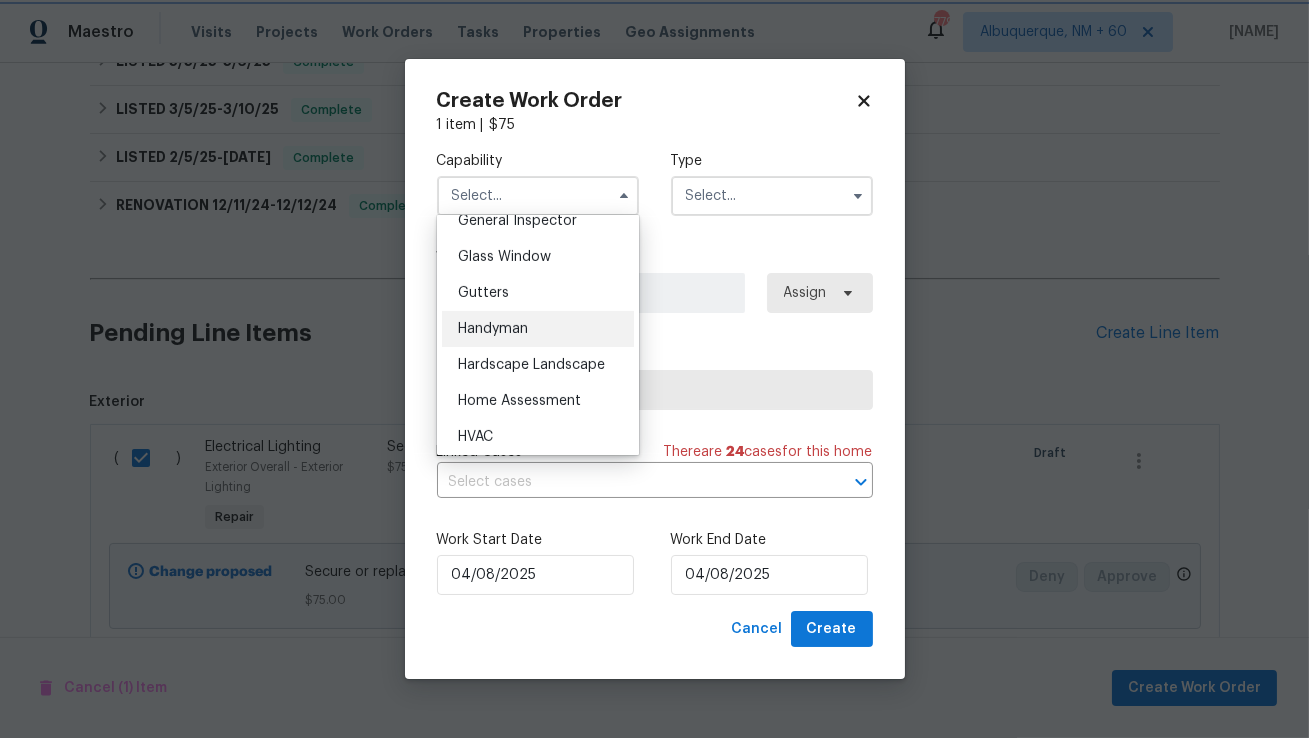 type on "Handyman" 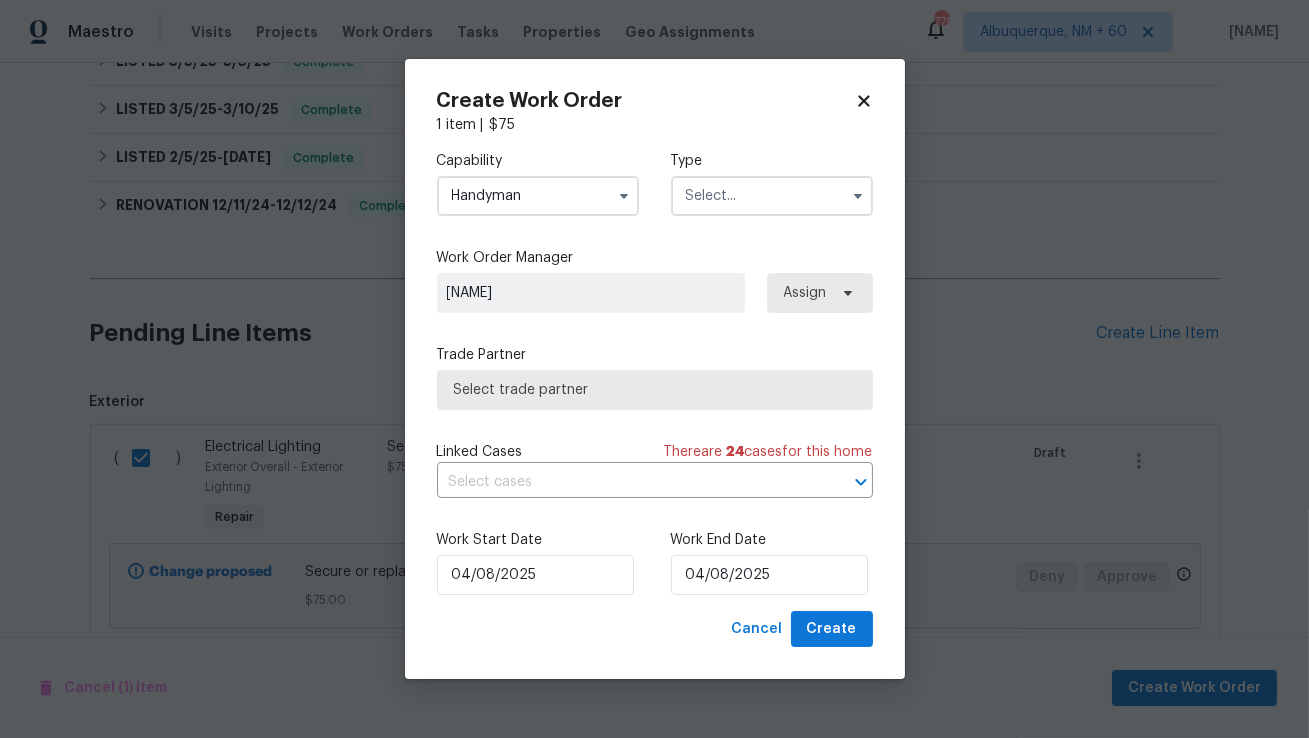 click at bounding box center (772, 196) 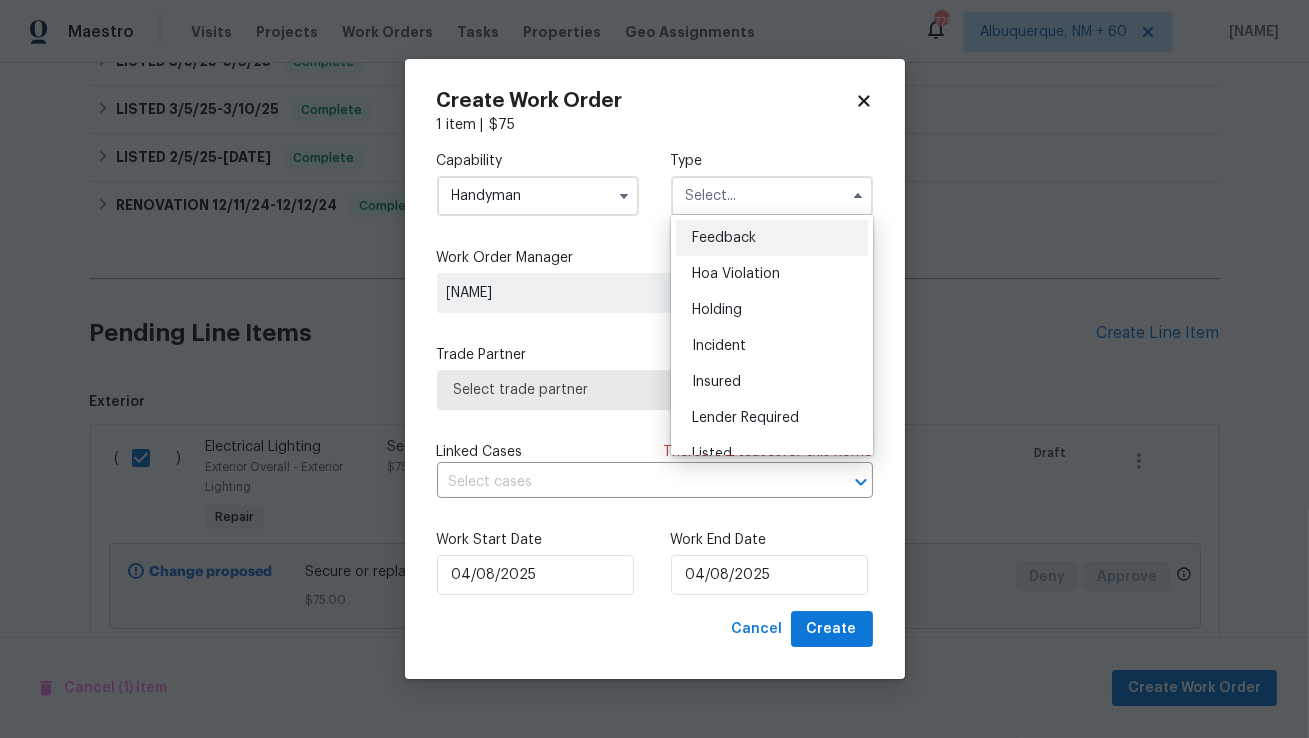 click on "Feedback" at bounding box center [772, 238] 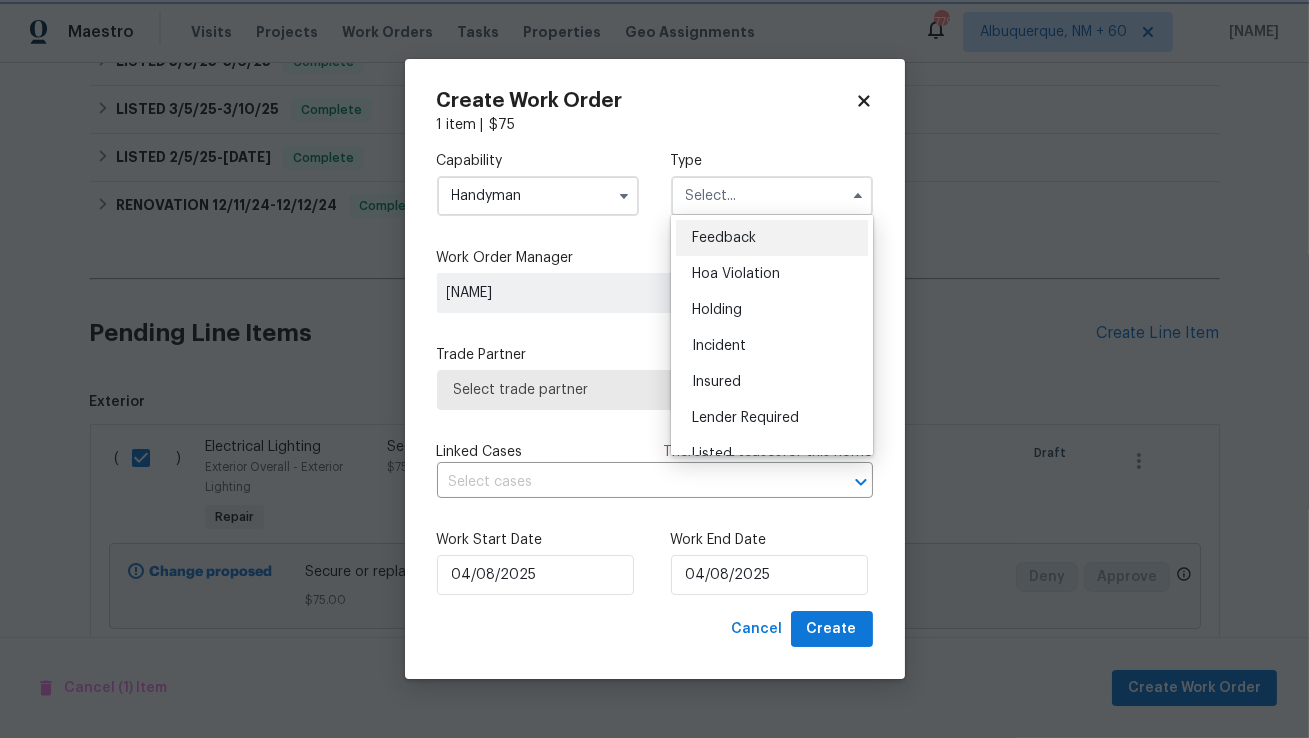 type on "Feedback" 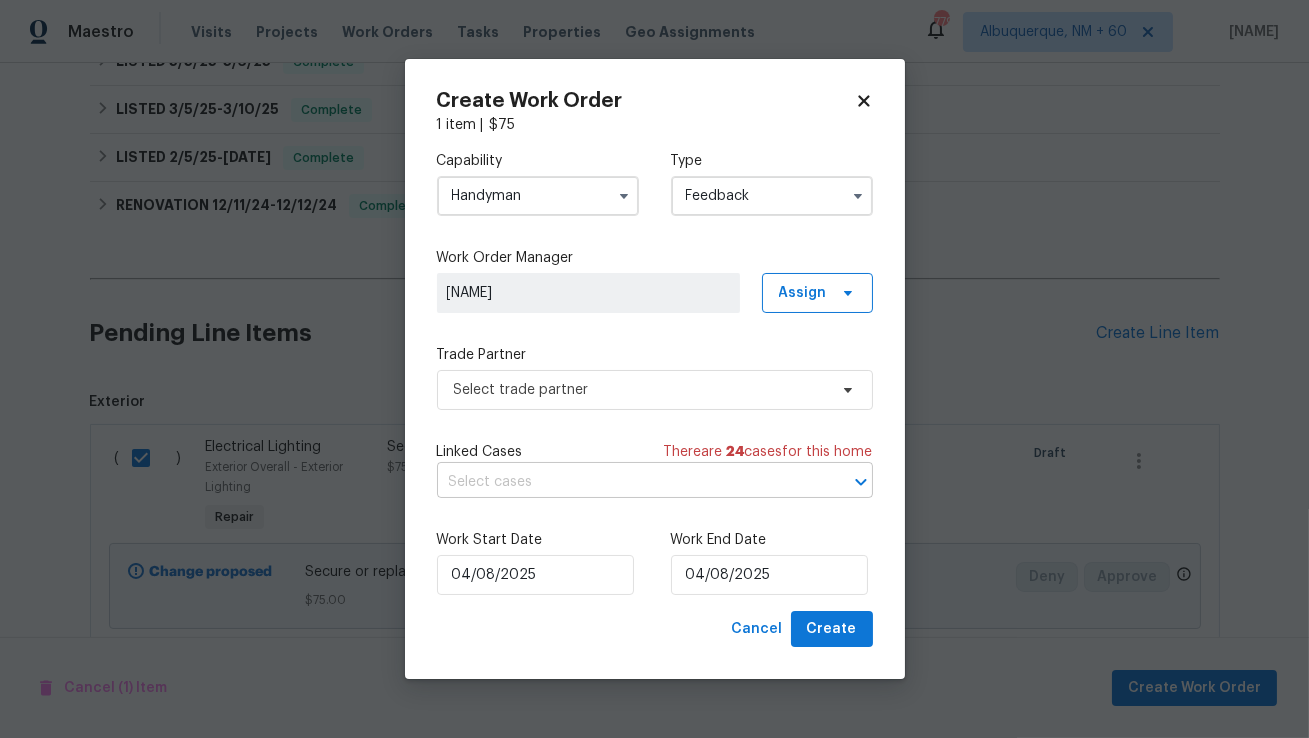 click at bounding box center (627, 482) 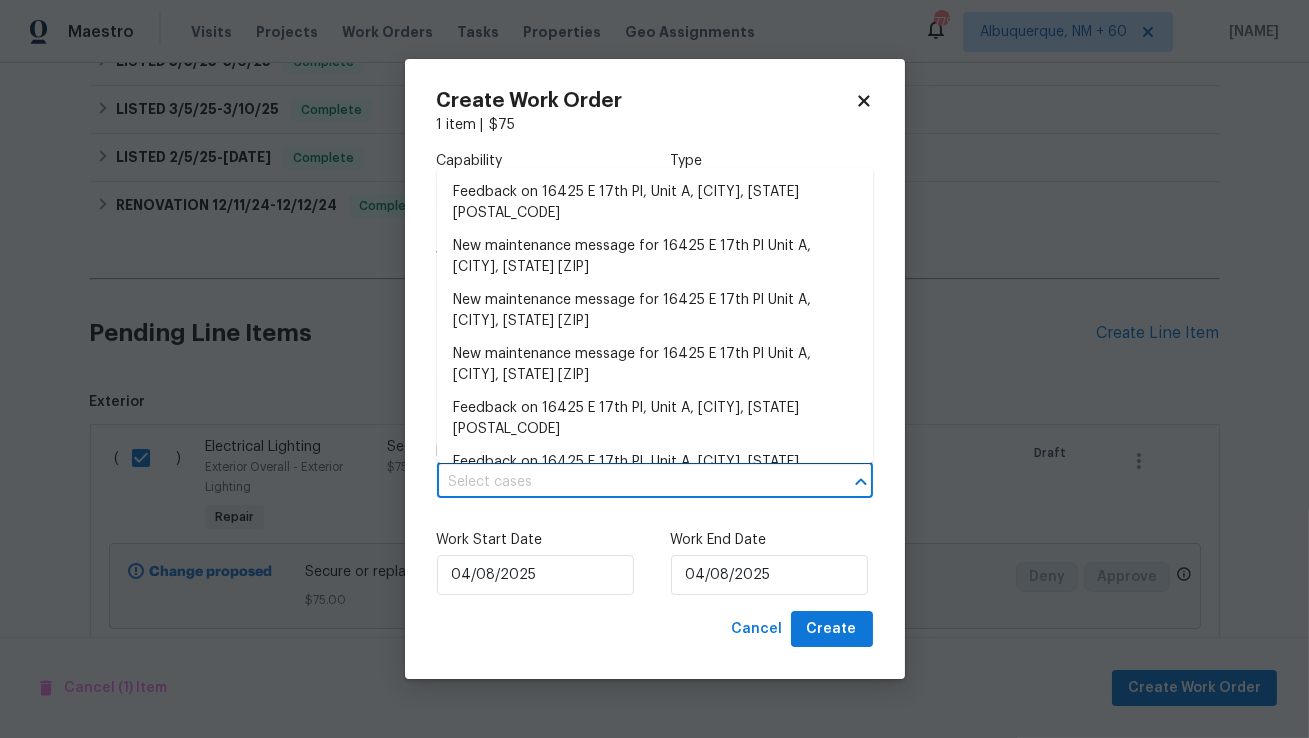 click on "Work Start Date   04/08/2025 Work End Date   04/08/2025" at bounding box center [655, 562] 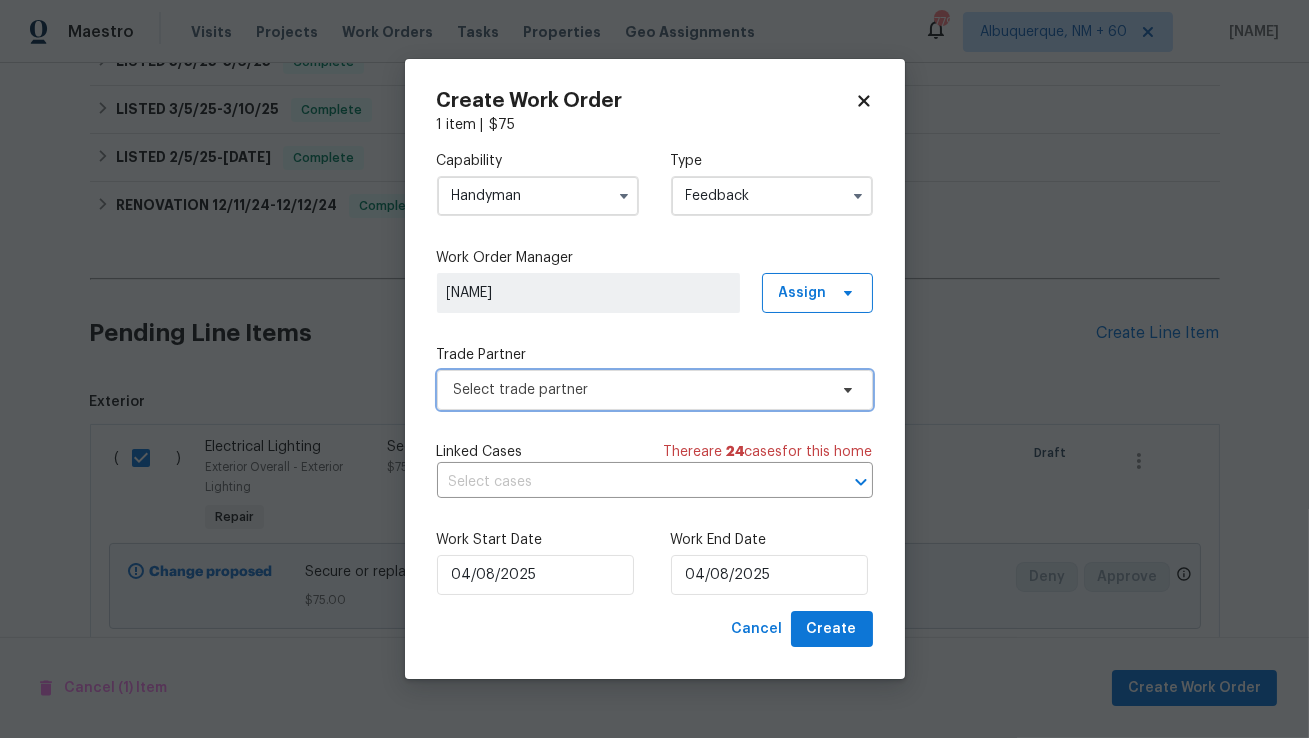 click on "Select trade partner" at bounding box center [640, 390] 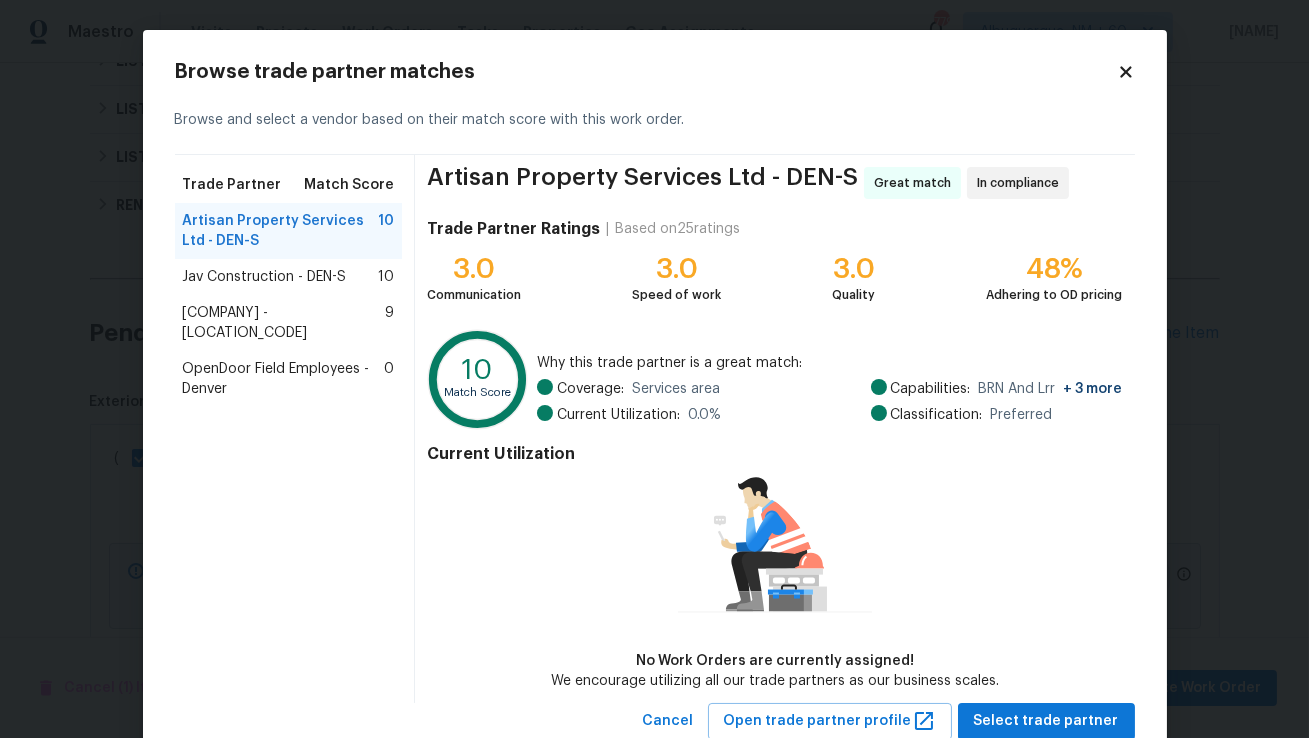 click on "Jav Construction - DEN-S" at bounding box center (265, 277) 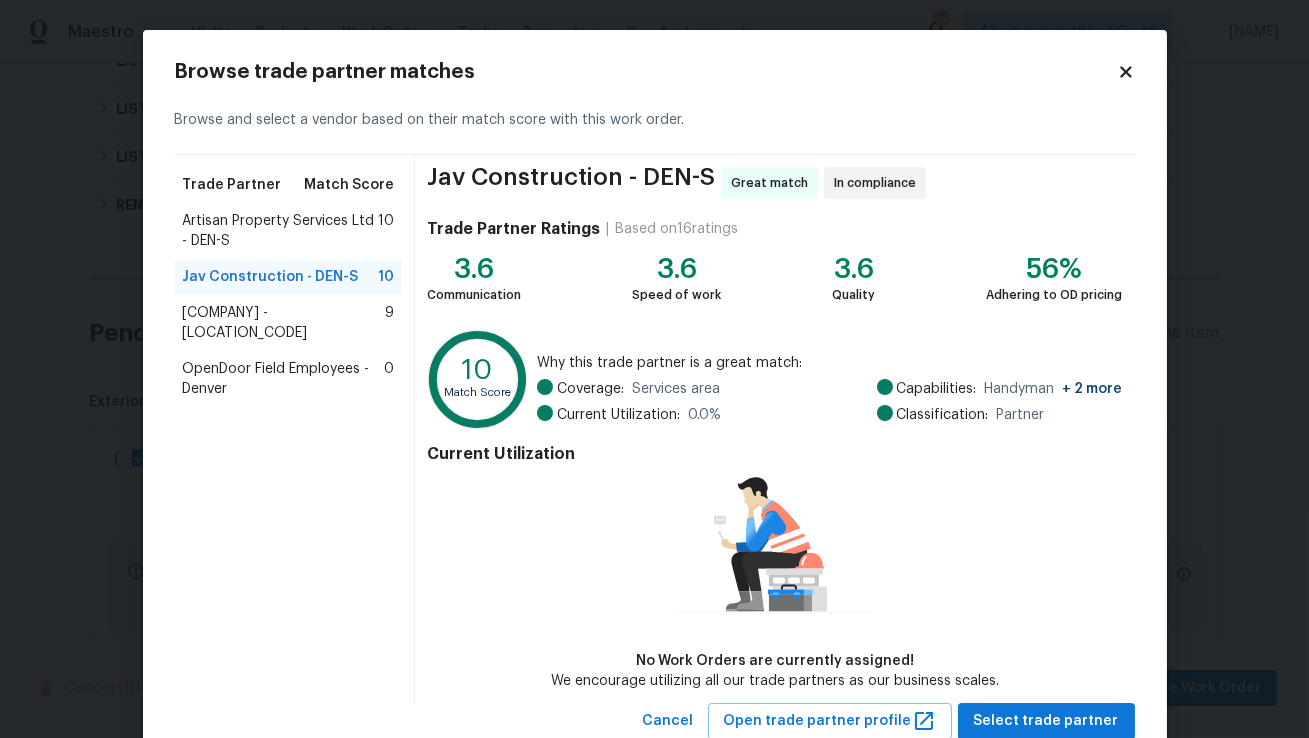 click on "Hanson Construction Inc. - DEN-S" at bounding box center [284, 323] 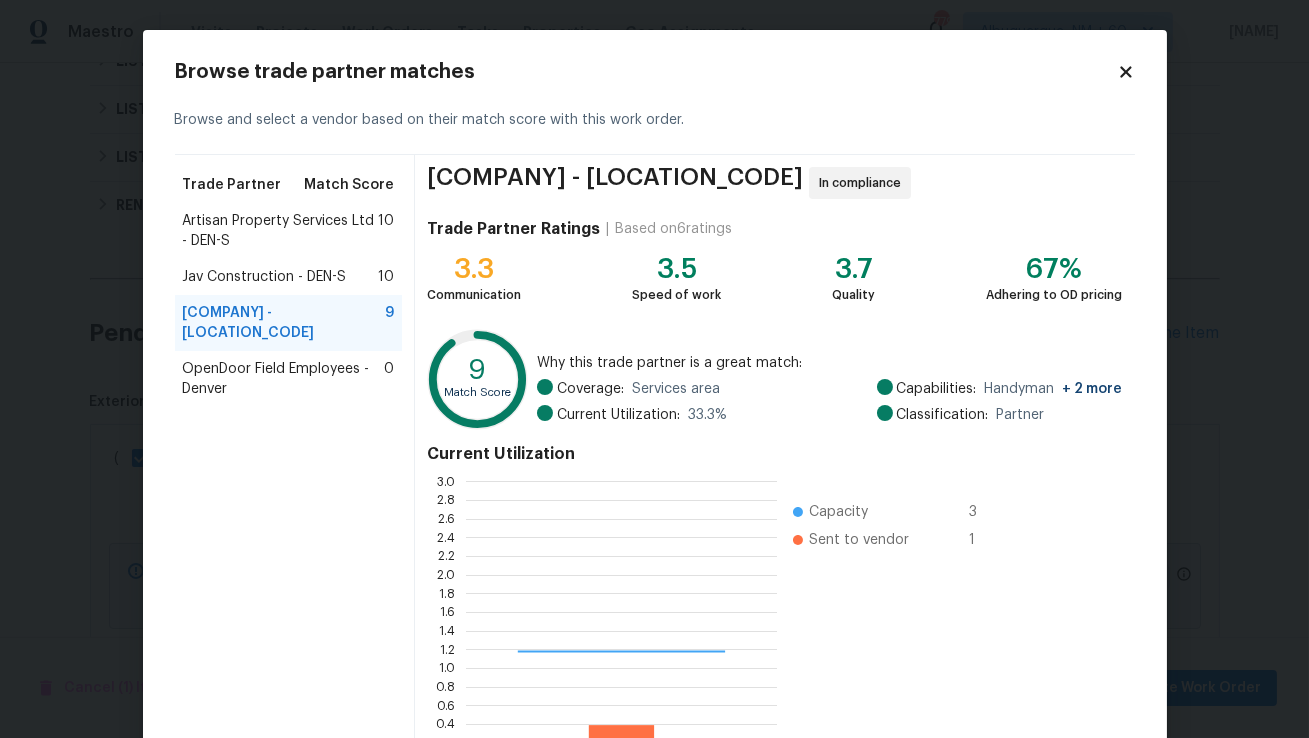 scroll, scrollTop: 1, scrollLeft: 1, axis: both 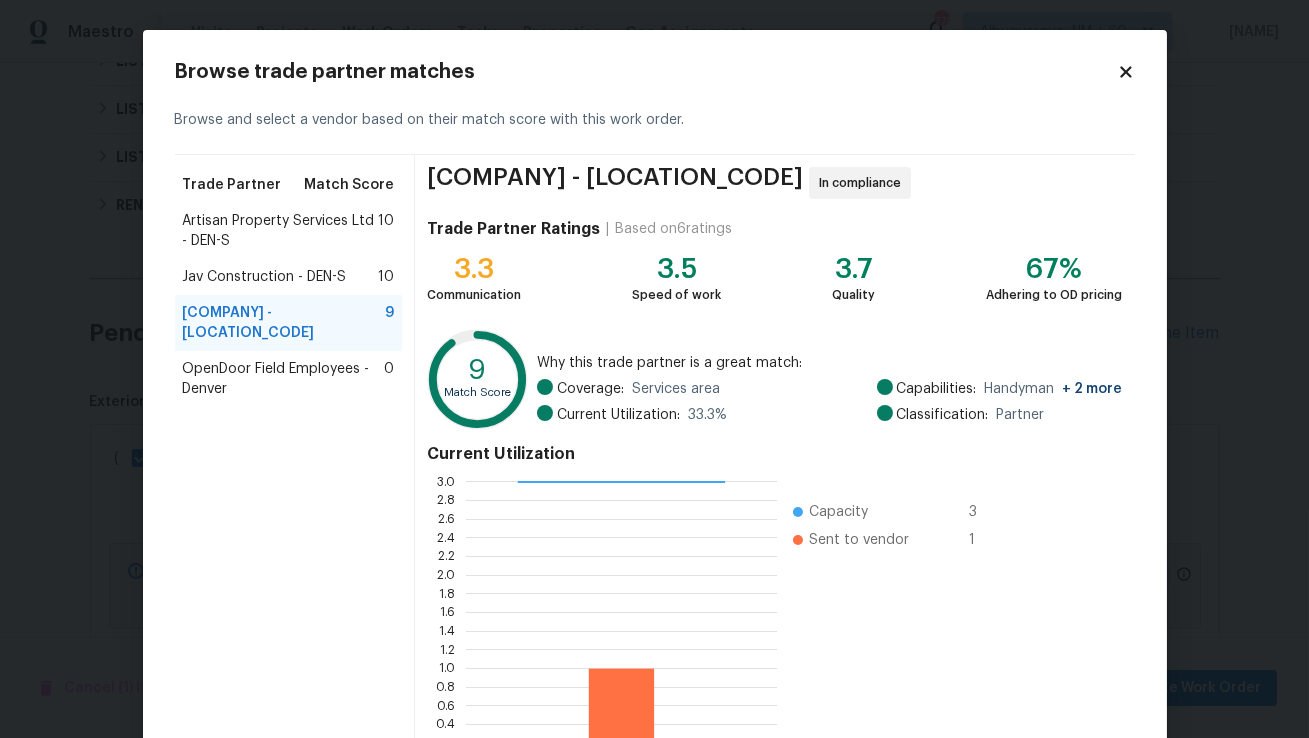 click on "Jav Construction - DEN-S" at bounding box center [265, 277] 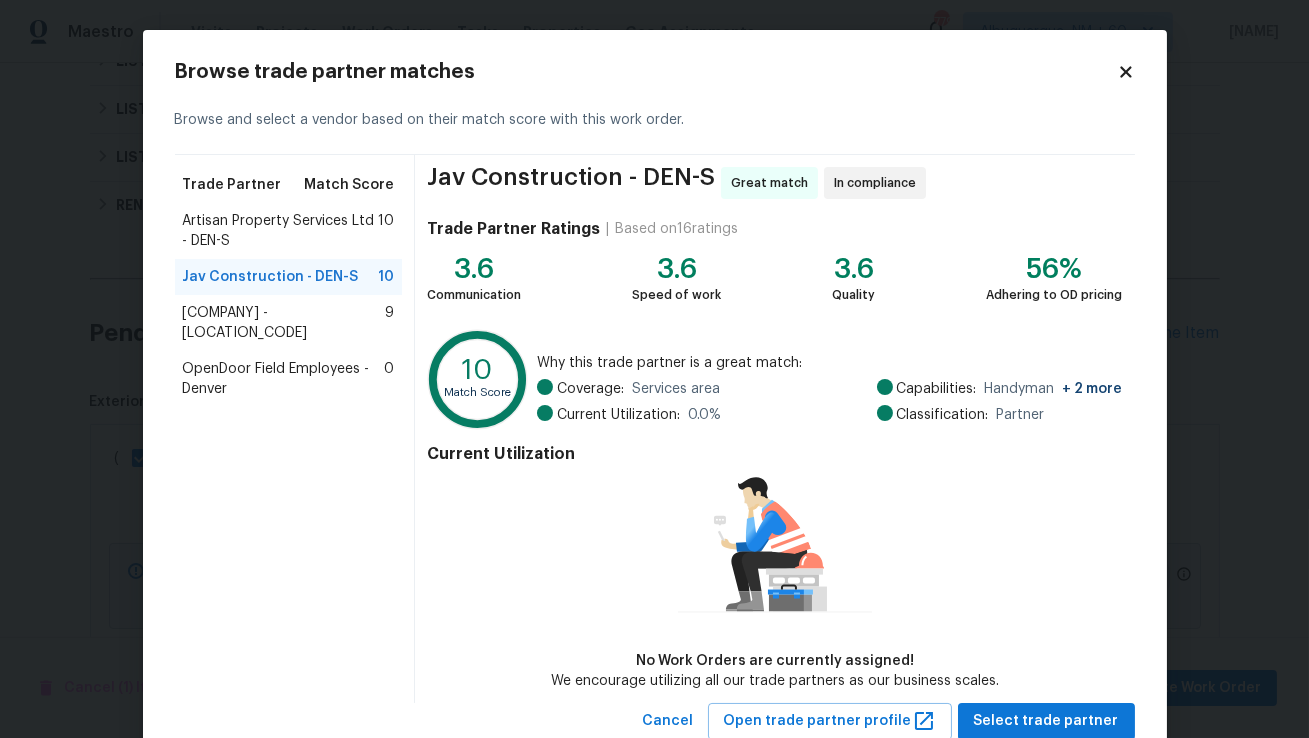 click on "Artisan Property Services Ltd - DEN-S" at bounding box center [281, 231] 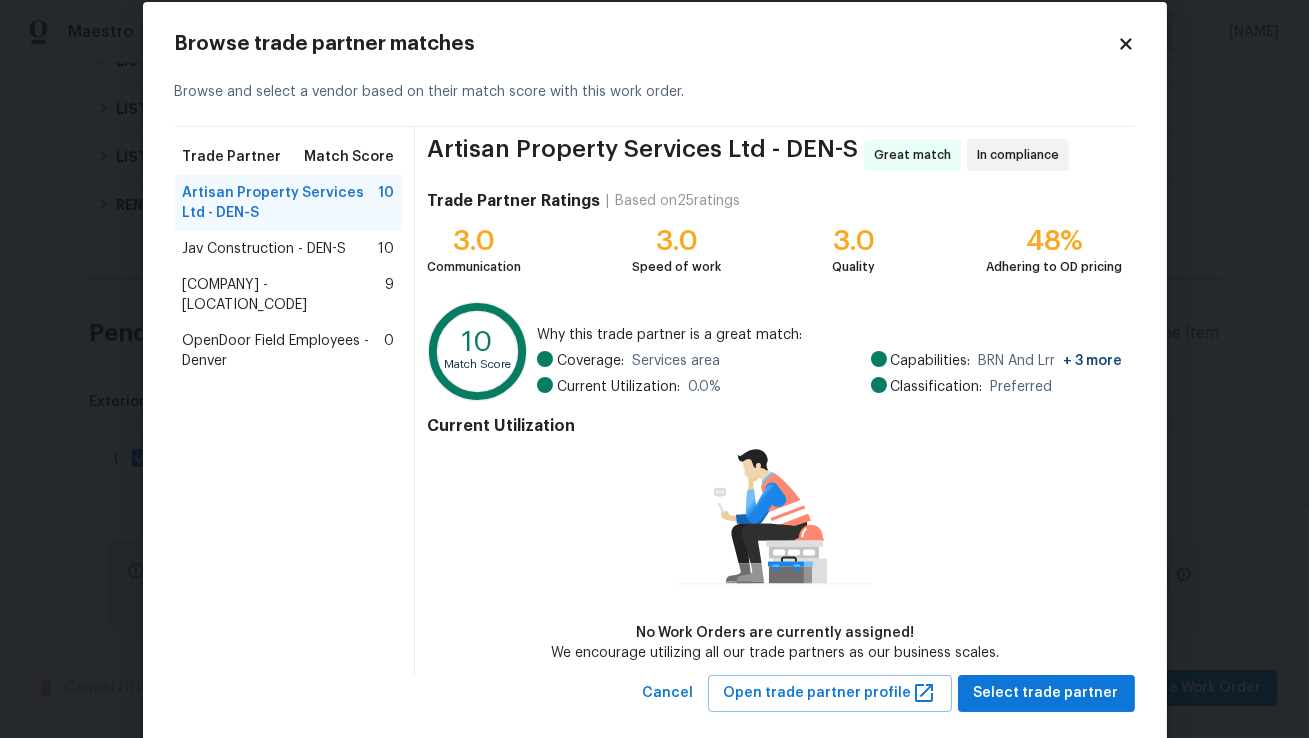 scroll, scrollTop: 30, scrollLeft: 0, axis: vertical 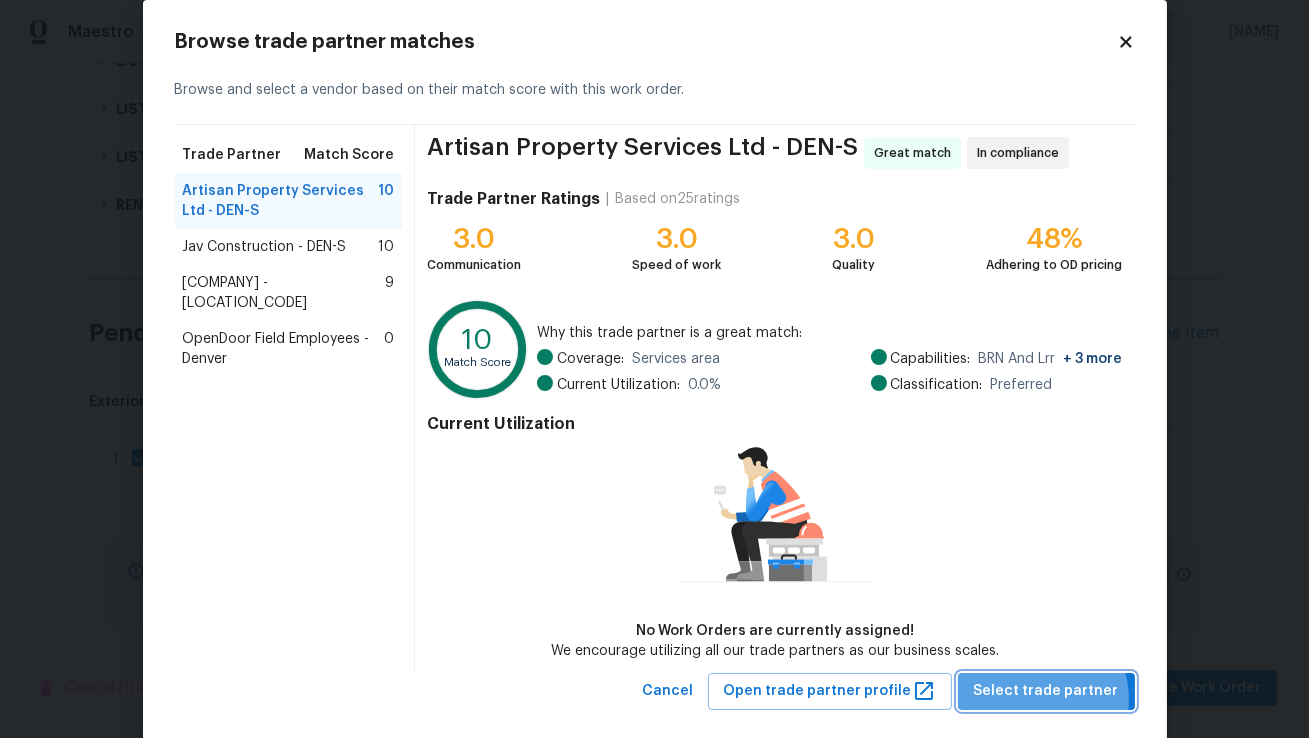 click on "Select trade partner" at bounding box center (1046, 691) 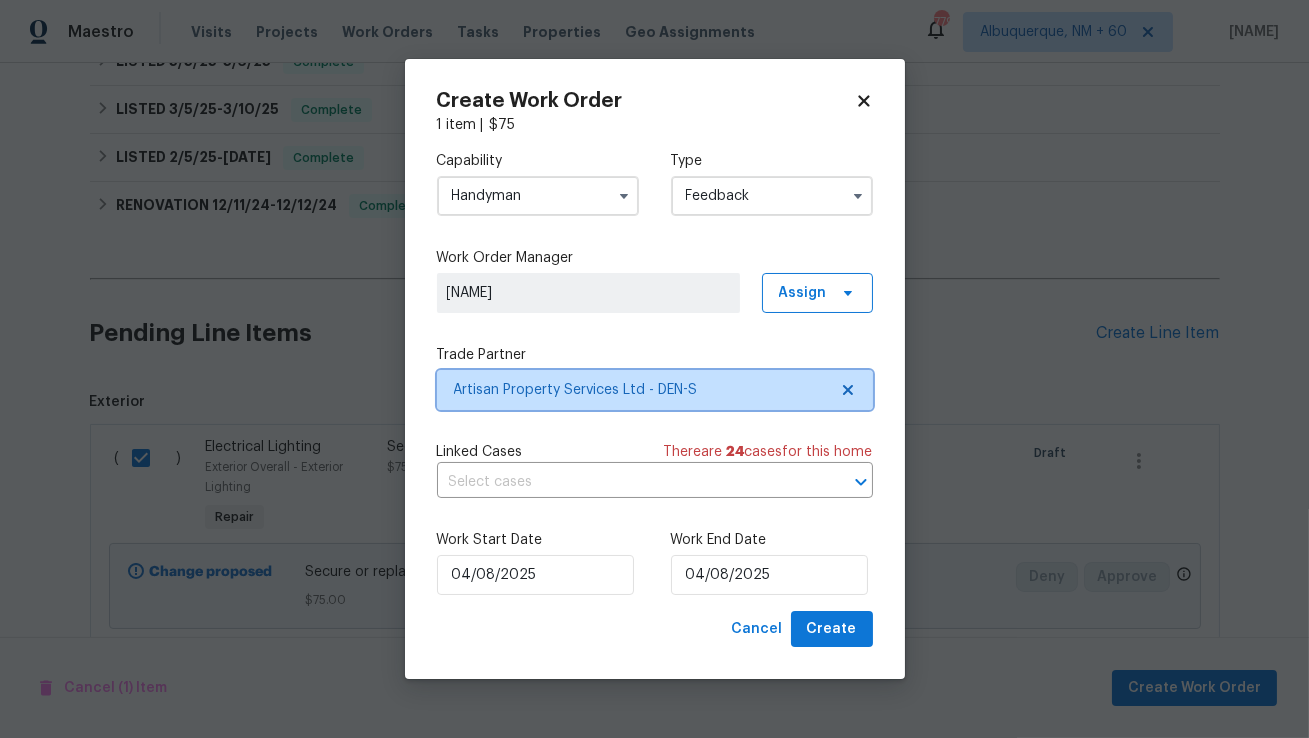 scroll, scrollTop: 0, scrollLeft: 0, axis: both 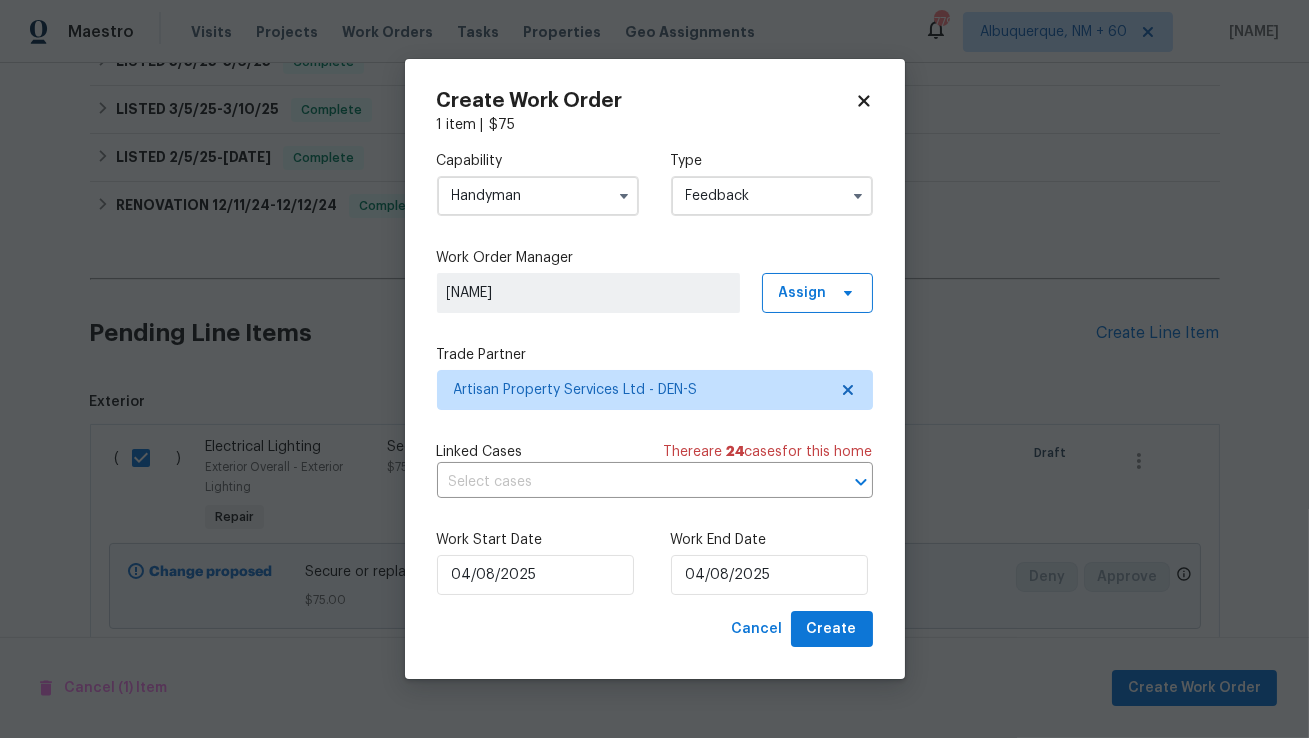 click on "Work End Date   04/08/2025" at bounding box center [772, 562] 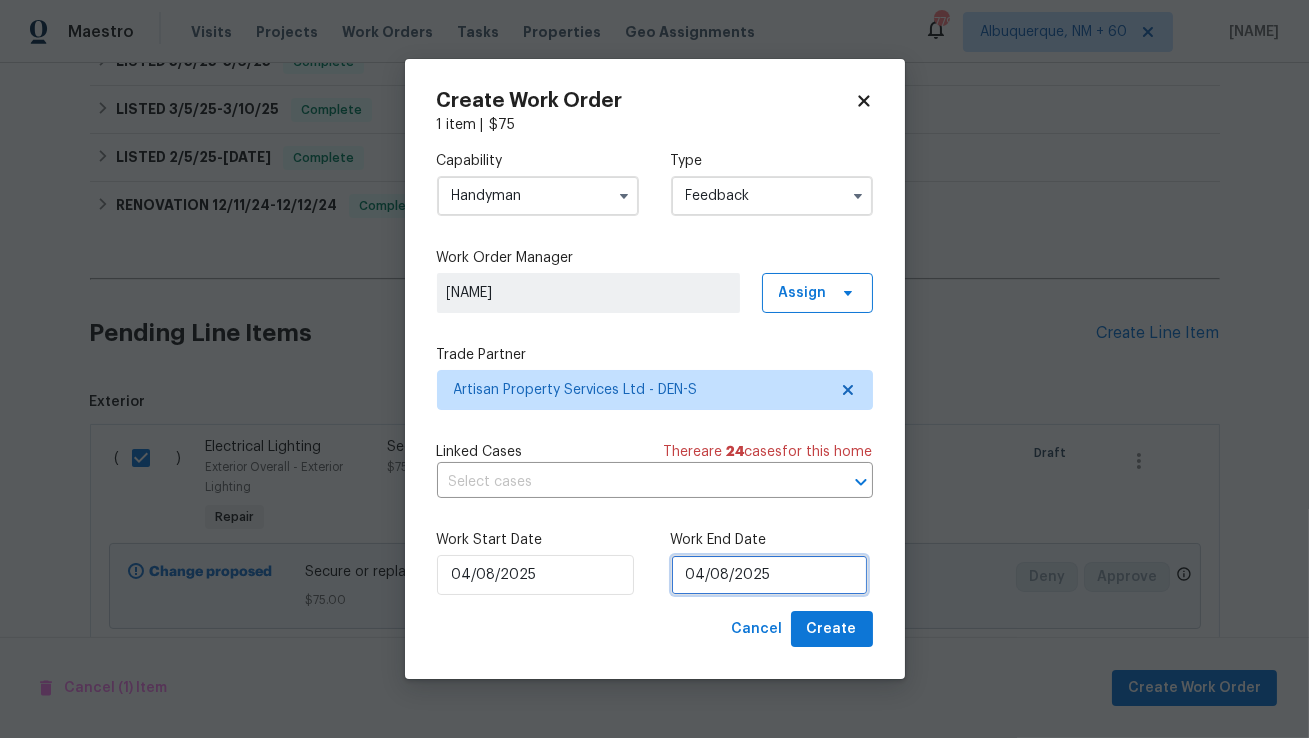 click on "04/08/2025" at bounding box center (769, 575) 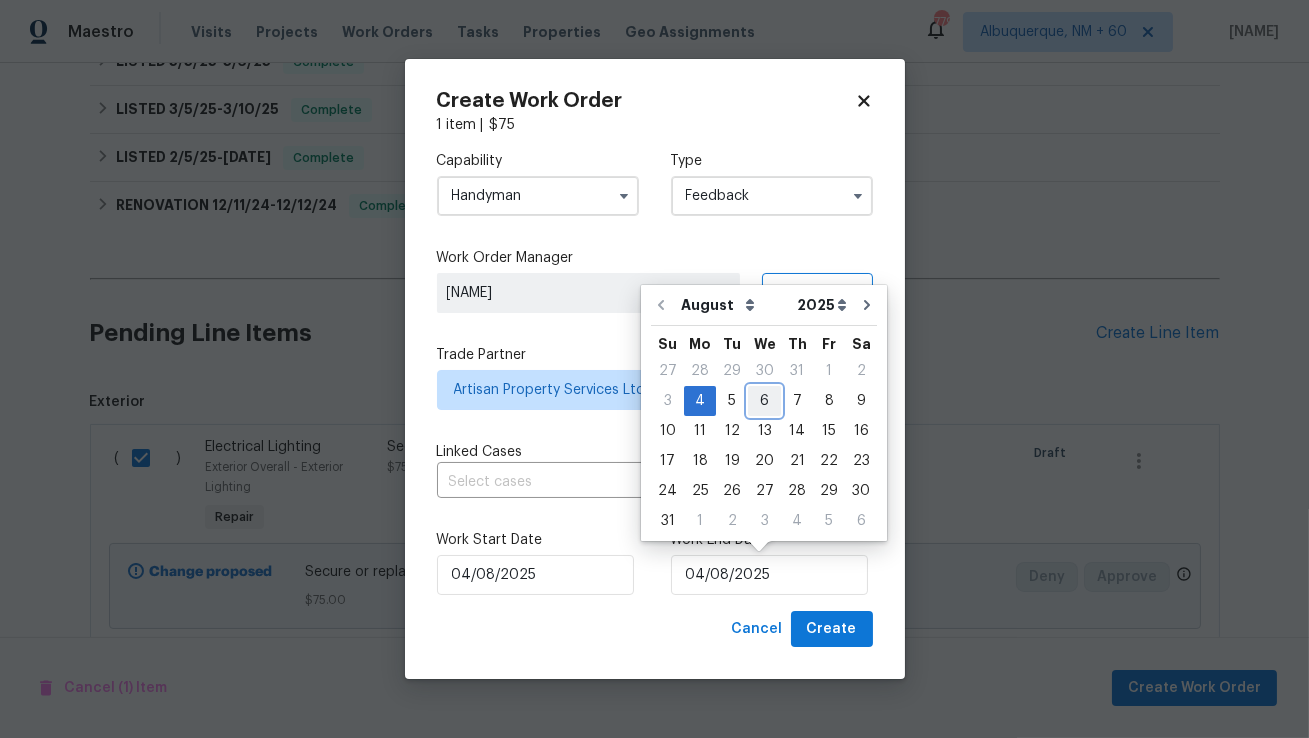 click on "6" at bounding box center (764, 401) 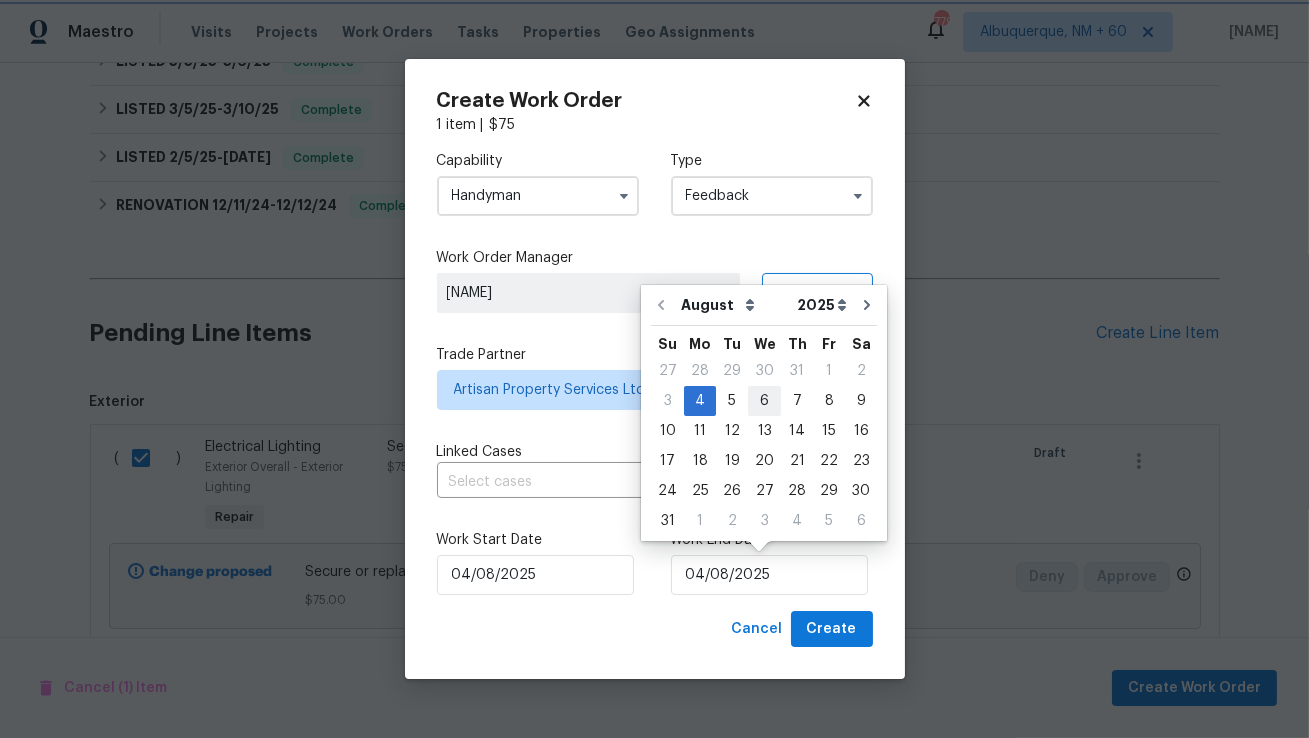 type on "06/08/2025" 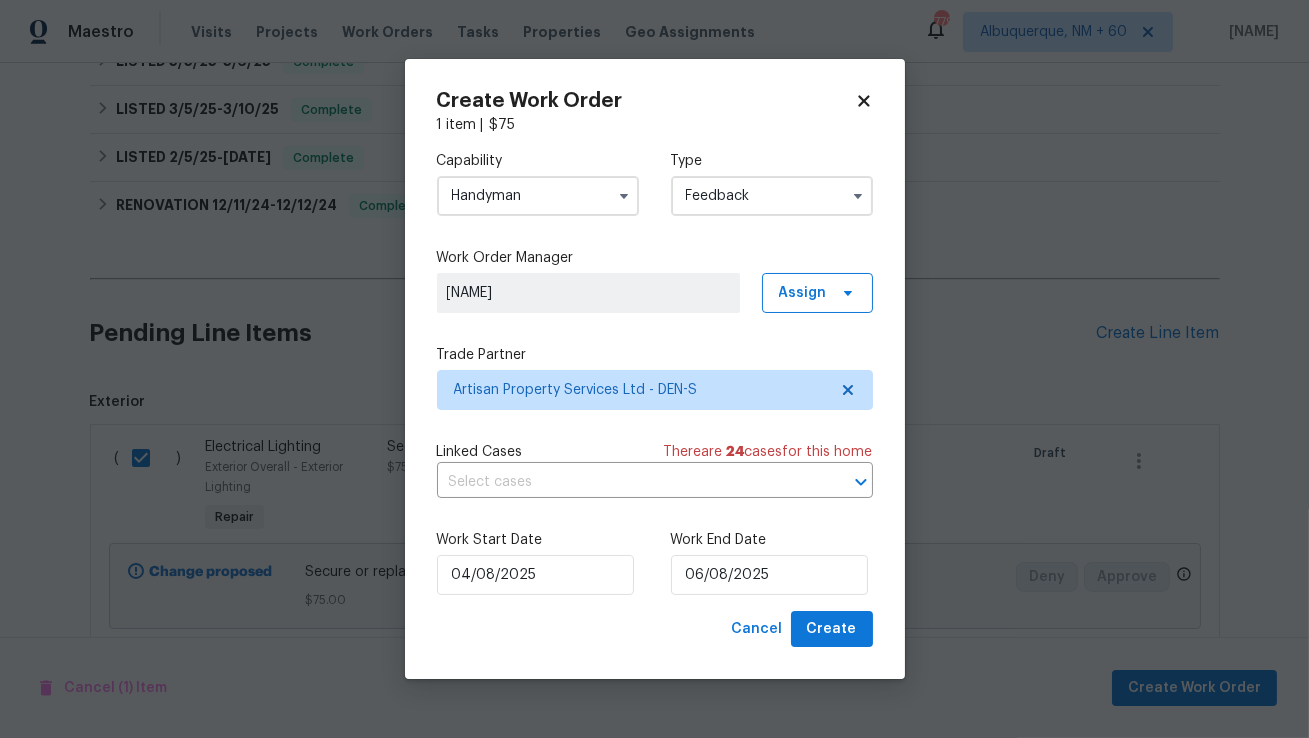 click on "Work Start Date   04/08/2025 Work End Date   06/08/2025" at bounding box center (655, 562) 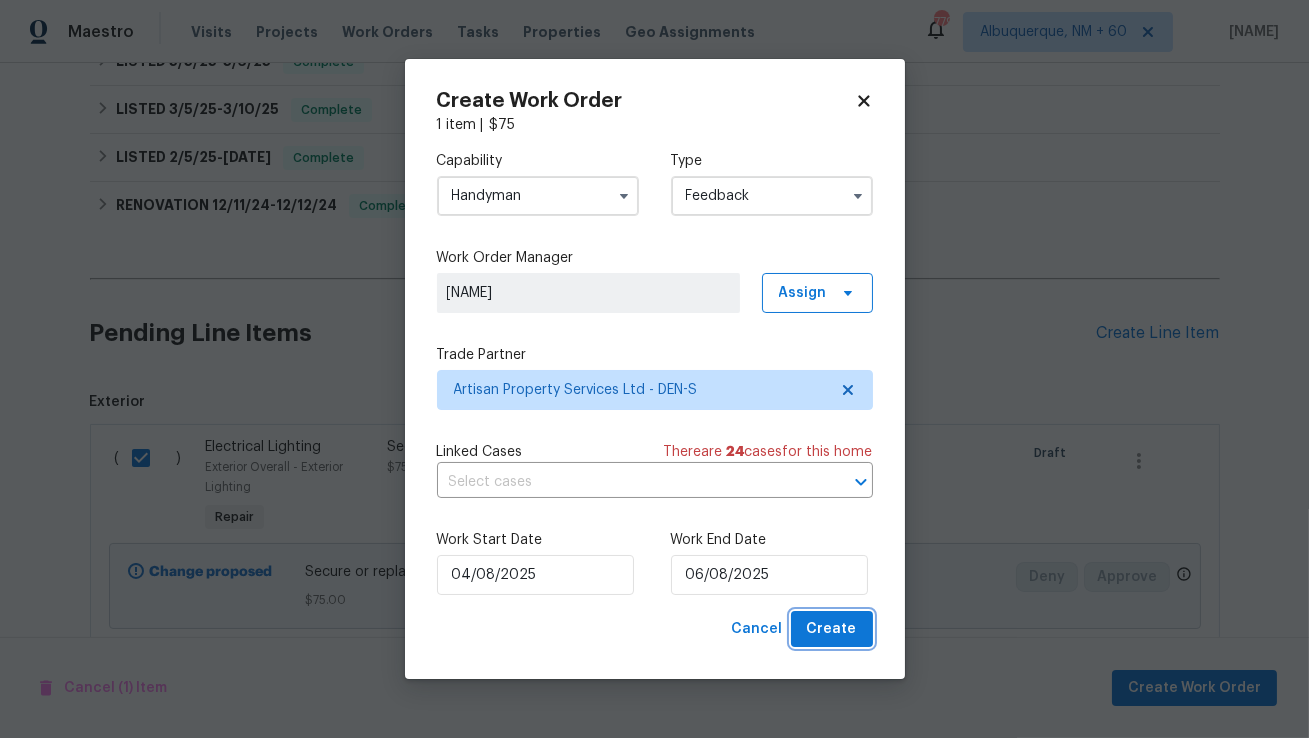 click on "Create" at bounding box center [832, 629] 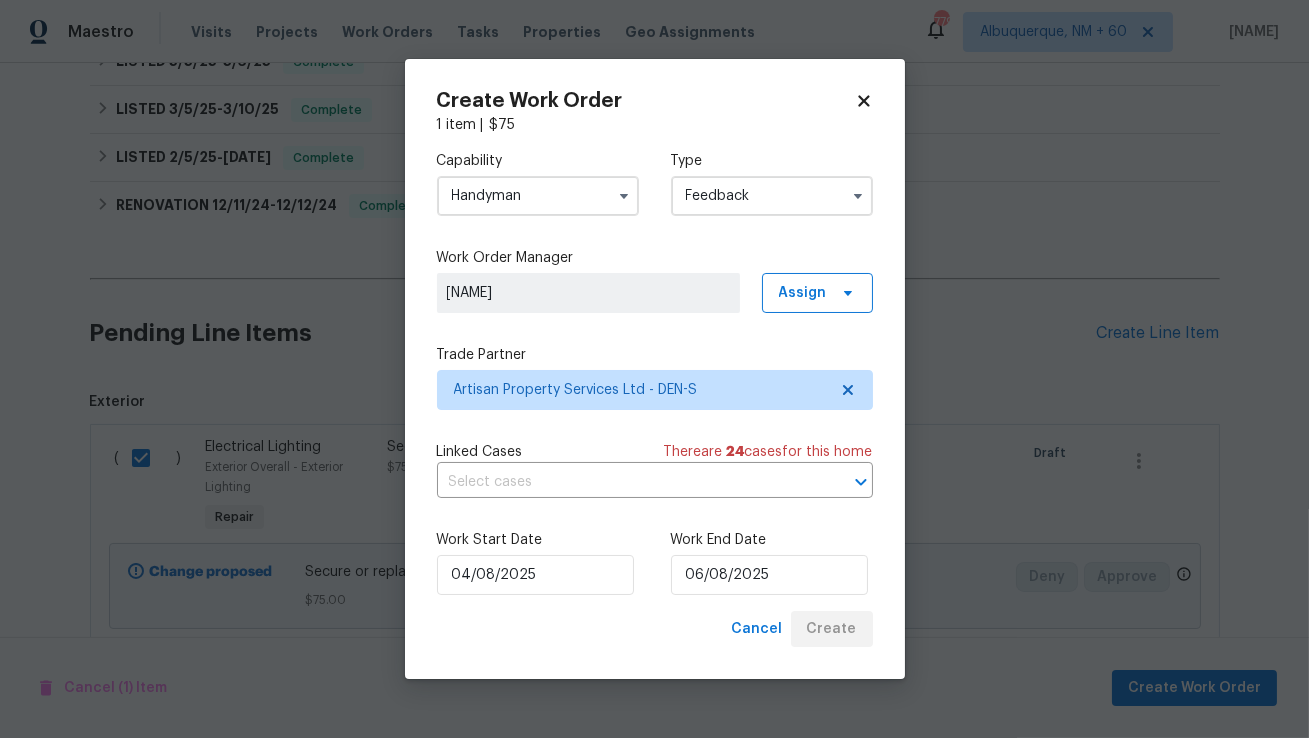 checkbox on "false" 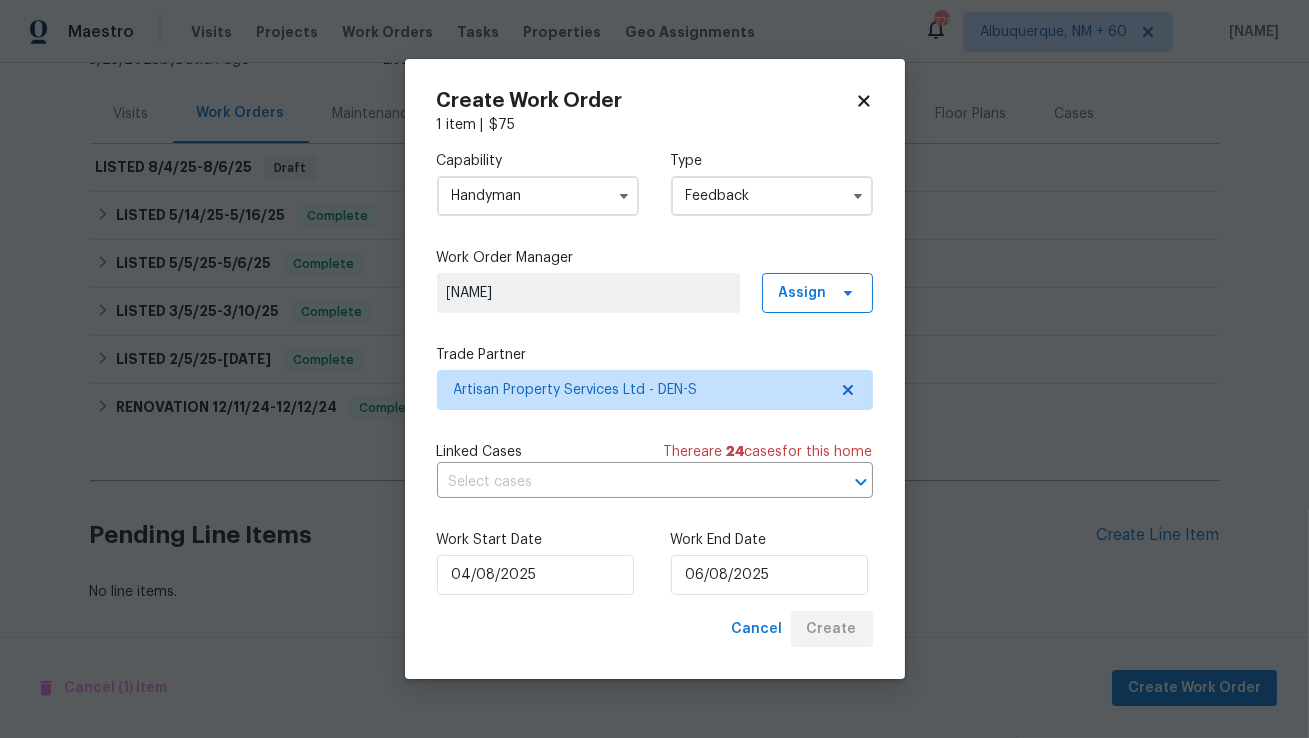 scroll, scrollTop: 218, scrollLeft: 0, axis: vertical 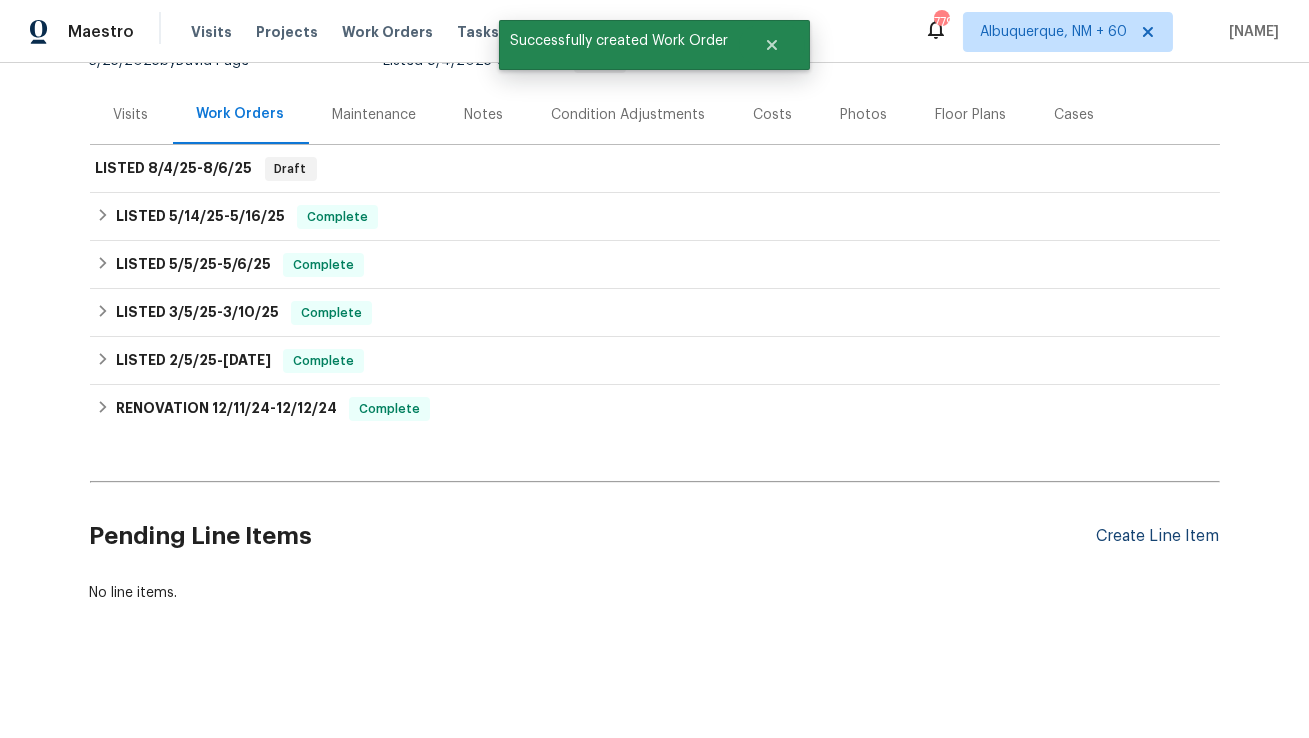 click on "Create Line Item" at bounding box center (1158, 536) 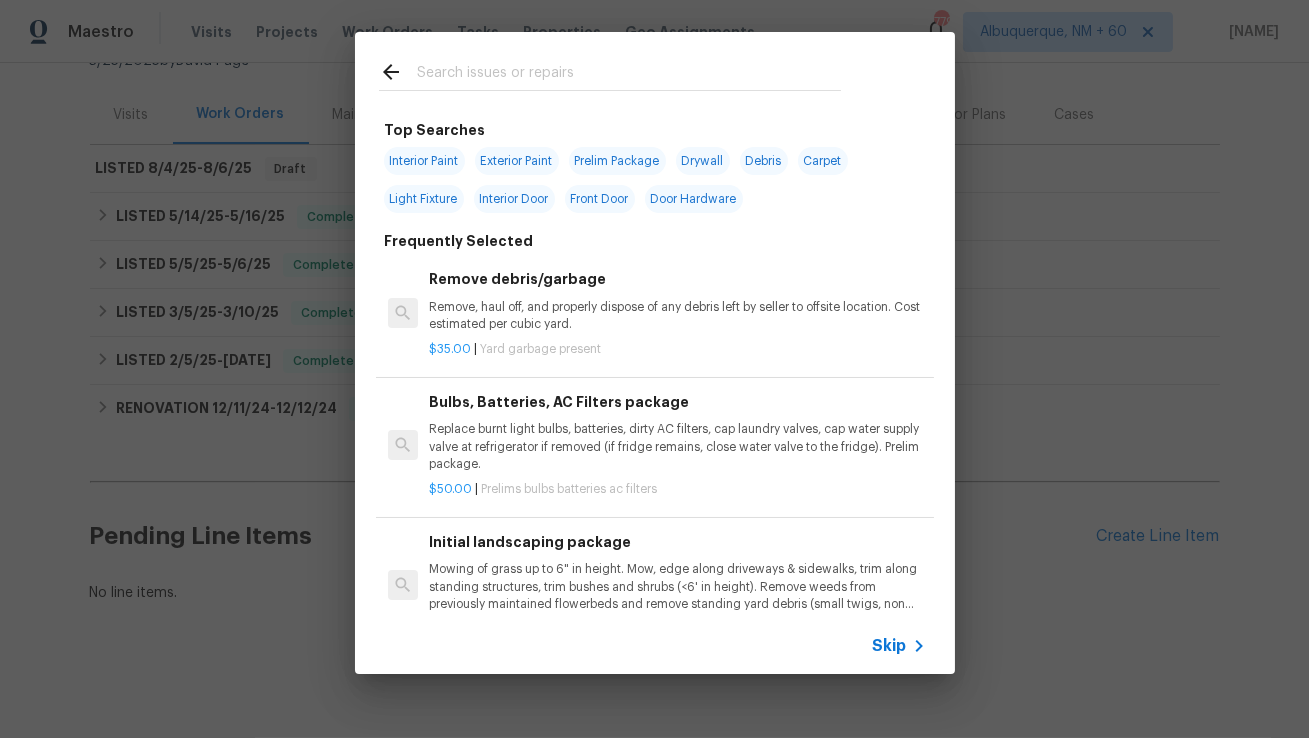click at bounding box center [629, 75] 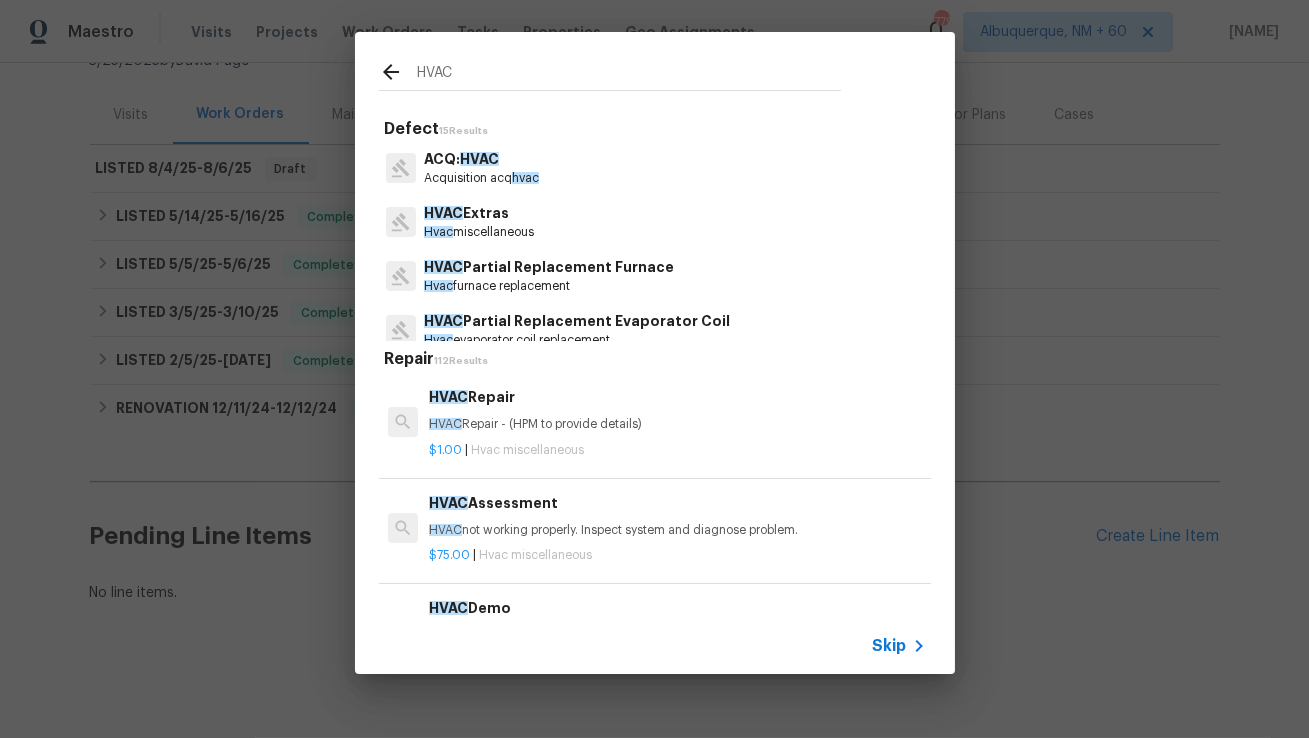 type on "HVAC" 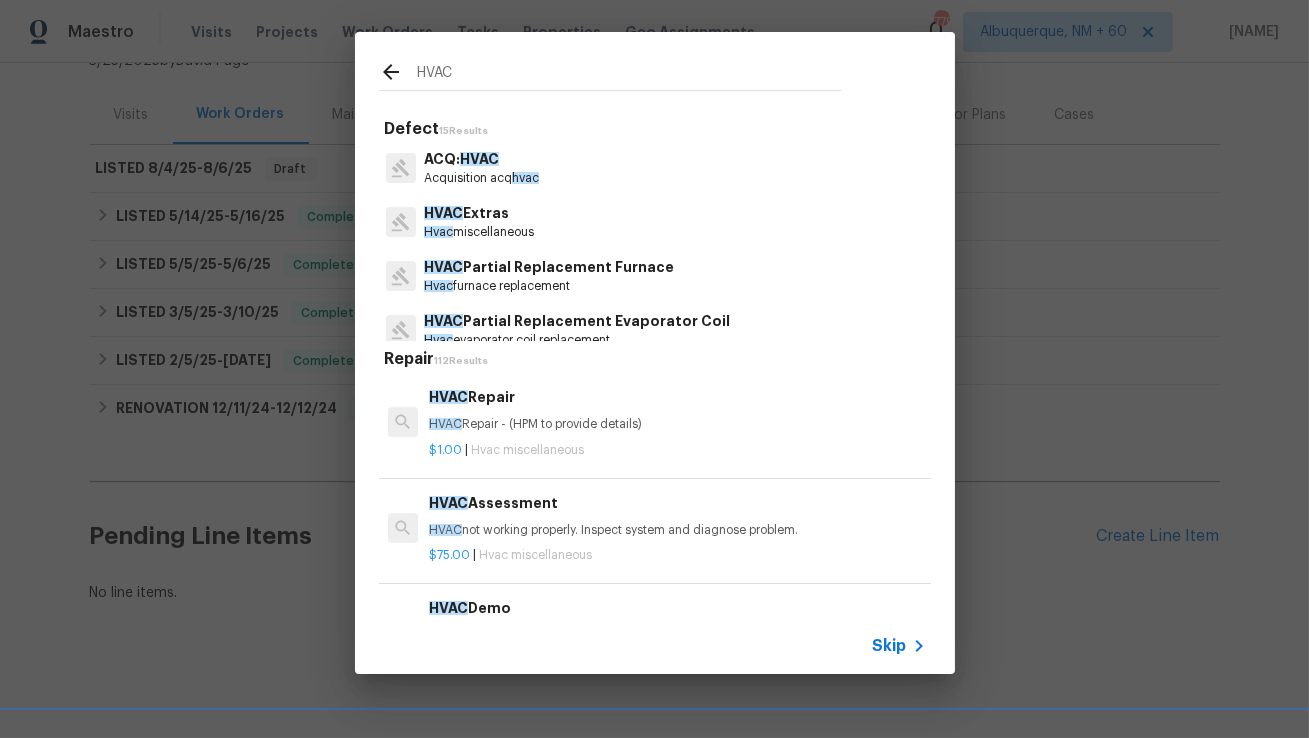 click on "HVAC  Repair" at bounding box center (677, 397) 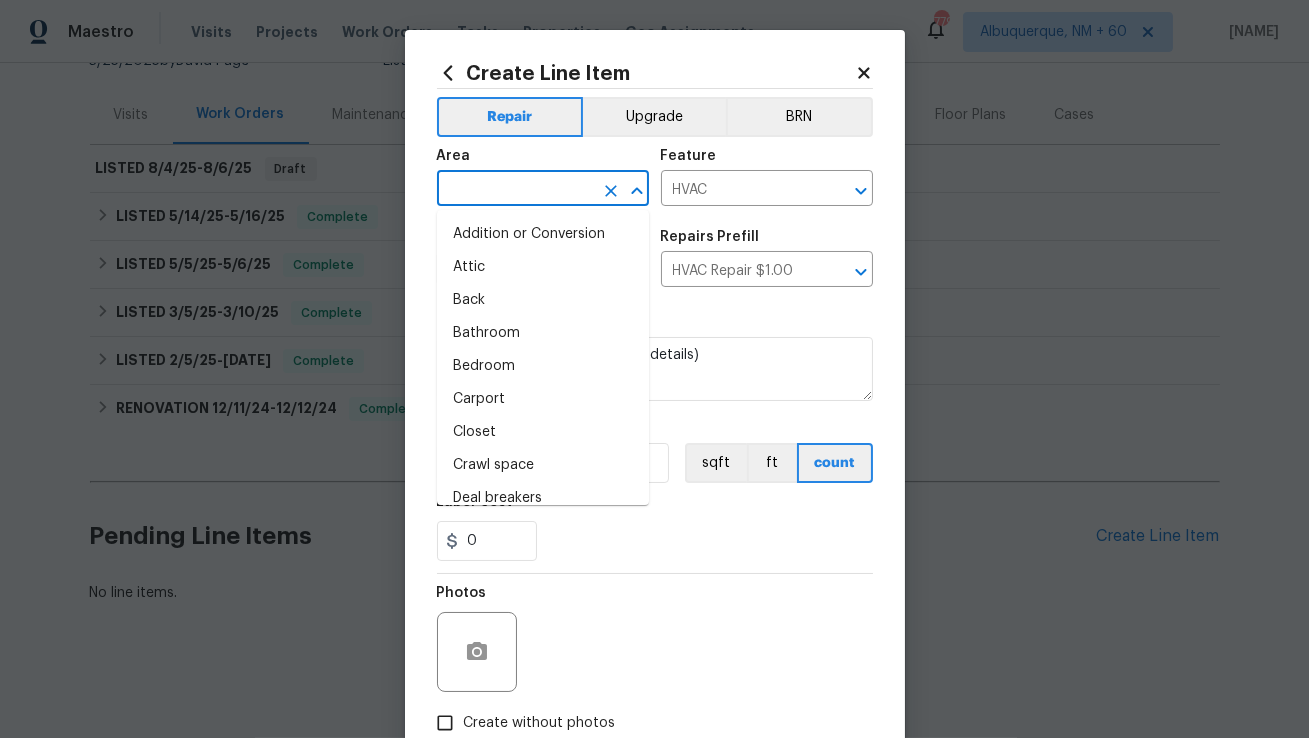 click at bounding box center [515, 190] 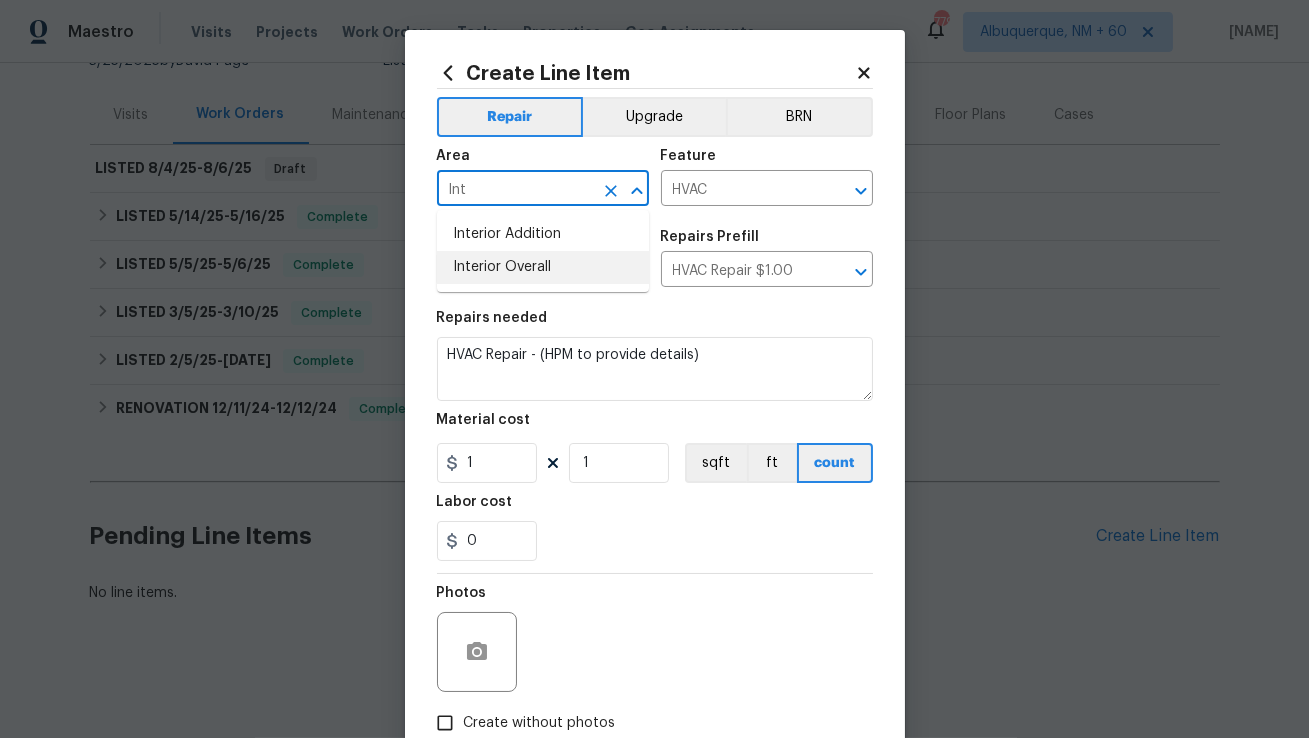 drag, startPoint x: 534, startPoint y: 234, endPoint x: 531, endPoint y: 270, distance: 36.124783 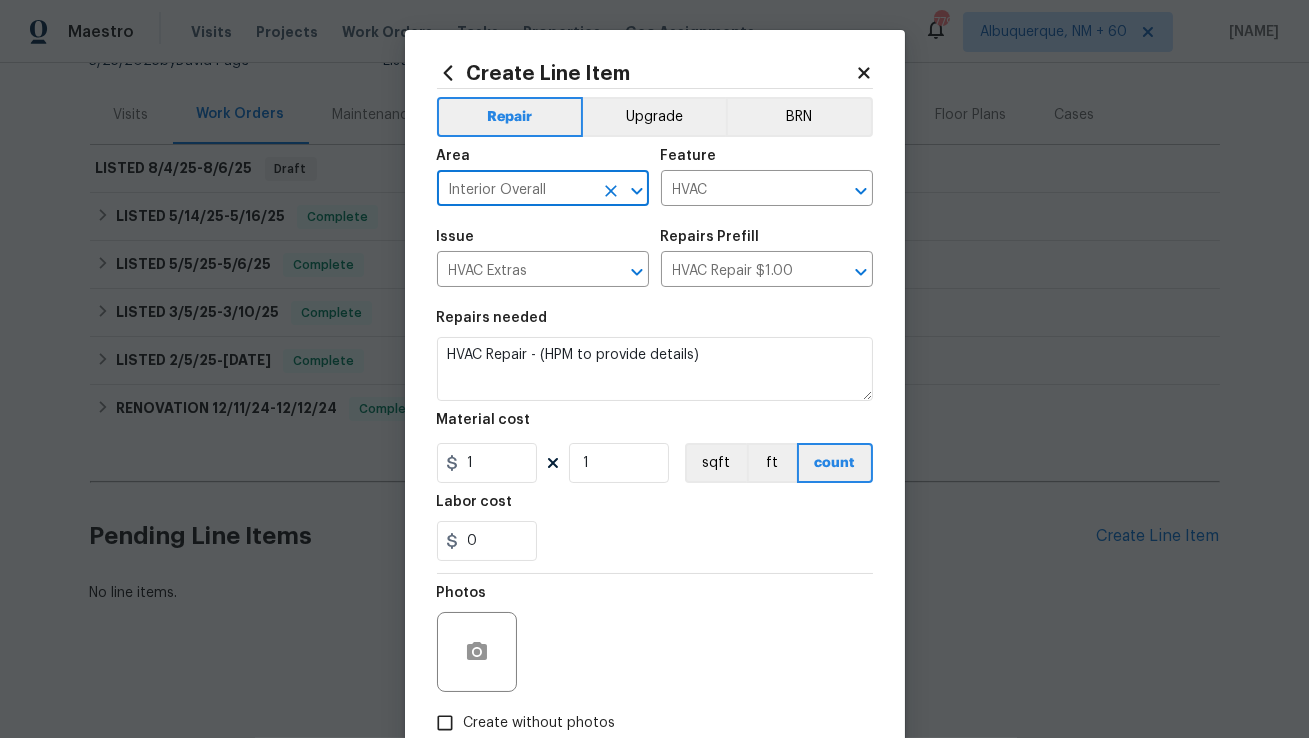 type on "Interior Overall" 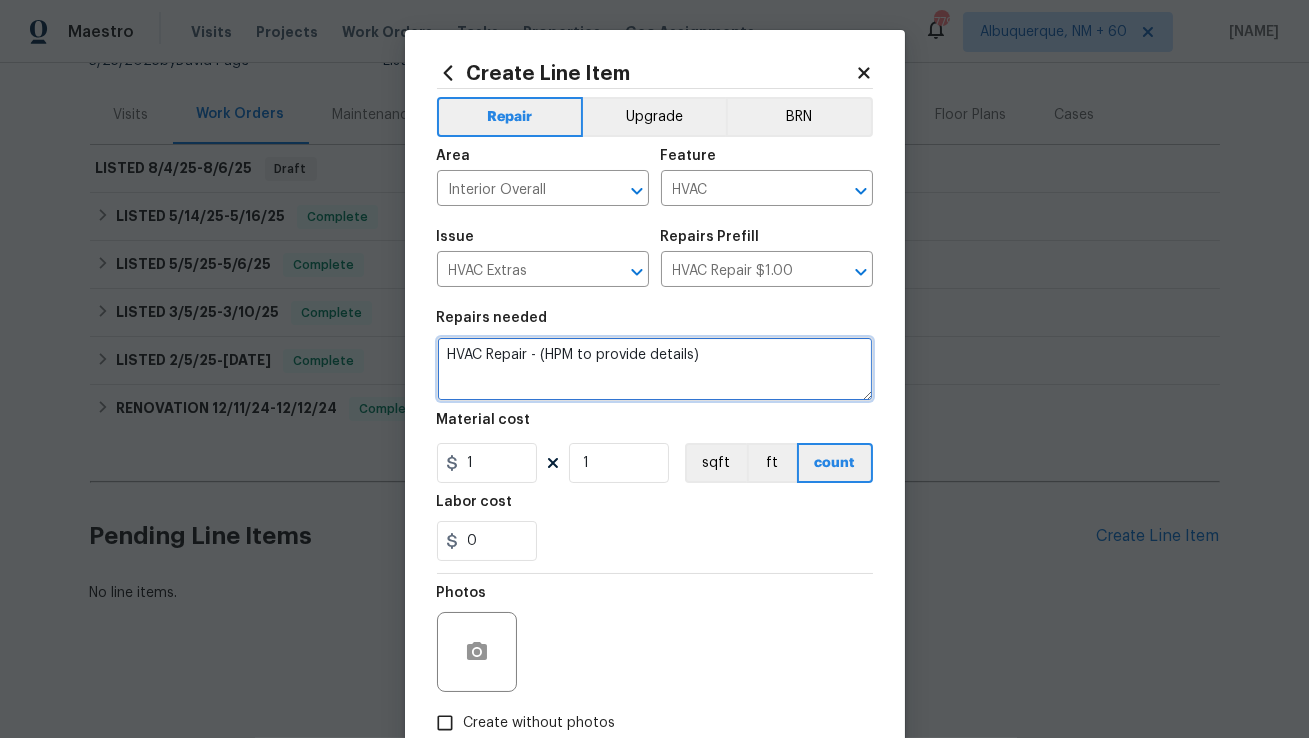 click on "HVAC Repair - (HPM to provide details)" at bounding box center [655, 369] 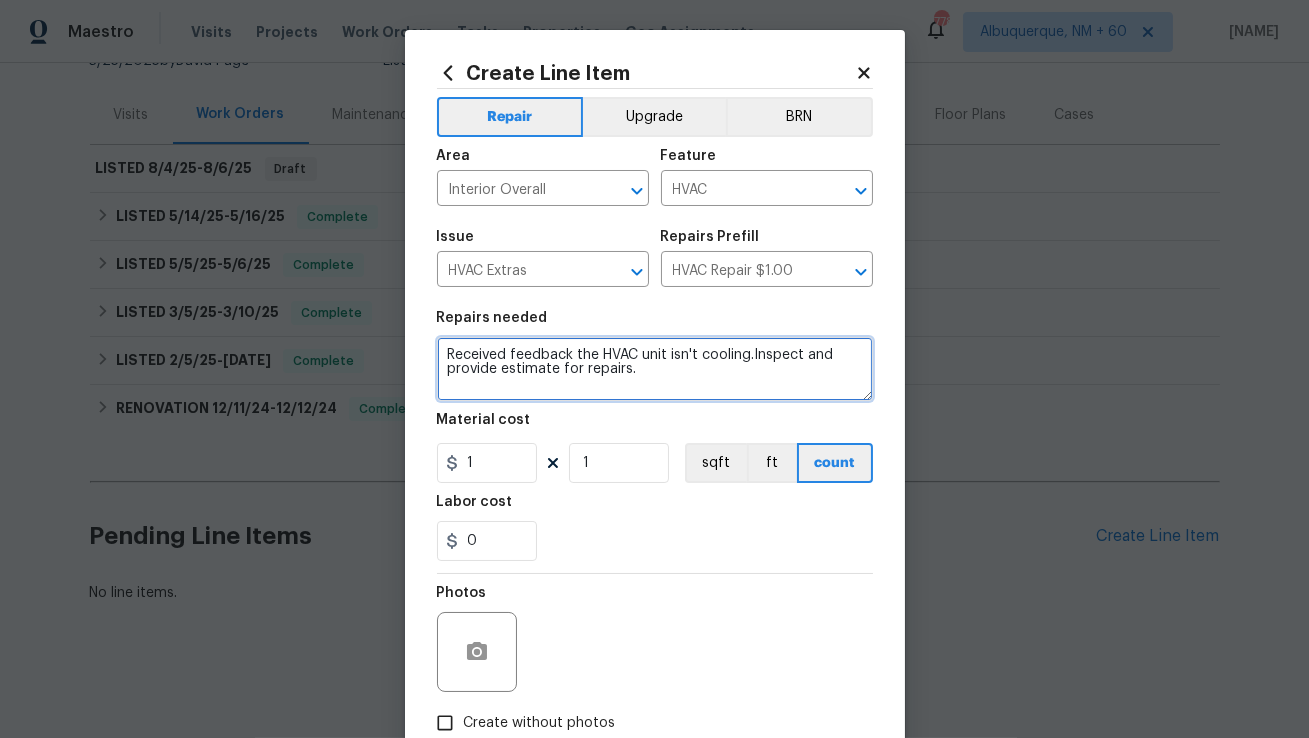 type on "Received feedback the HVAC unit isn't cooling.Inspect and provide estimate for repairs." 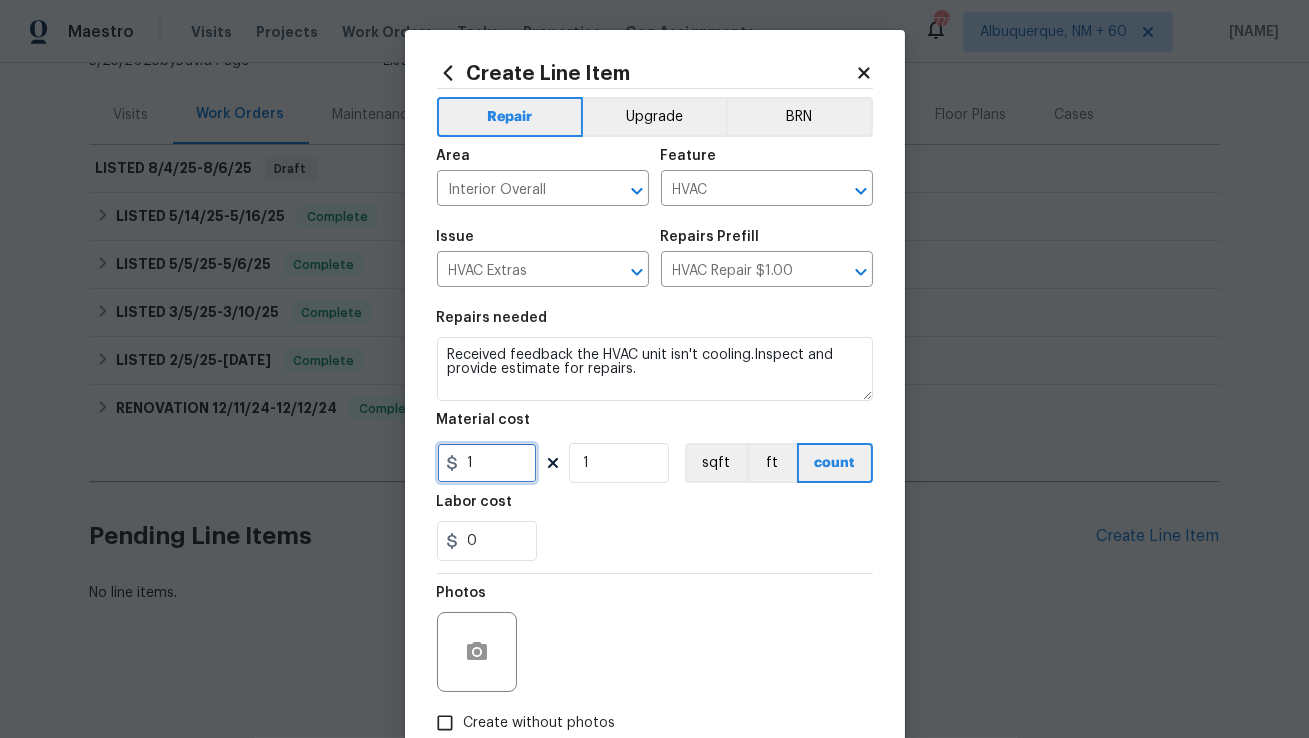click on "1" at bounding box center (487, 463) 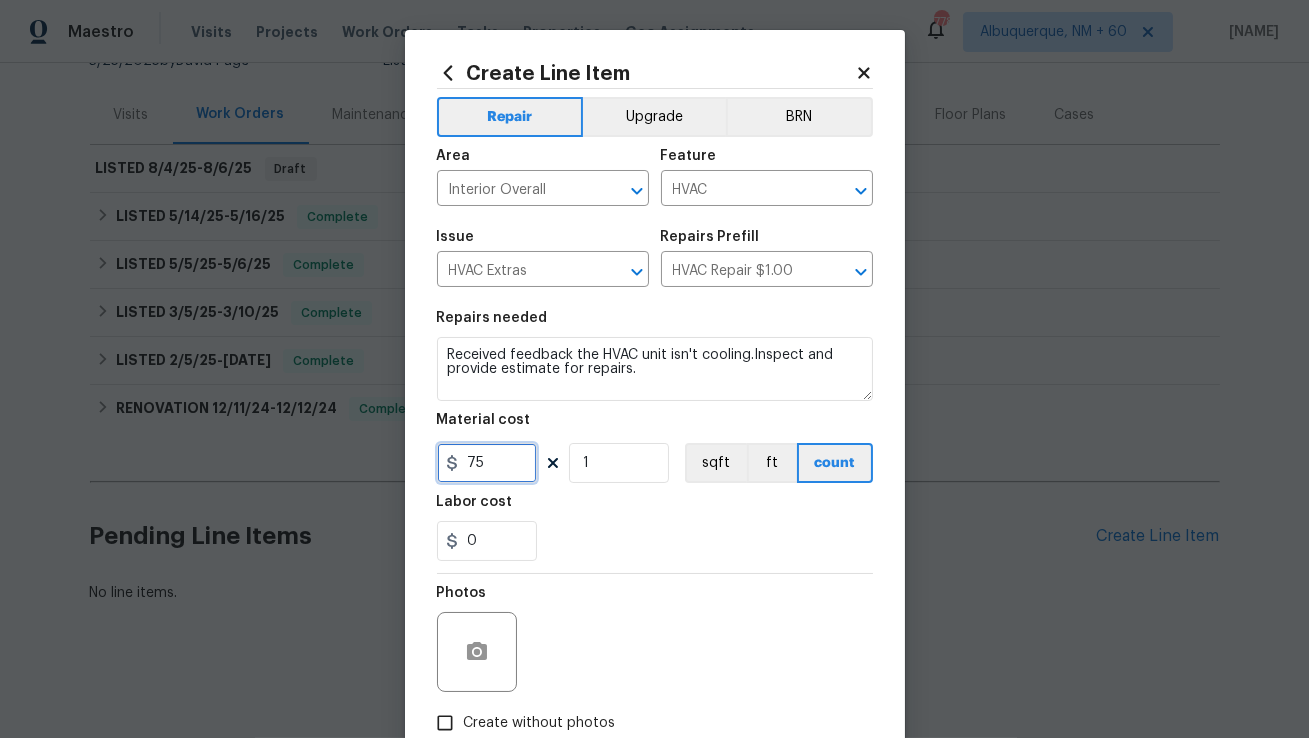 scroll, scrollTop: 68, scrollLeft: 0, axis: vertical 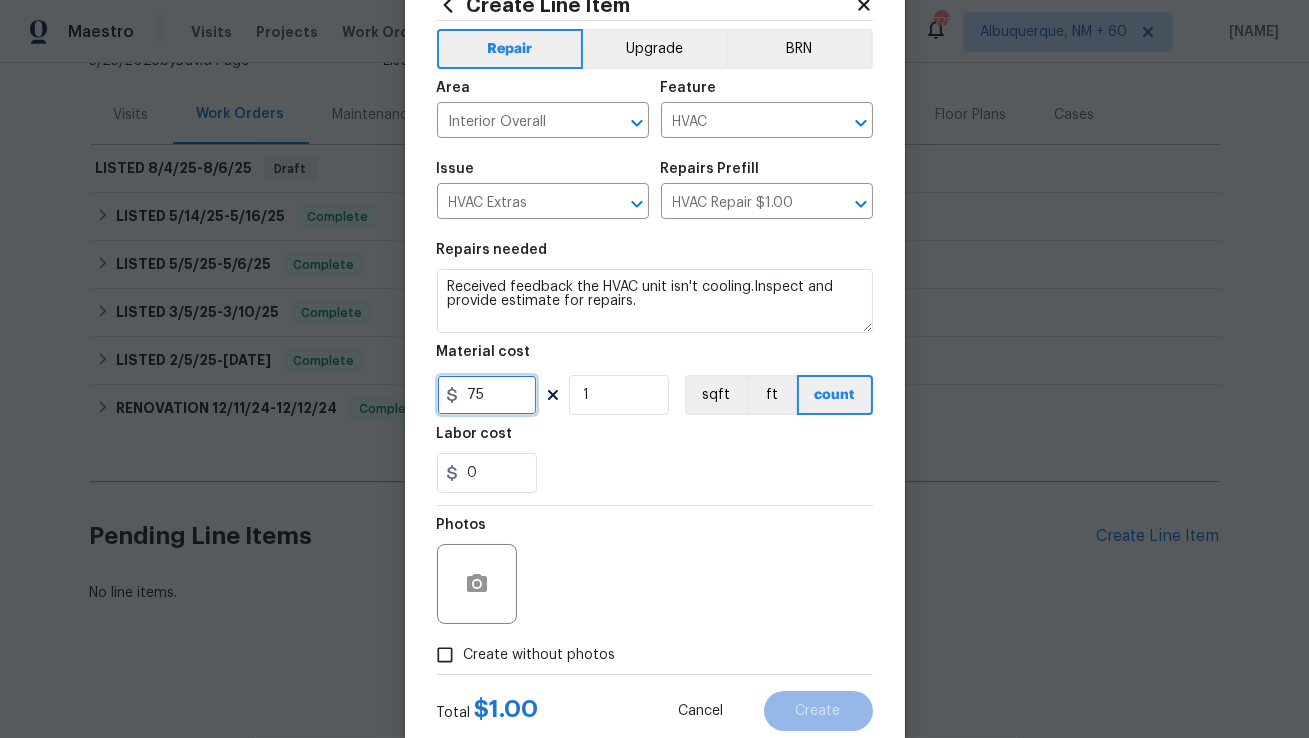 type on "75" 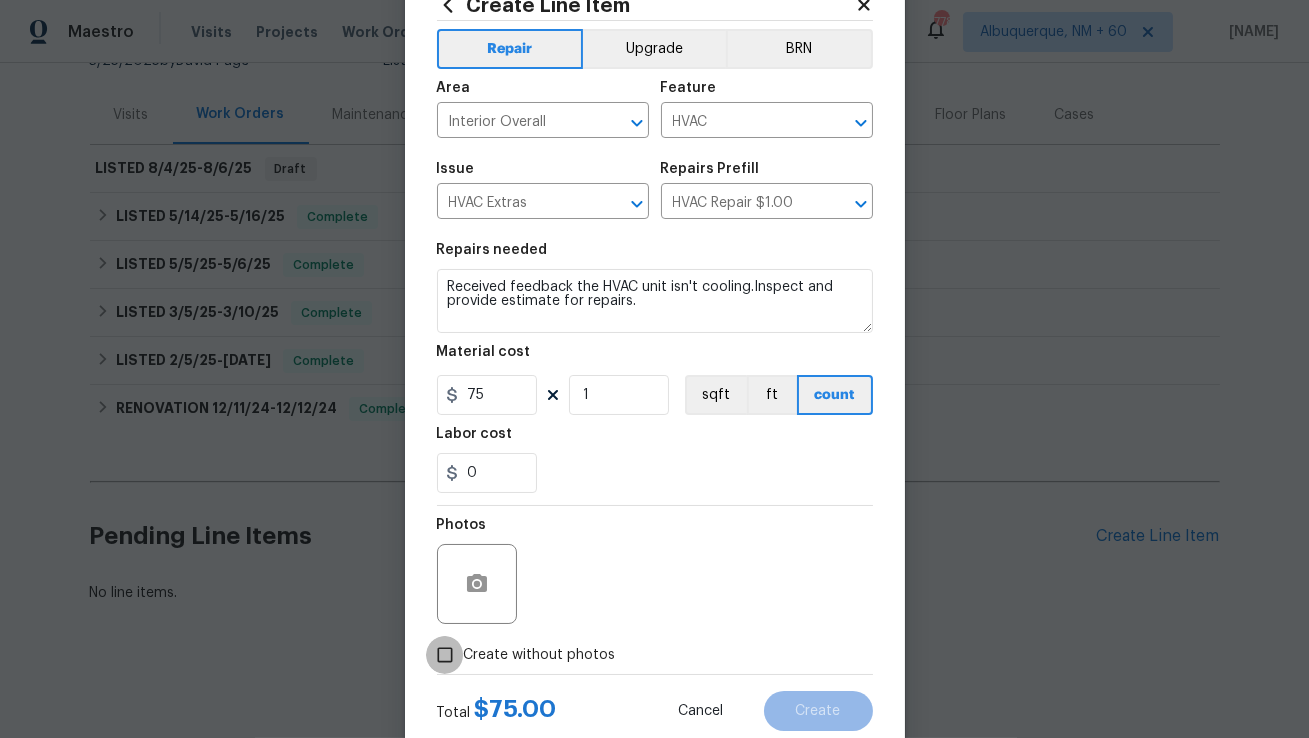 click on "Create without photos" at bounding box center (445, 655) 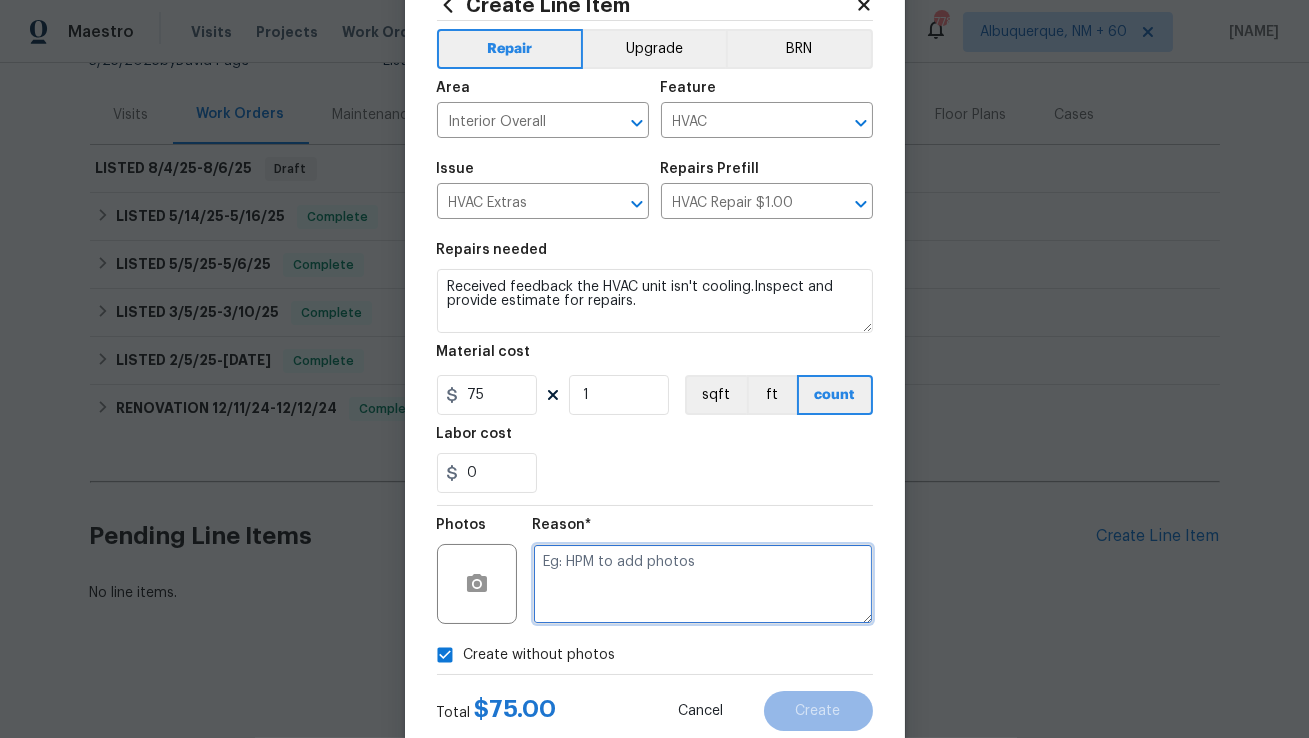 click at bounding box center [703, 584] 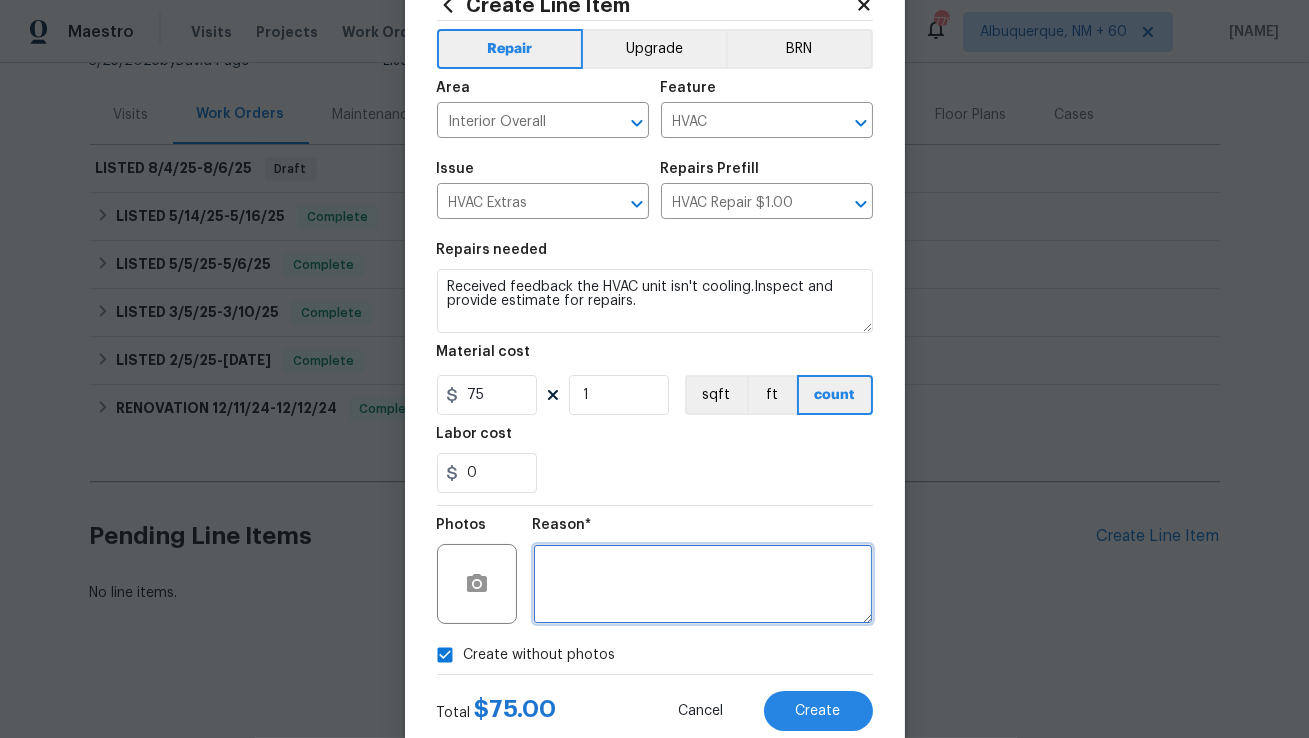 type 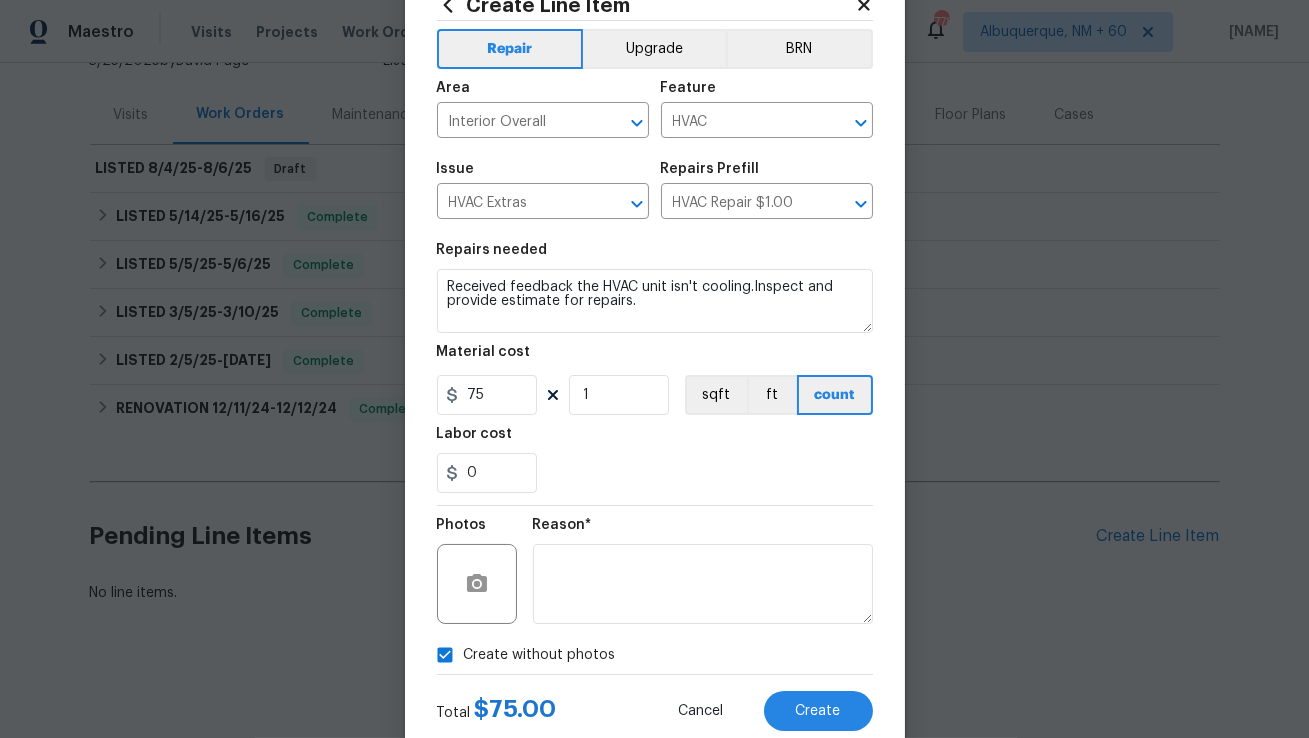 click on "Repairs needed Received feedback the HVAC unit isn't cooling.Inspect and provide estimate for repairs. Material cost 75 1 sqft ft count Labor cost 0" at bounding box center [655, 368] 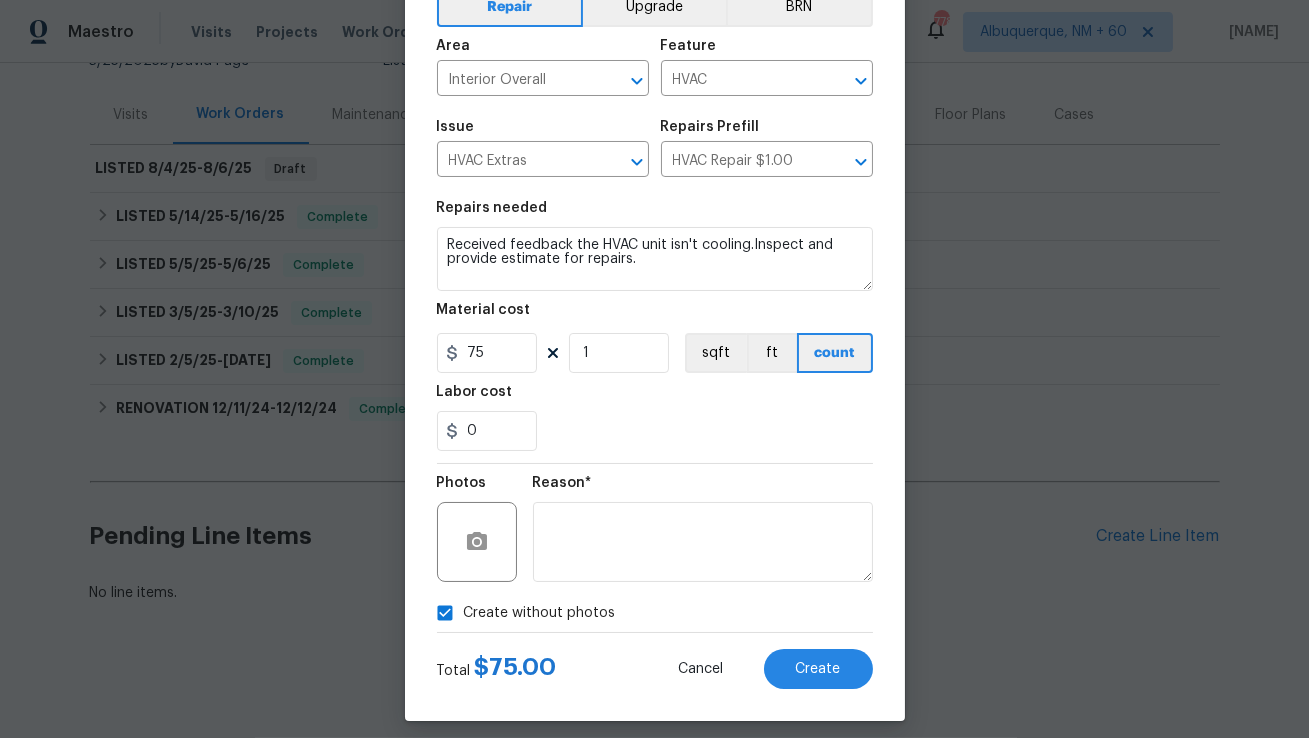 scroll, scrollTop: 123, scrollLeft: 0, axis: vertical 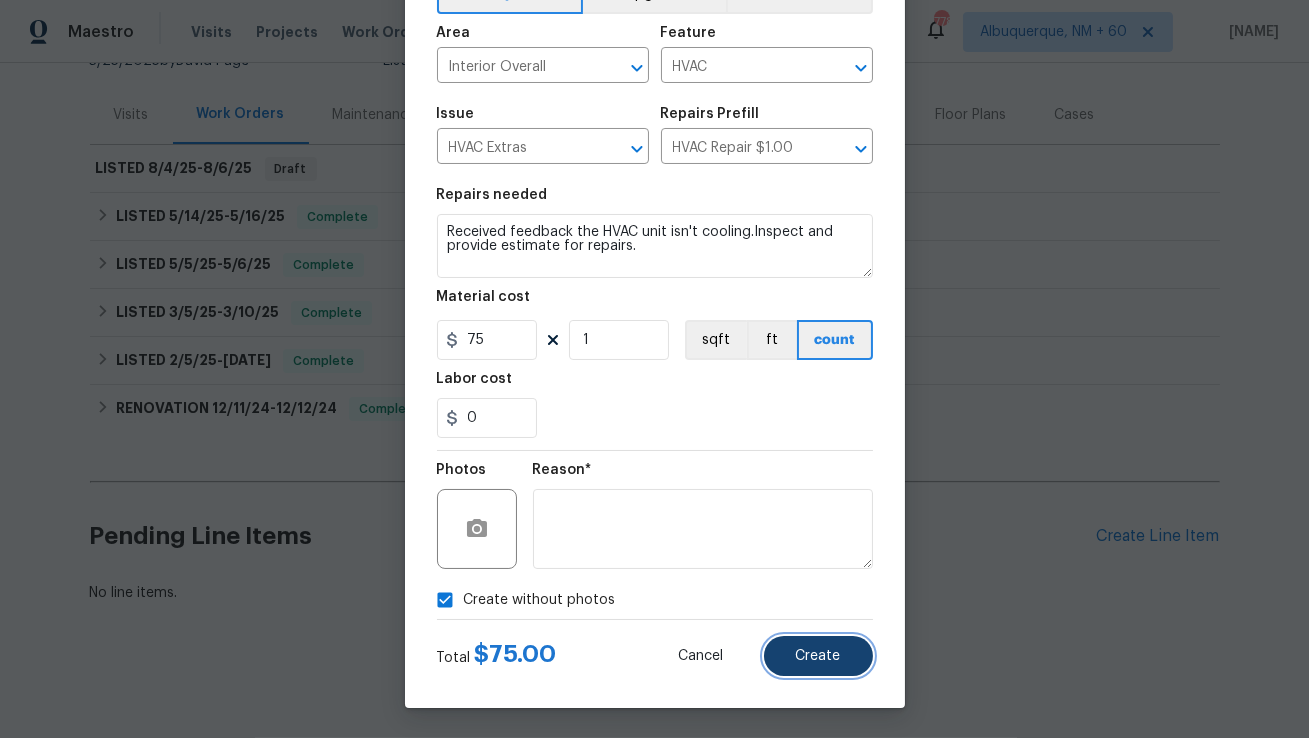click on "Create" at bounding box center [818, 656] 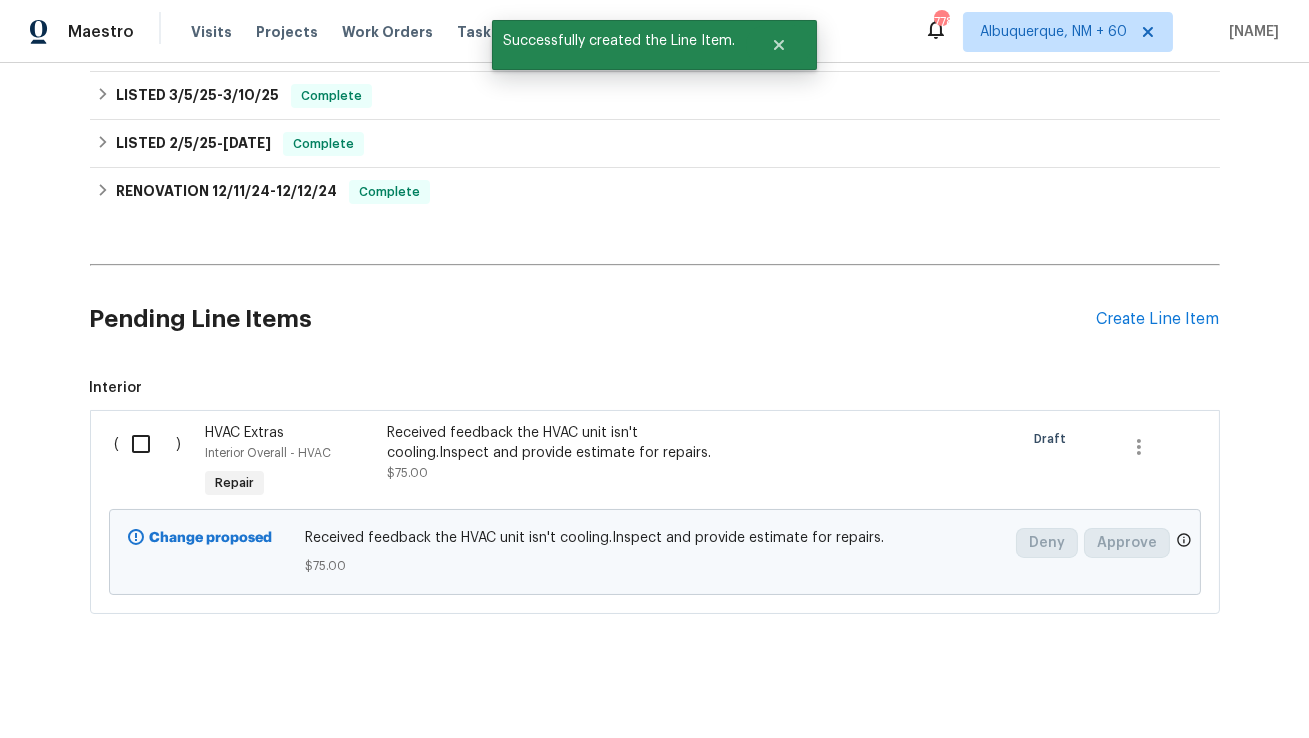 scroll, scrollTop: 445, scrollLeft: 0, axis: vertical 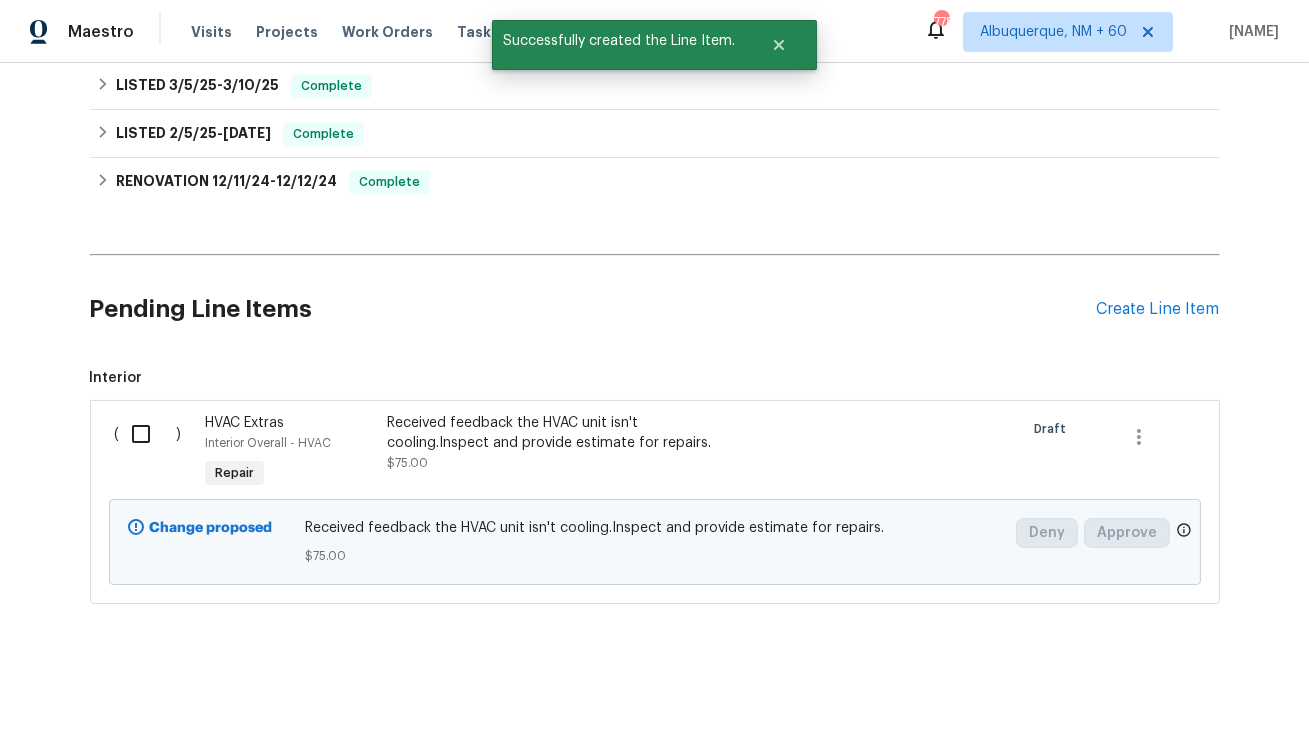click at bounding box center (148, 434) 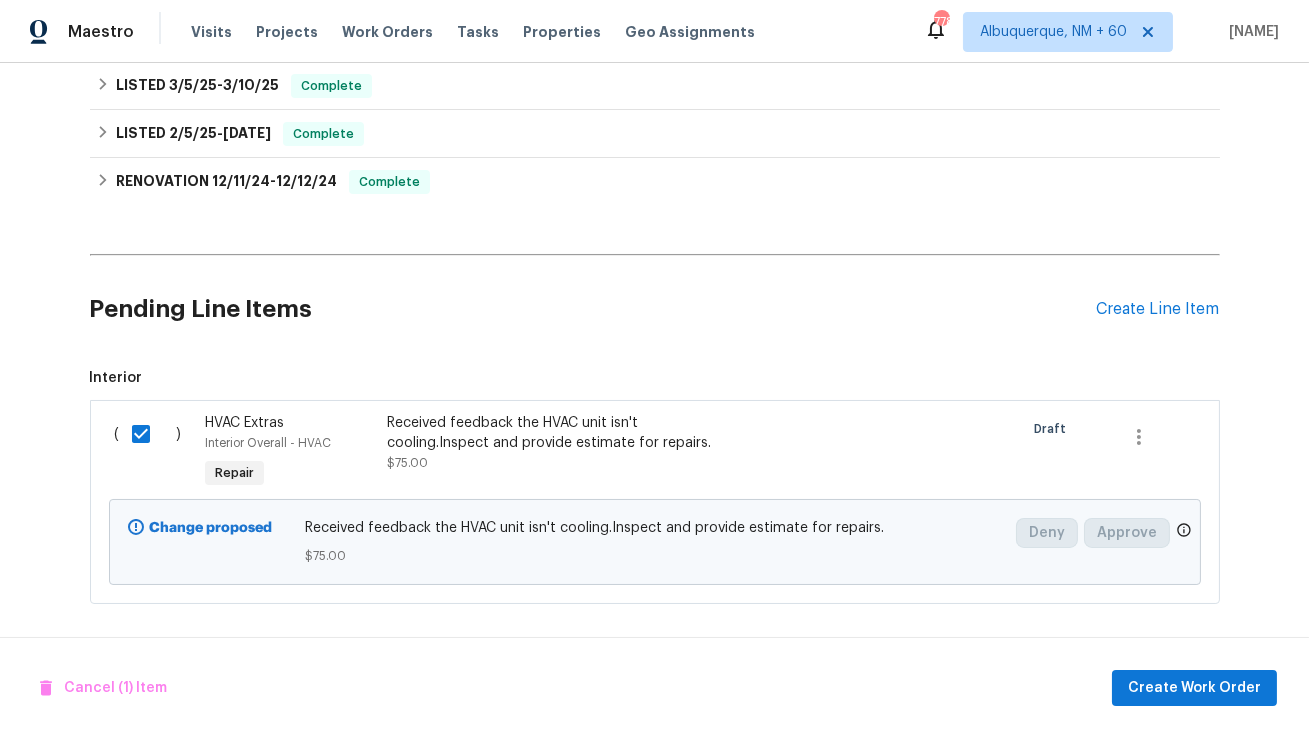 click on "Cancel (1) Item Create Work Order" at bounding box center (654, 688) 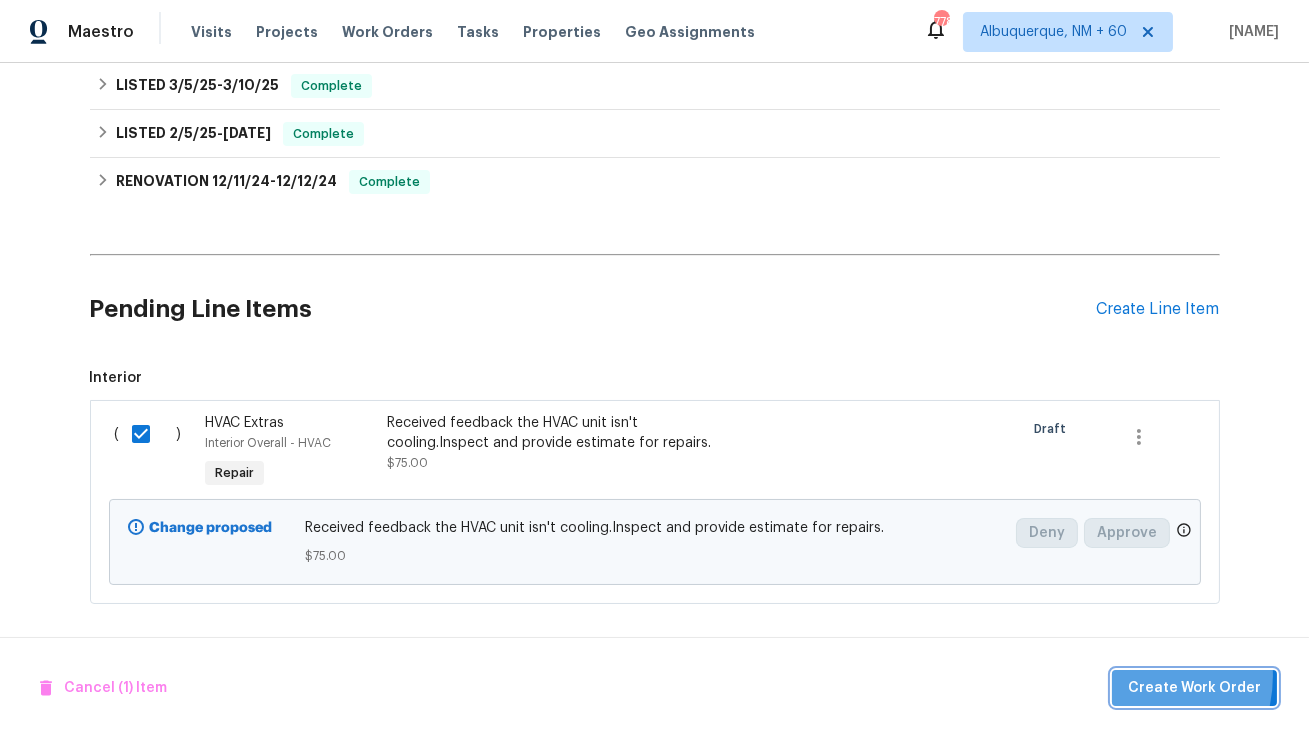 click on "Create Work Order" at bounding box center (1194, 688) 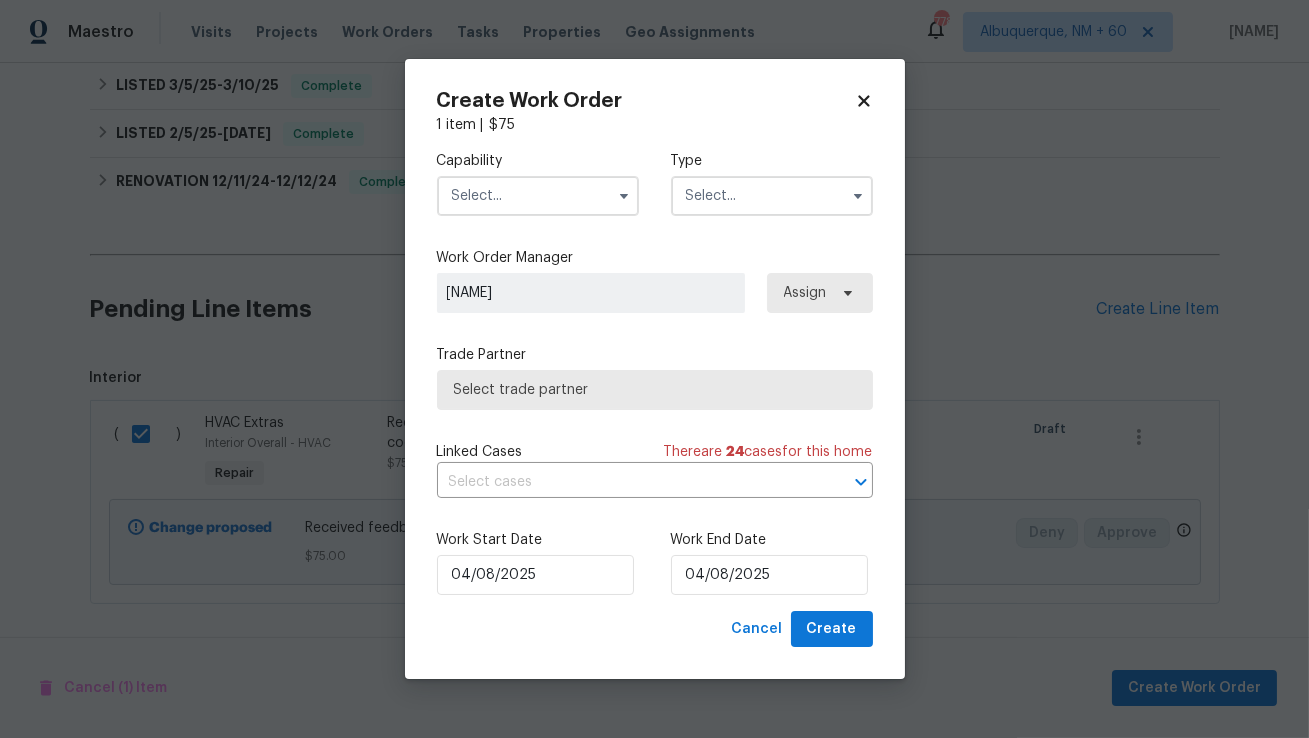 click at bounding box center [538, 196] 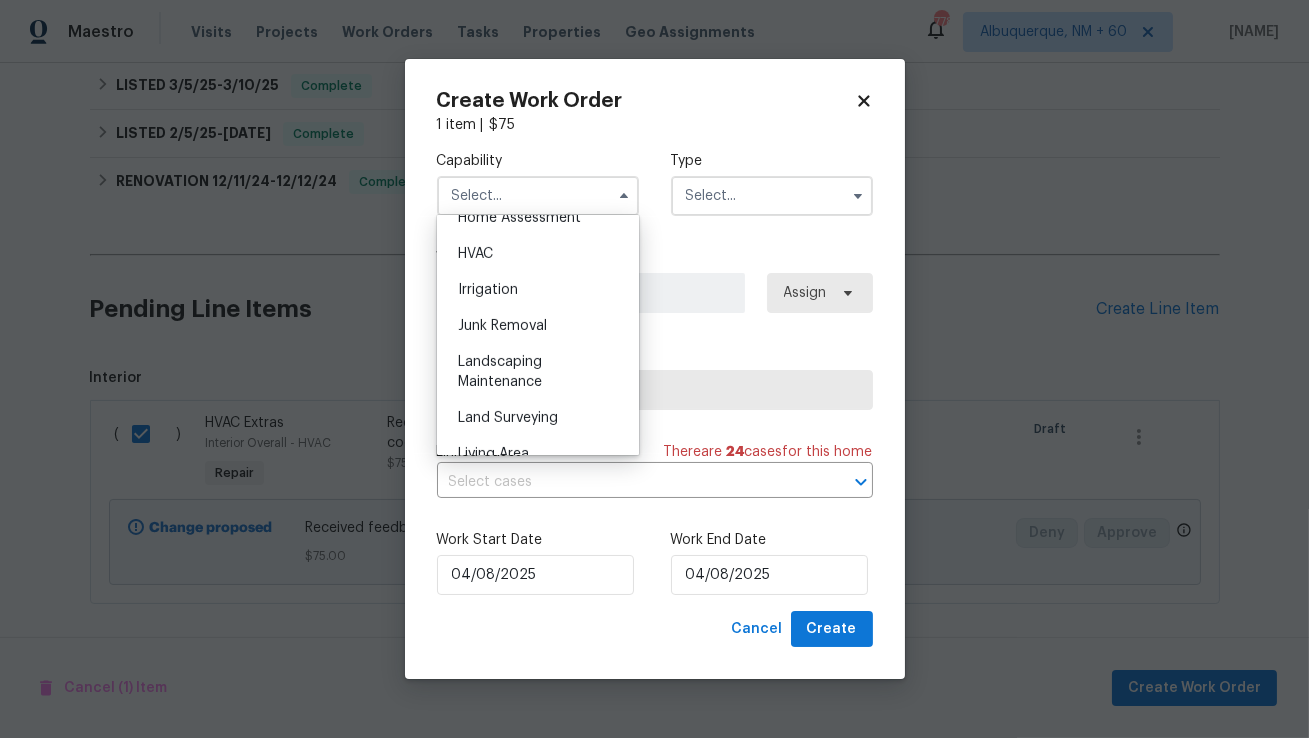 scroll, scrollTop: 1189, scrollLeft: 0, axis: vertical 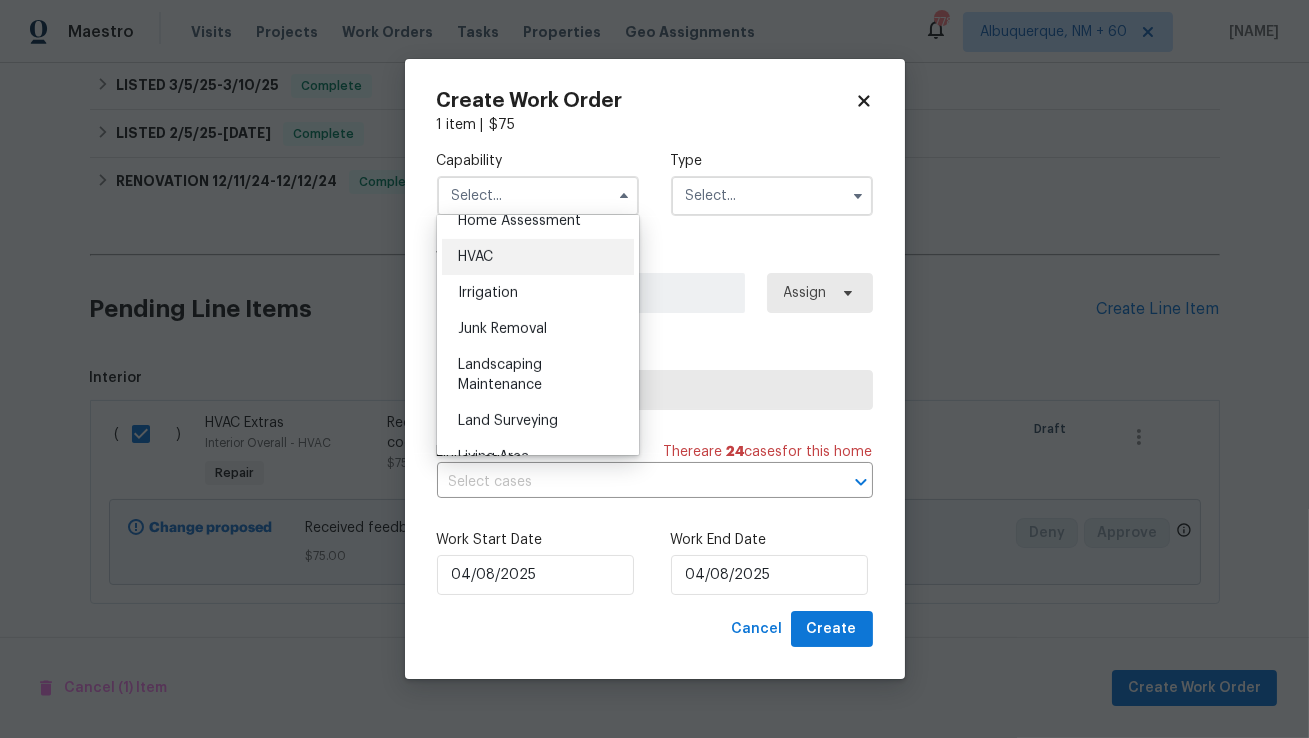 click on "HVAC" at bounding box center (538, 257) 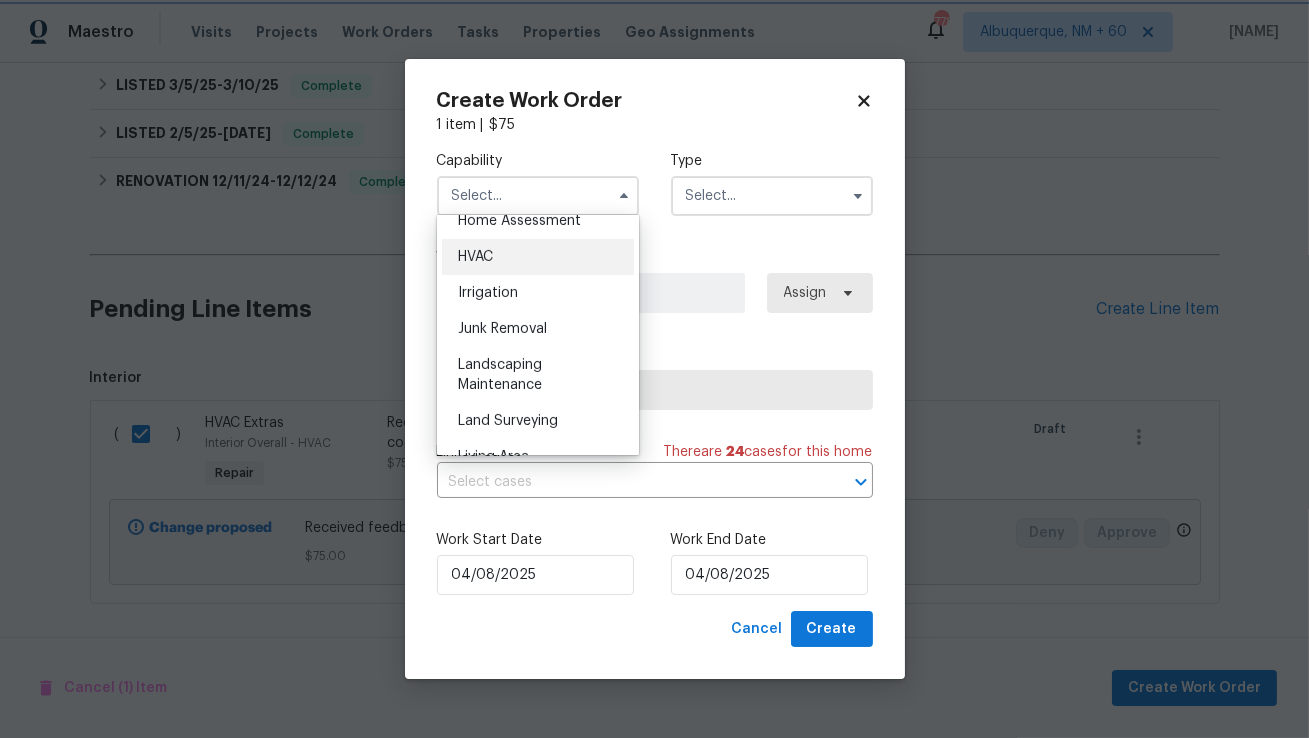 type on "HVAC" 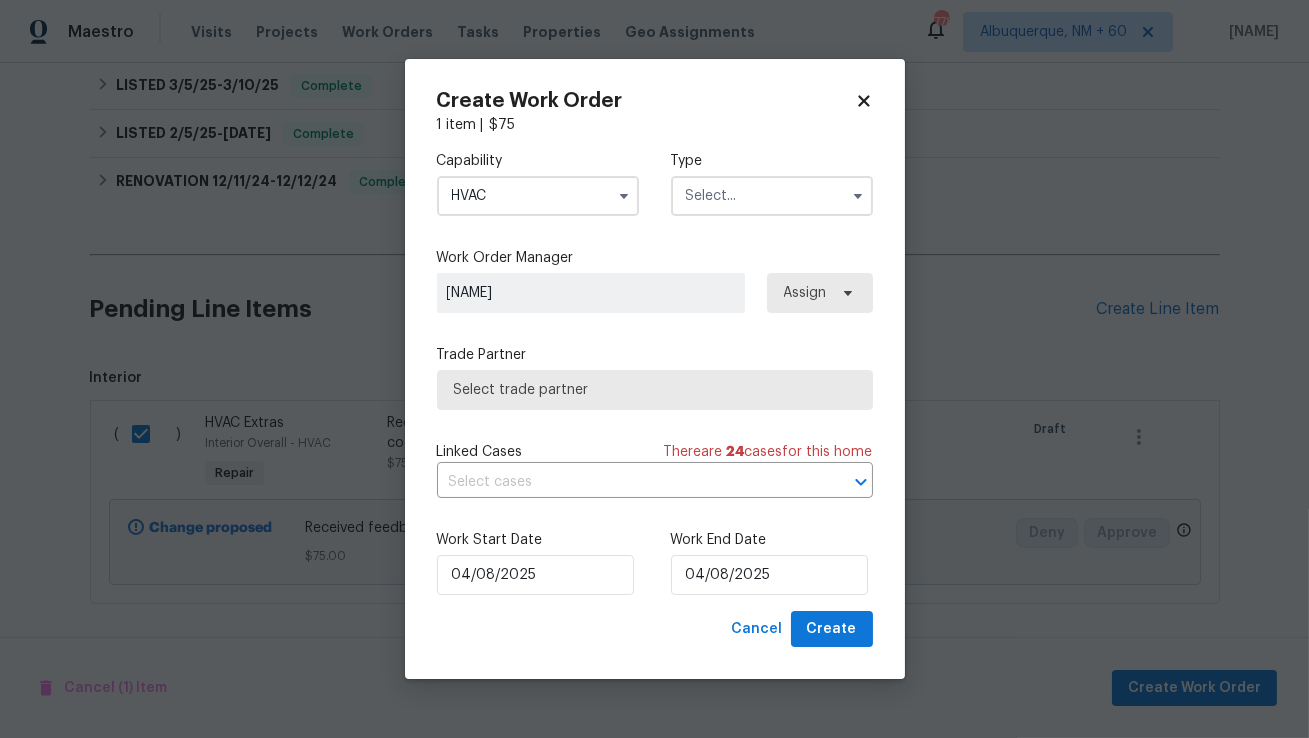 click on "Type" at bounding box center [772, 183] 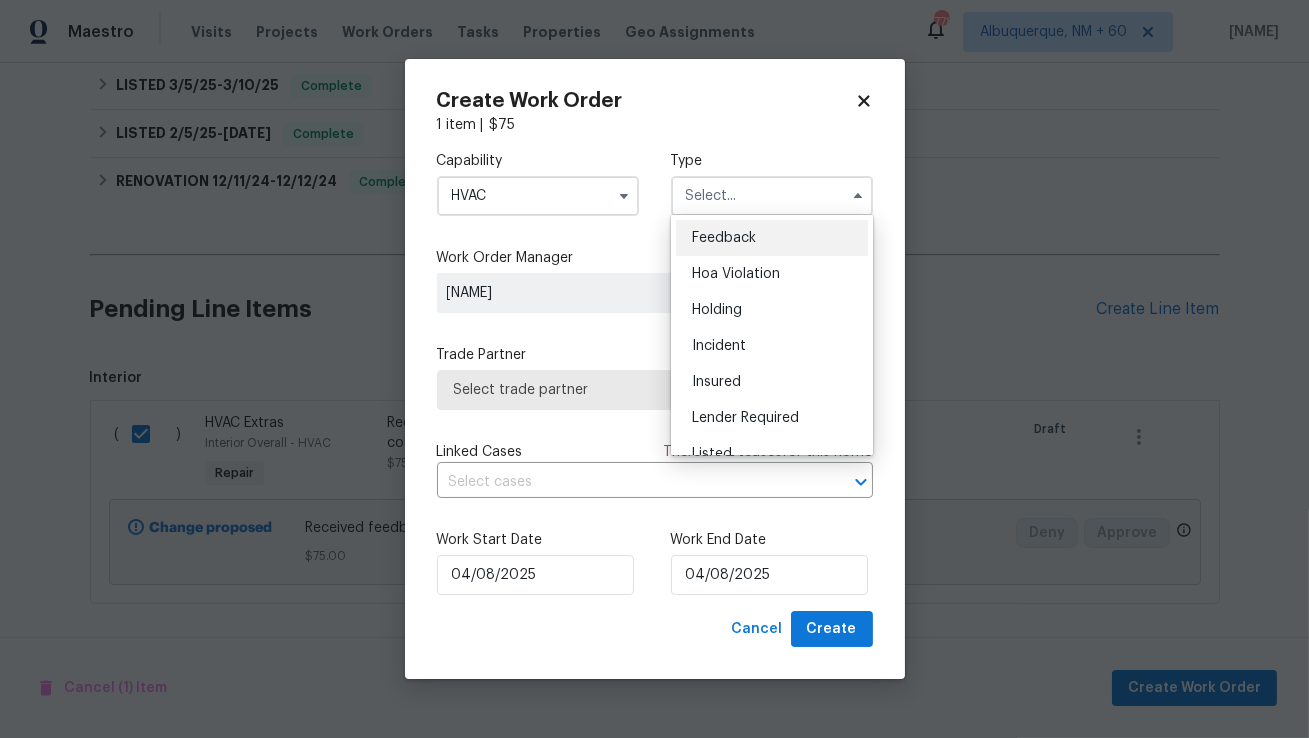 click on "Feedback" at bounding box center (772, 238) 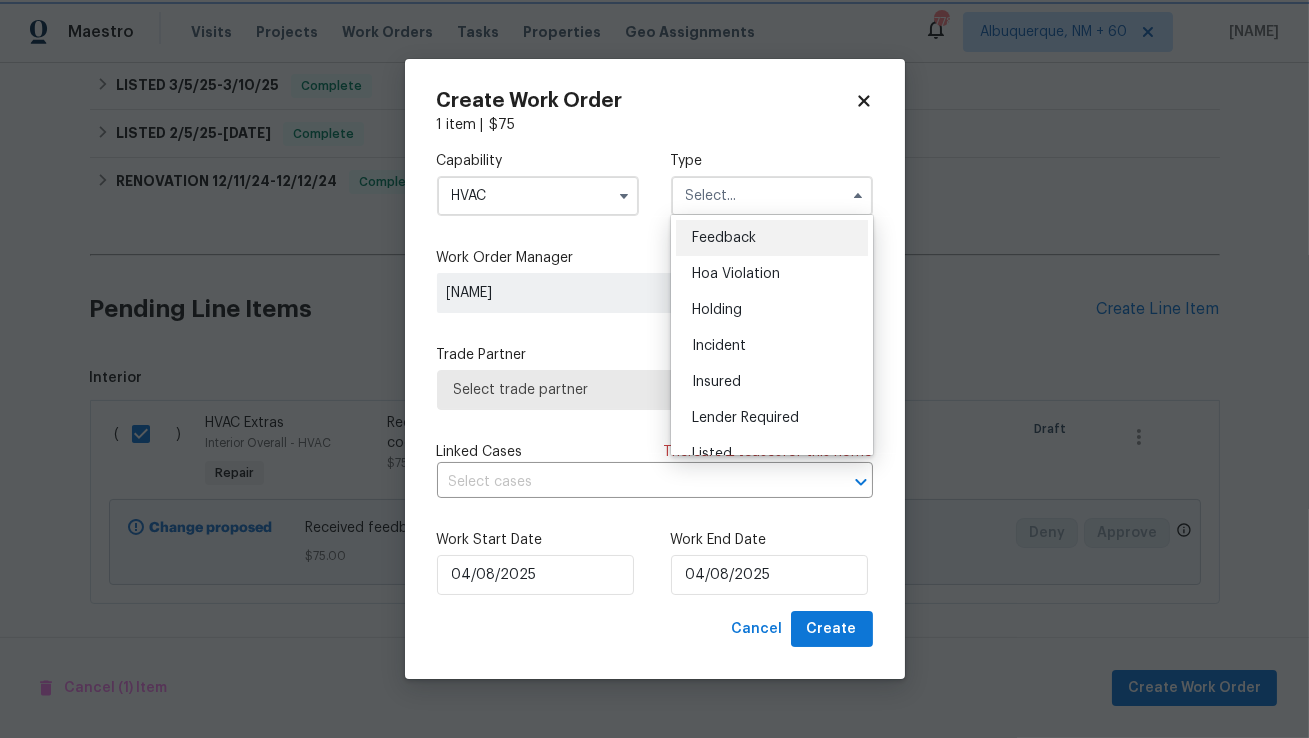 type on "Feedback" 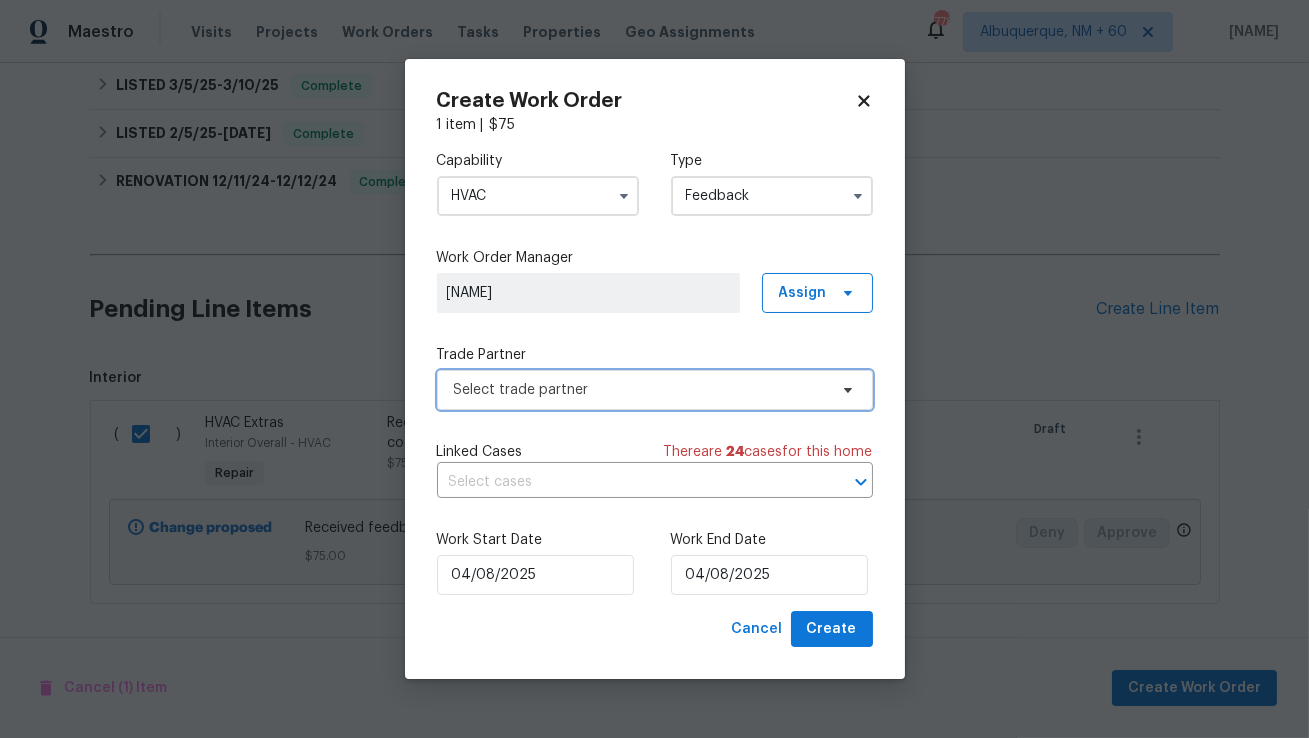 click on "Select trade partner" at bounding box center [640, 390] 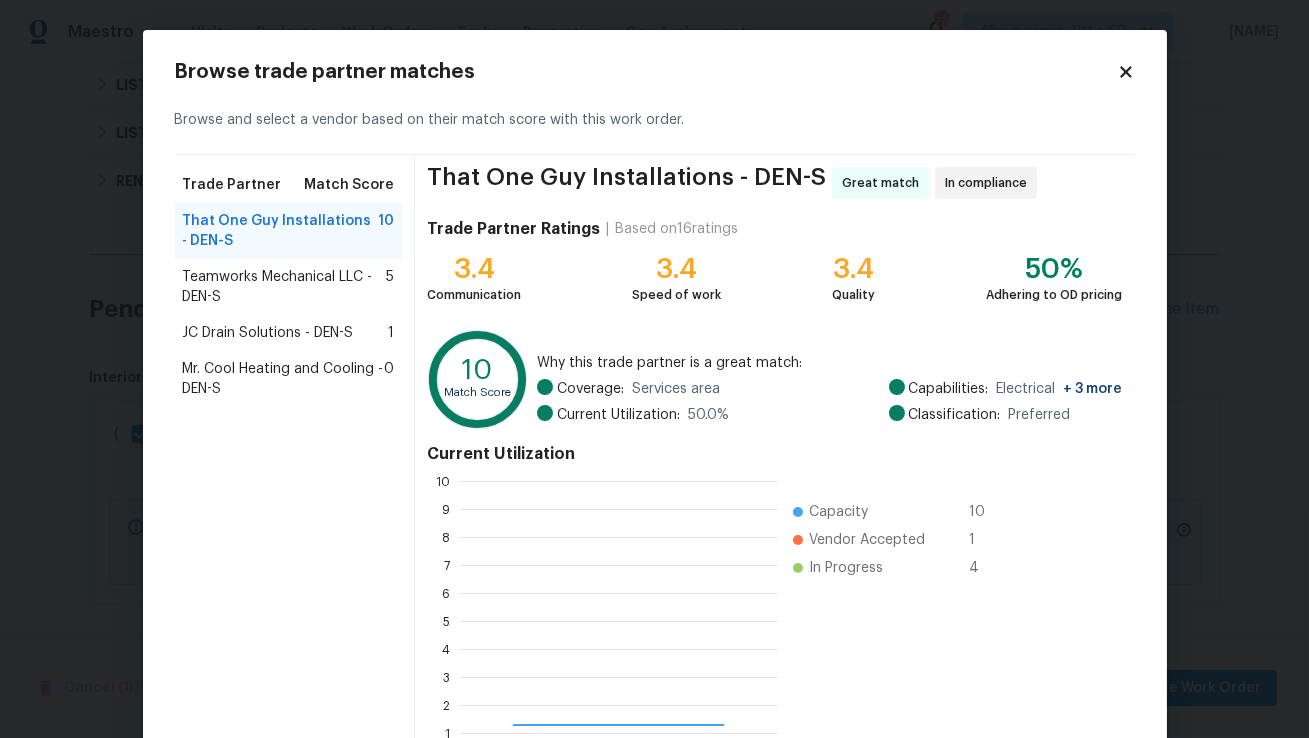 scroll, scrollTop: 1, scrollLeft: 1, axis: both 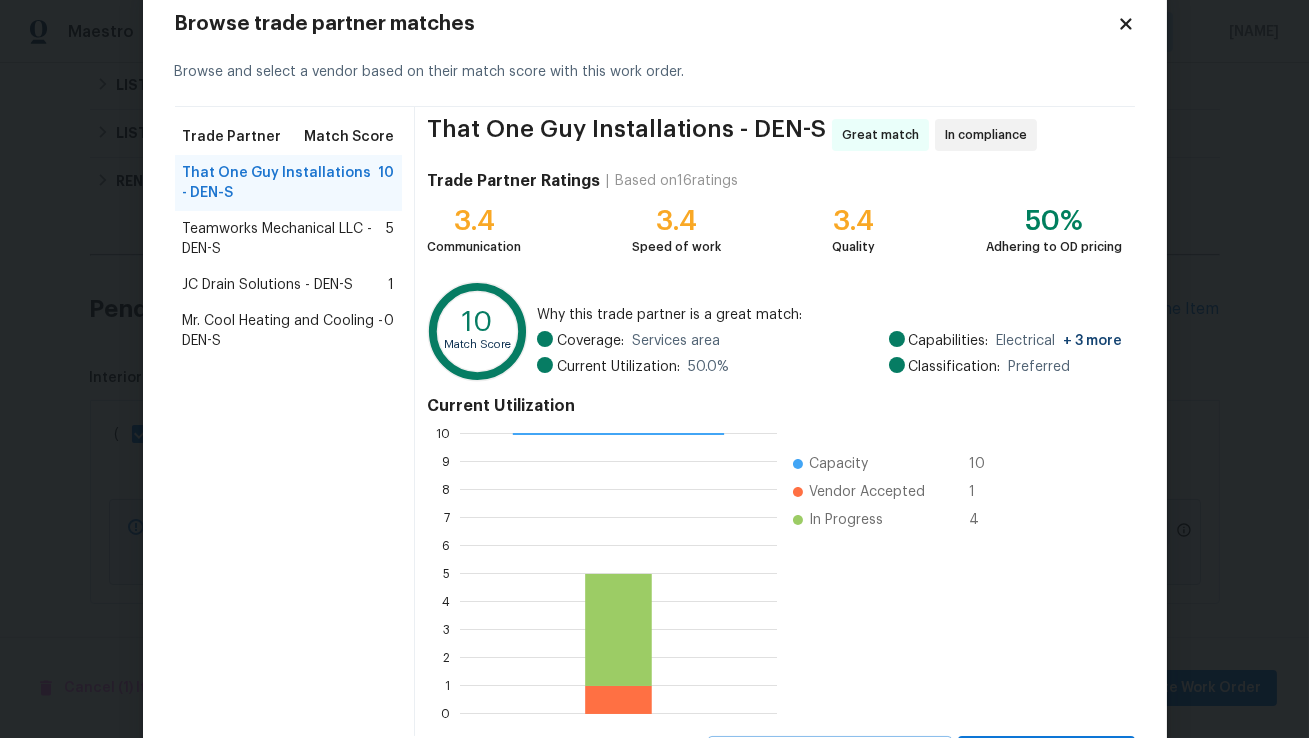 click on "Teamworks Mechanical LLC - DEN-S" at bounding box center [285, 239] 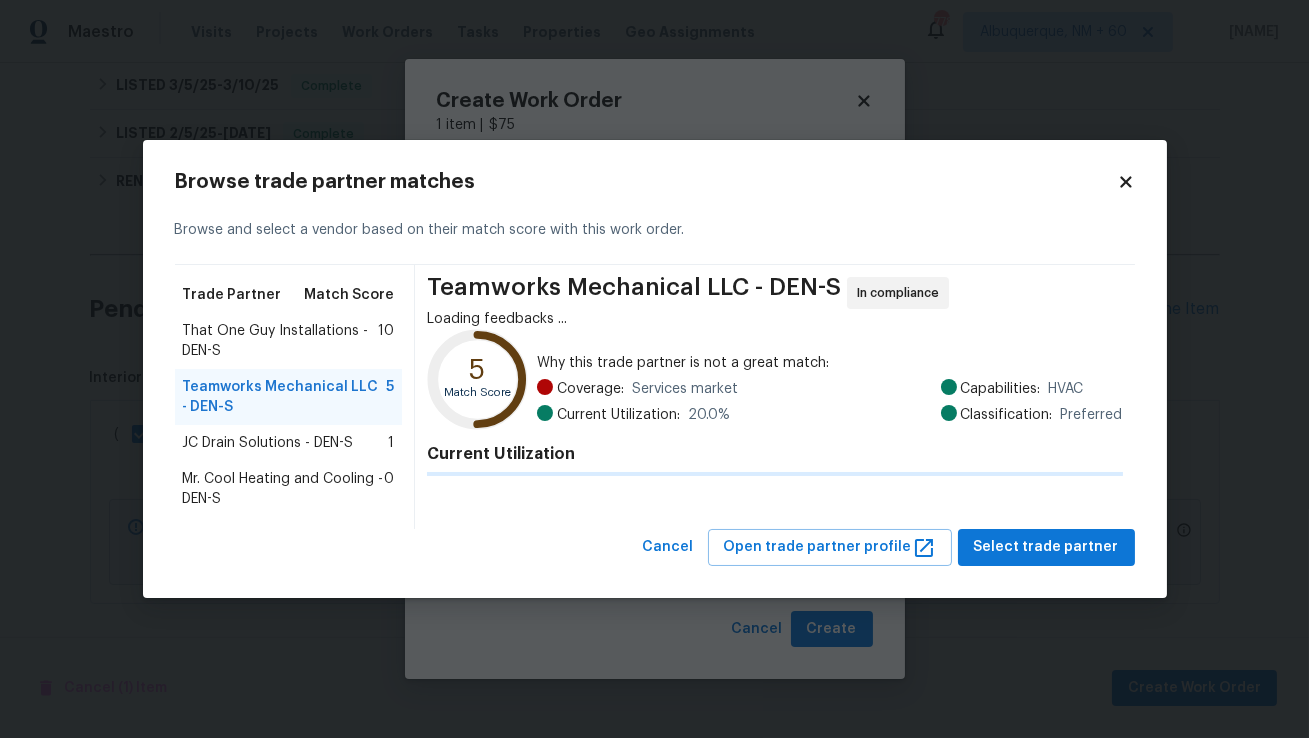 scroll, scrollTop: 0, scrollLeft: 0, axis: both 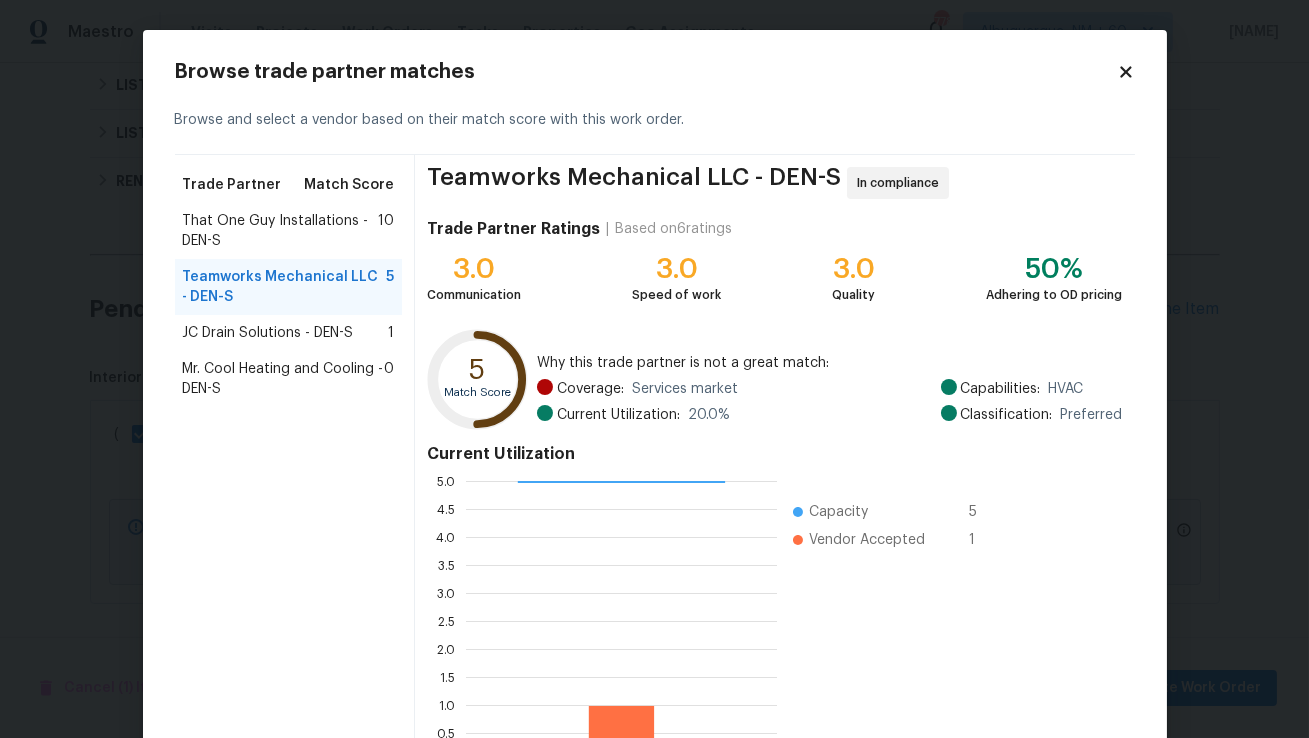 click on "That One Guy Installations - DEN-S" at bounding box center [281, 231] 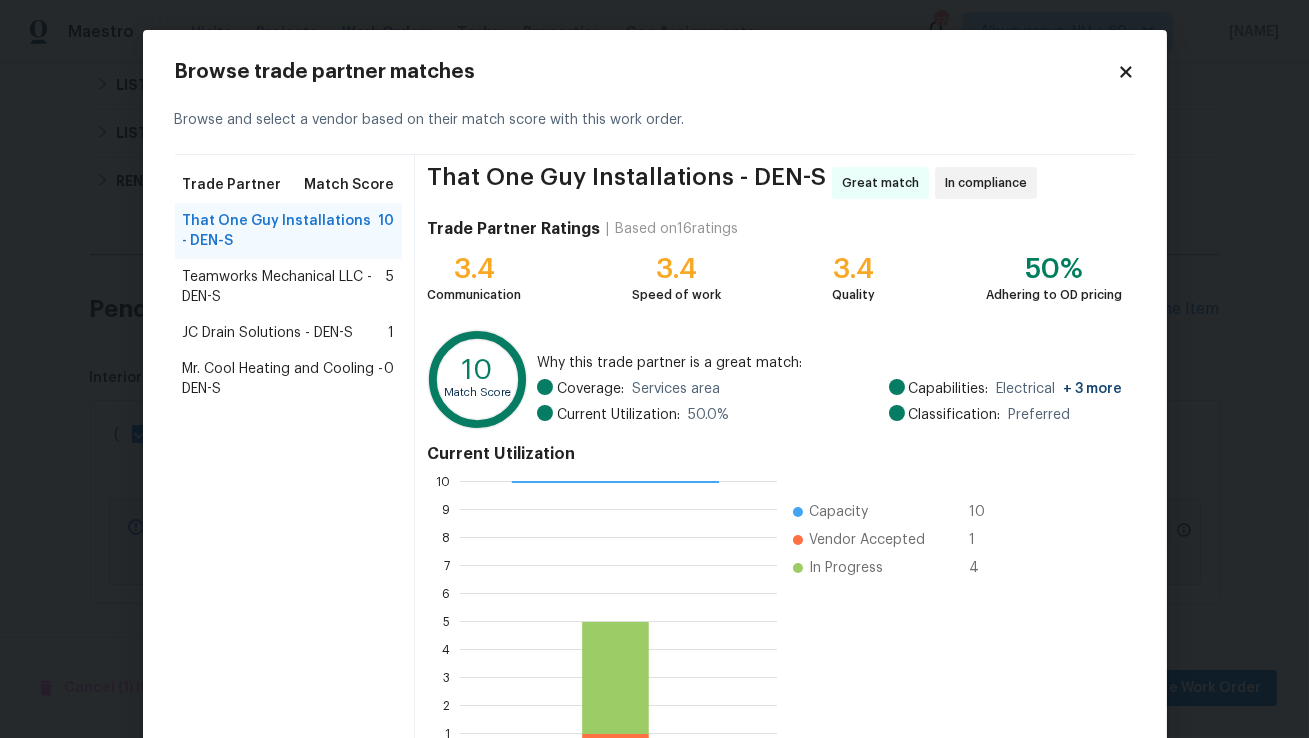 scroll, scrollTop: 144, scrollLeft: 0, axis: vertical 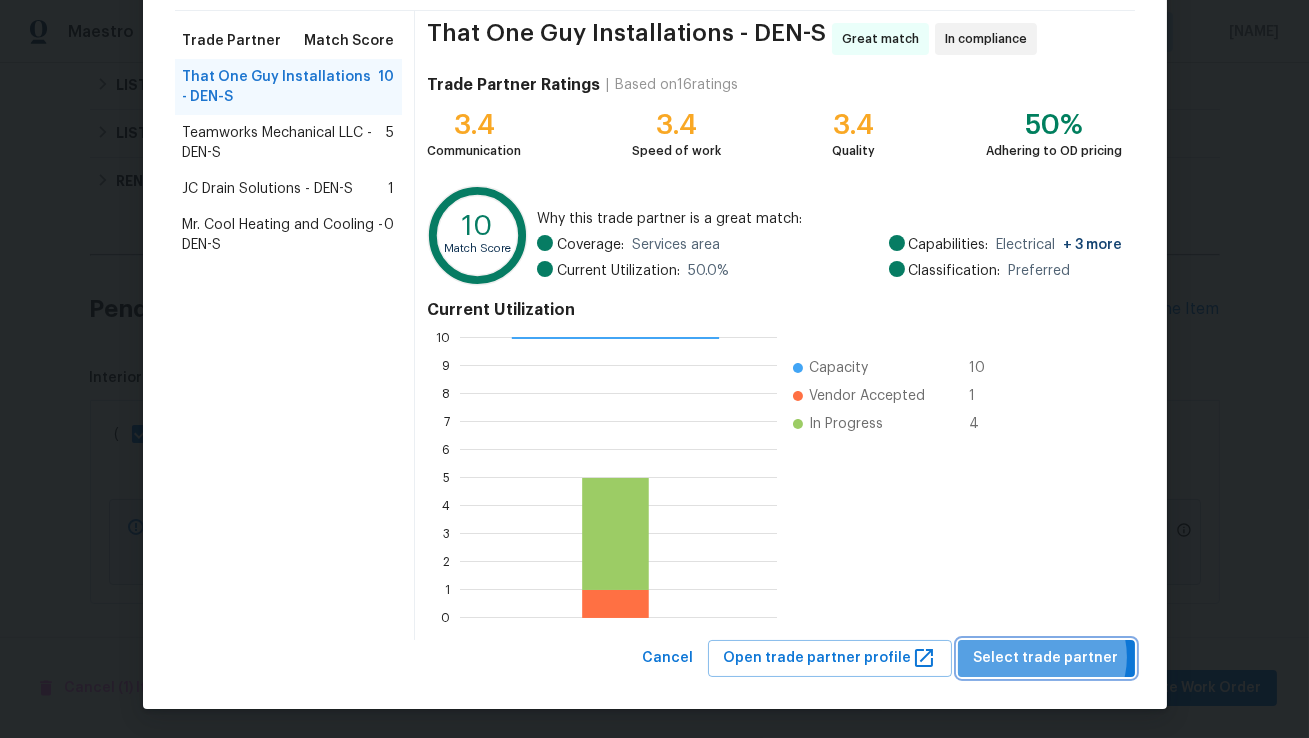 click on "Select trade partner" at bounding box center (1046, 658) 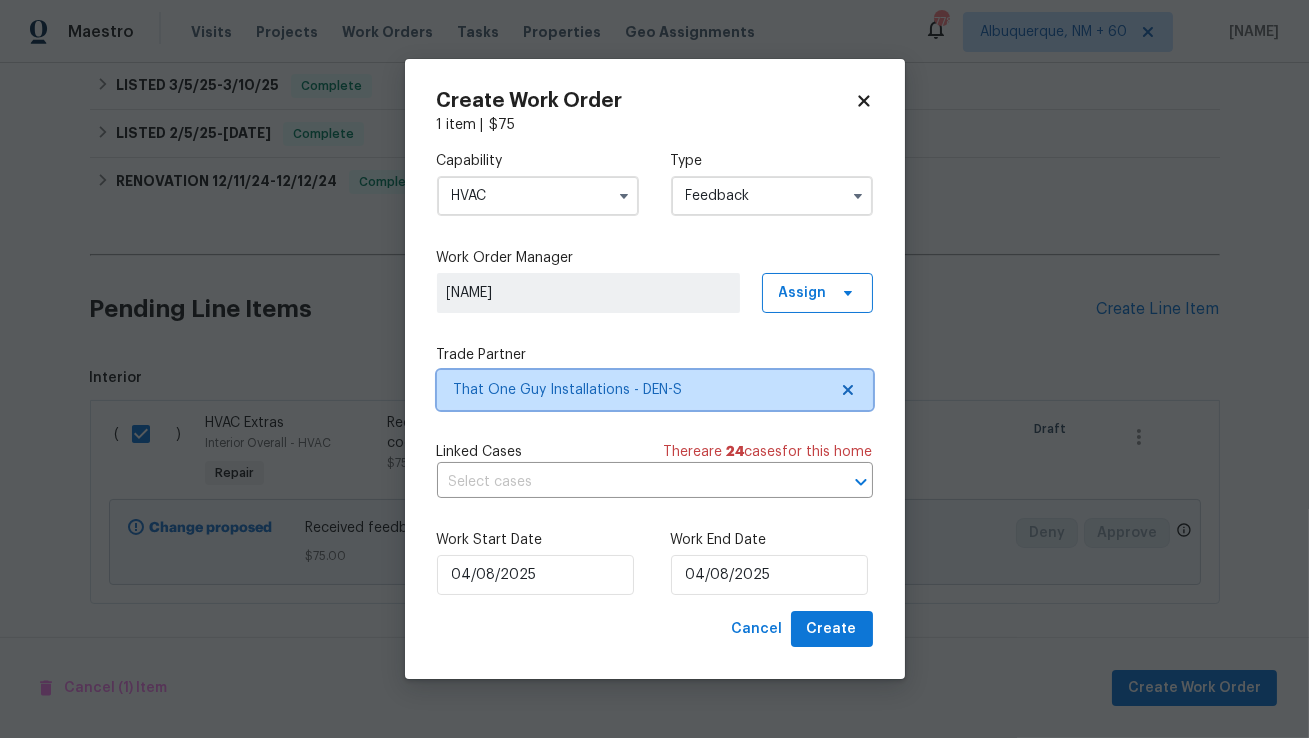 scroll, scrollTop: 0, scrollLeft: 0, axis: both 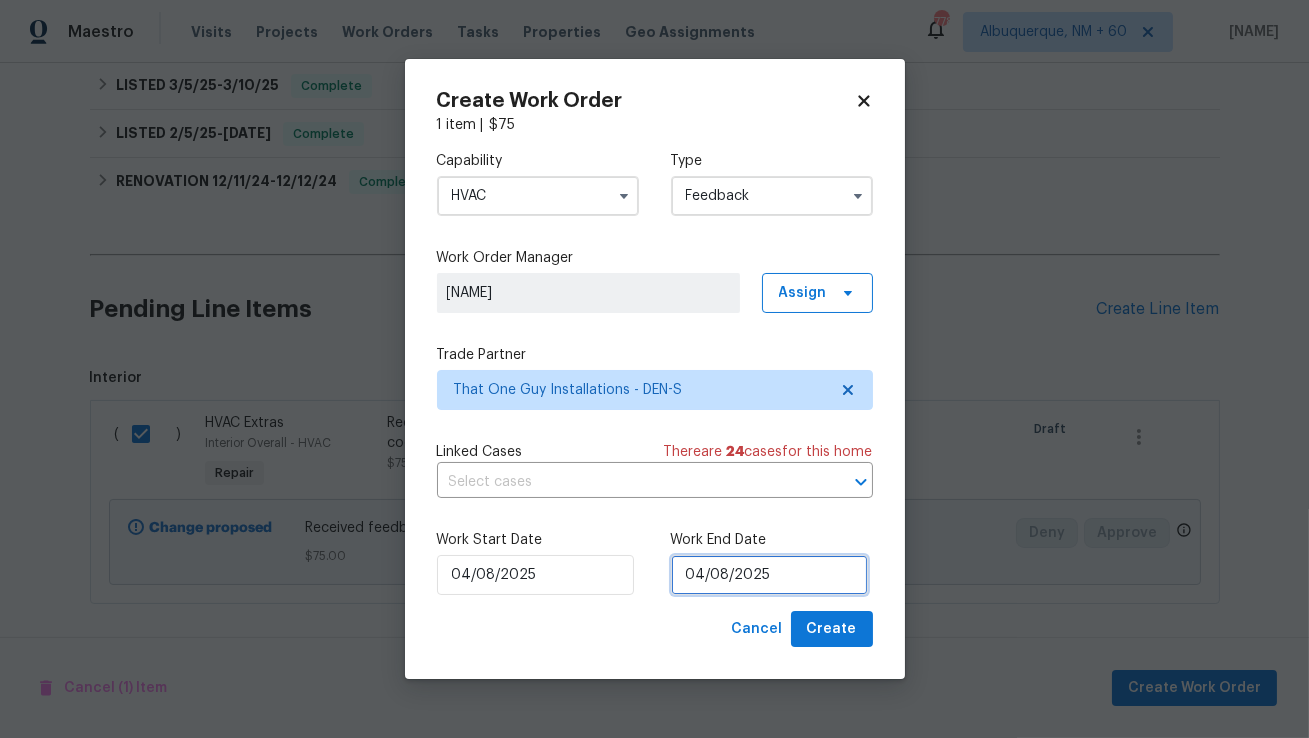 click on "04/08/2025" at bounding box center (769, 575) 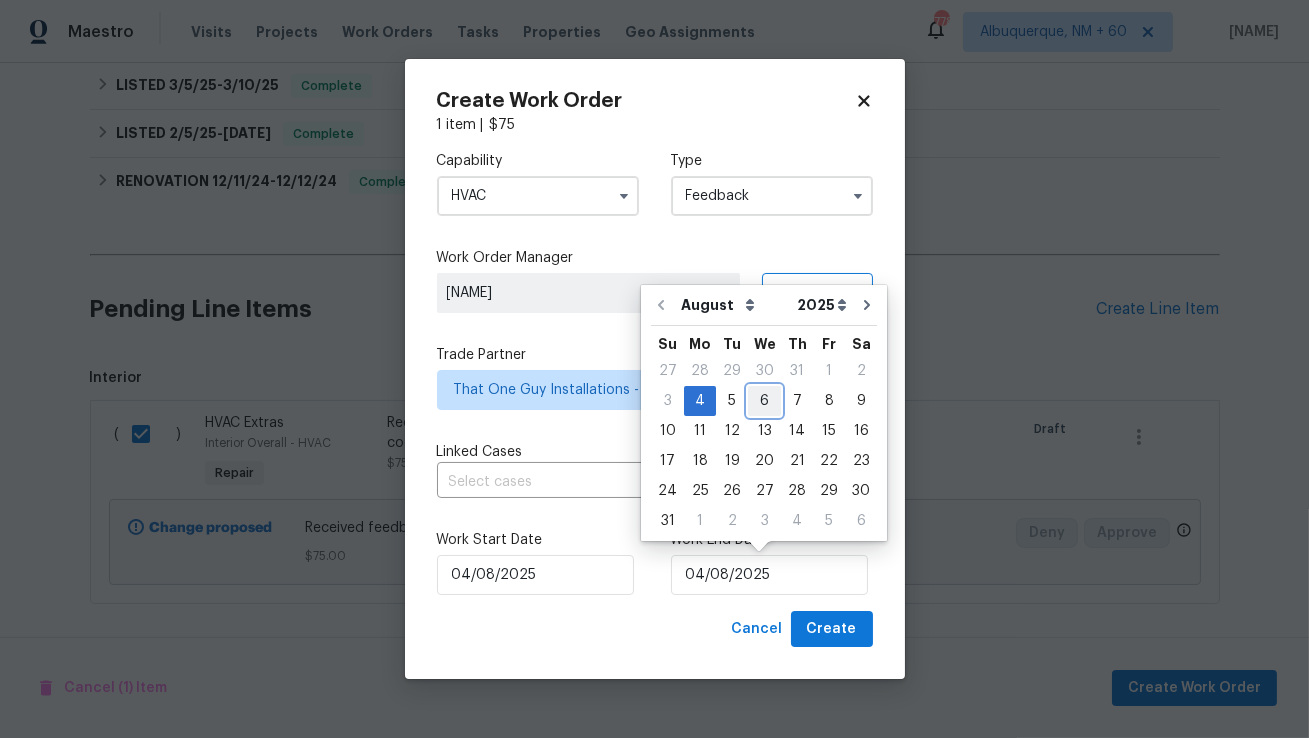 click on "6" at bounding box center [764, 401] 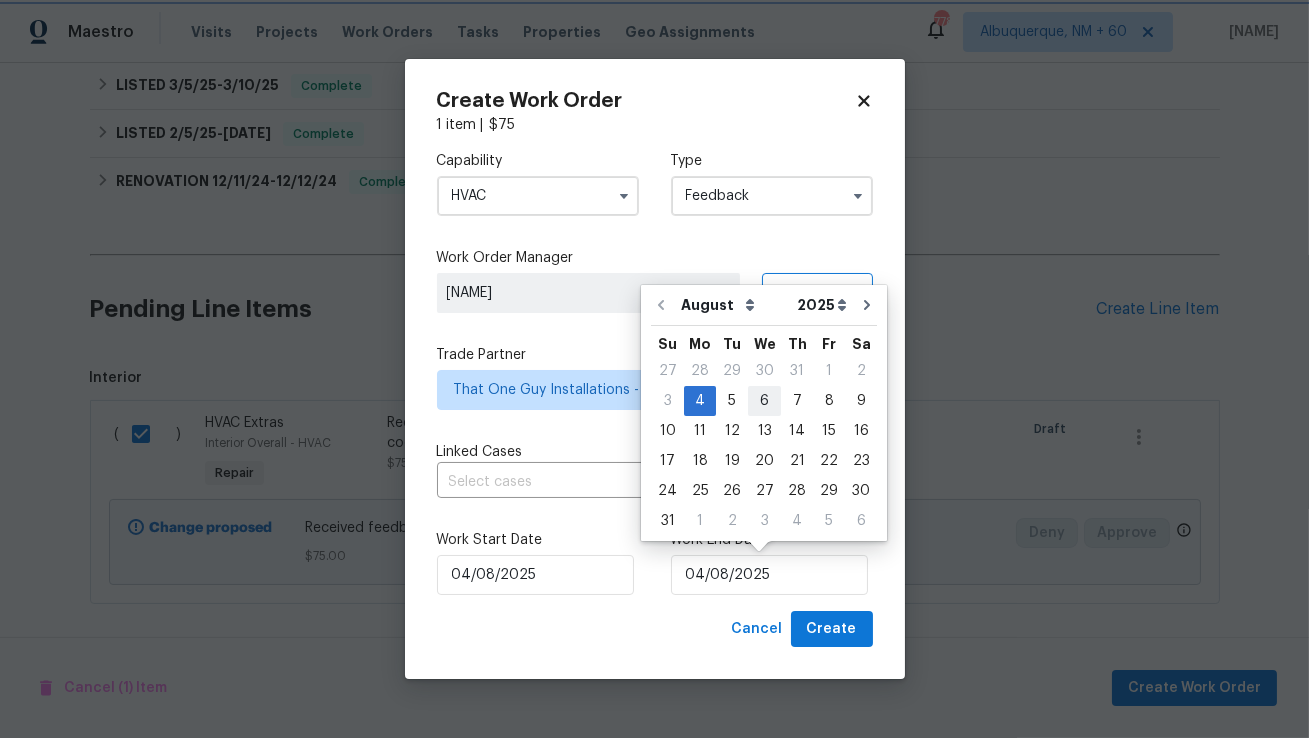 type on "06/08/2025" 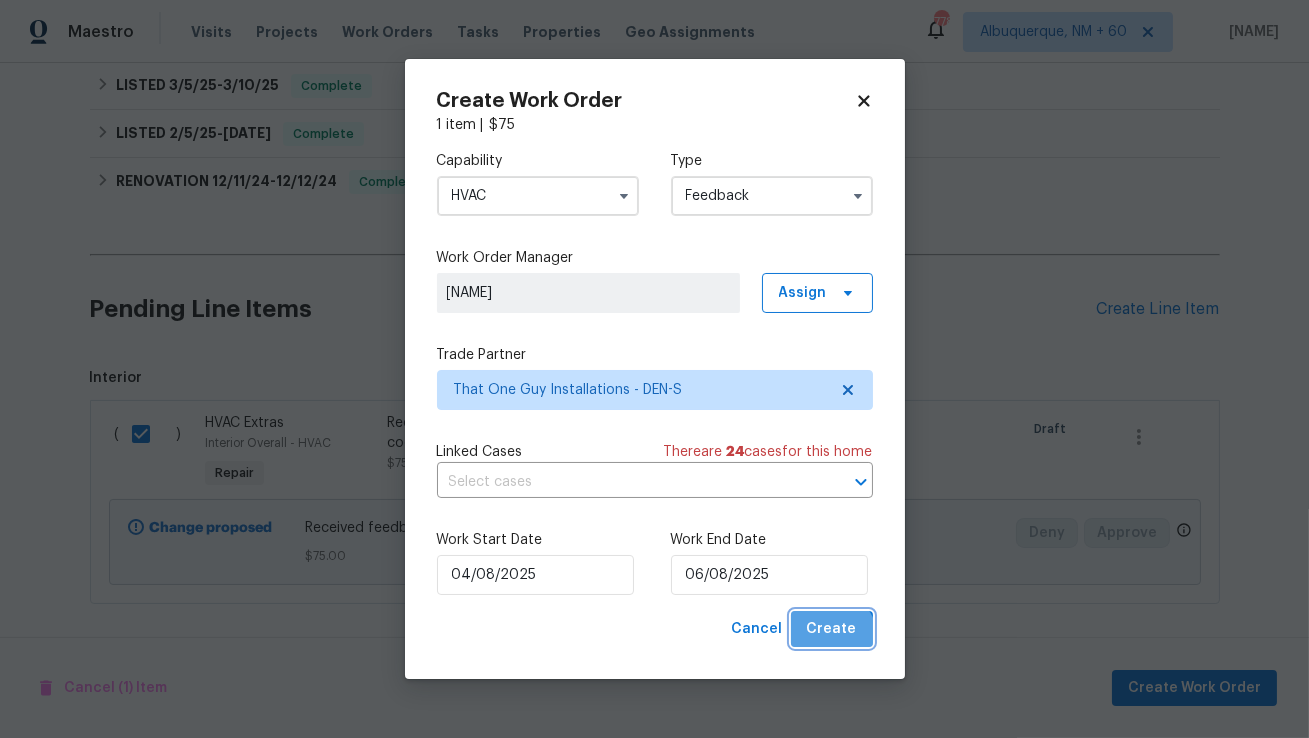 click on "Create" at bounding box center [832, 629] 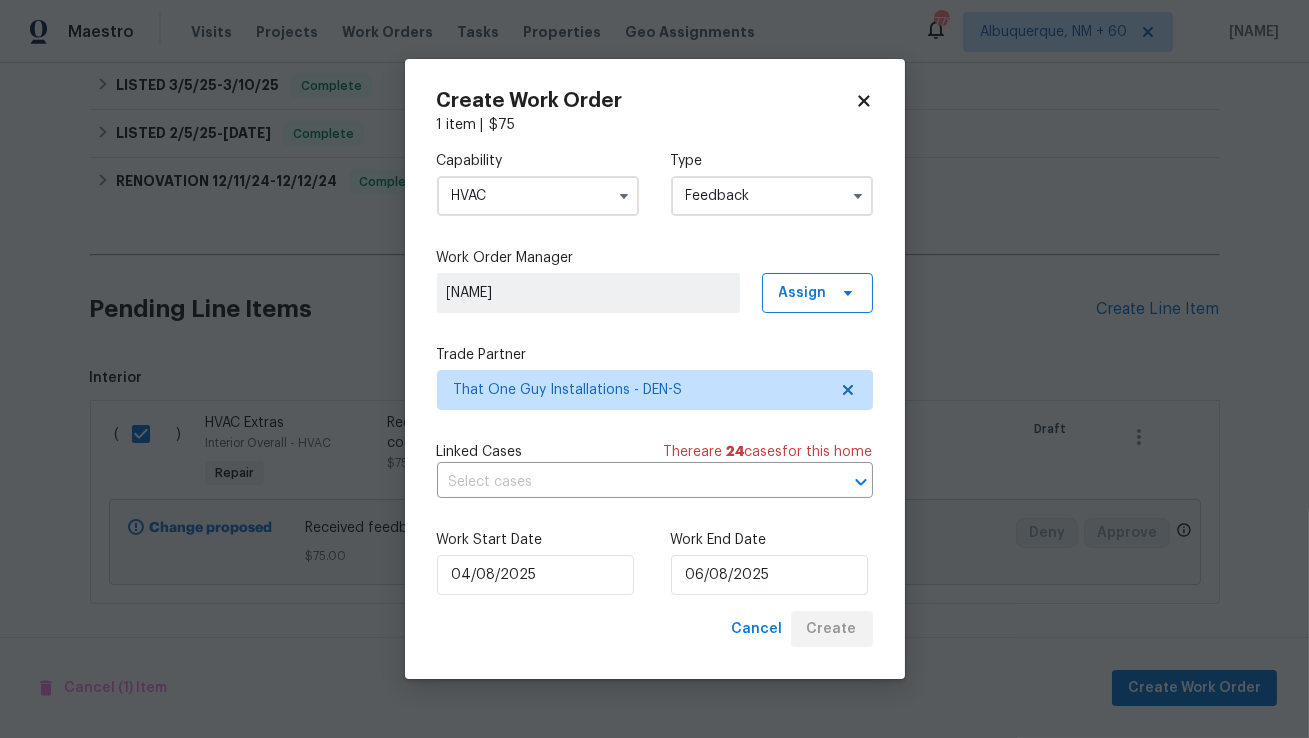 checkbox on "false" 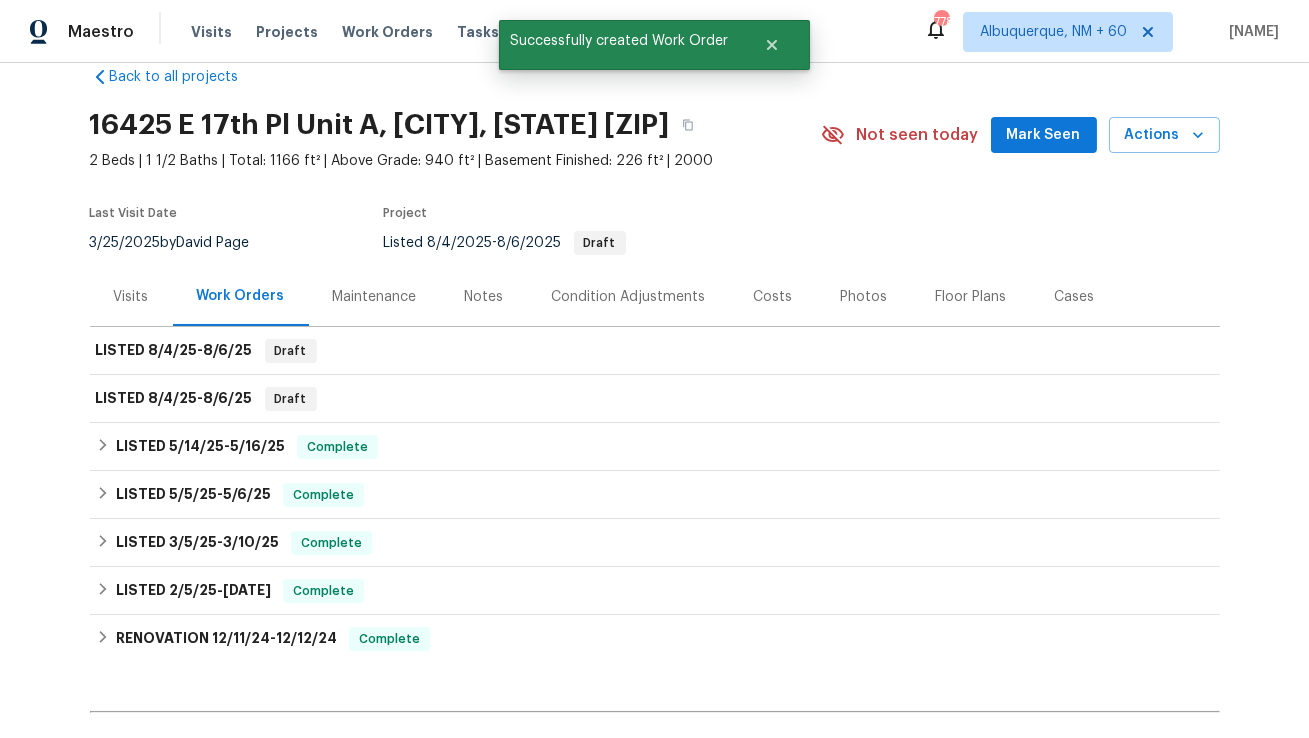 scroll, scrollTop: 0, scrollLeft: 0, axis: both 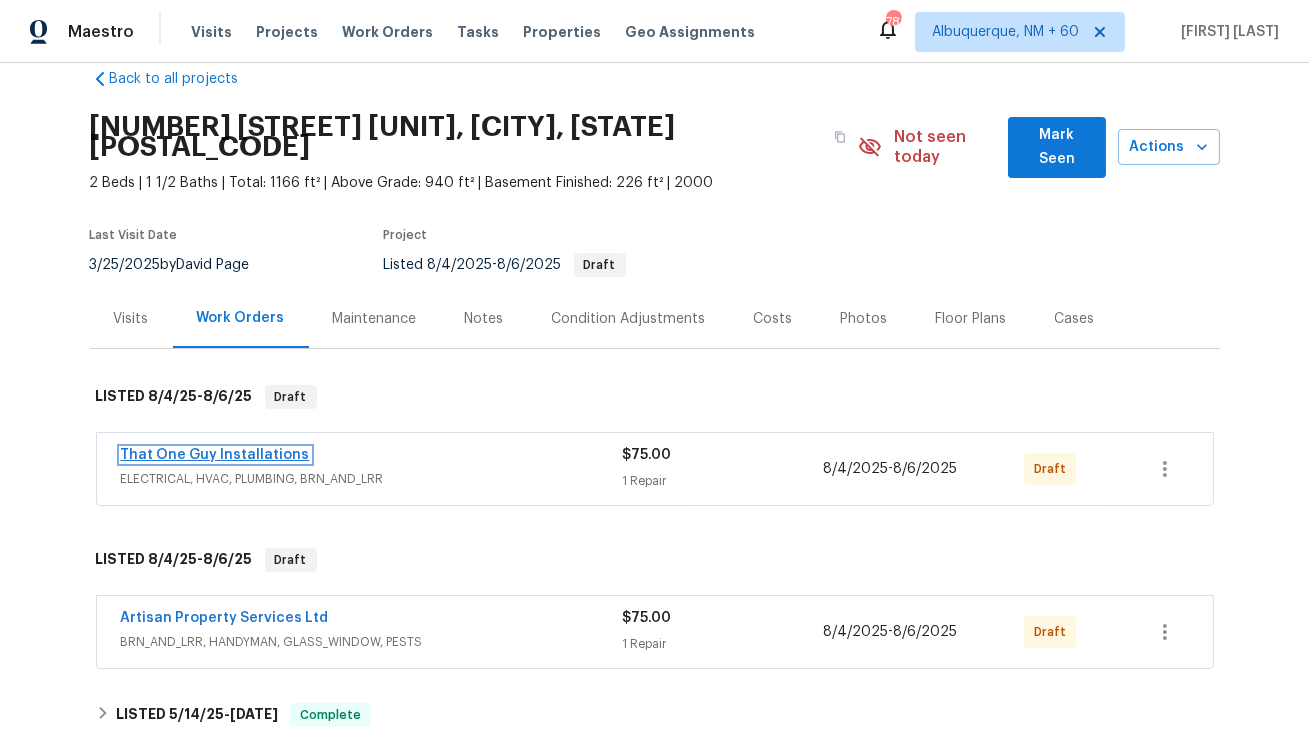 click on "That One Guy Installations" at bounding box center [215, 455] 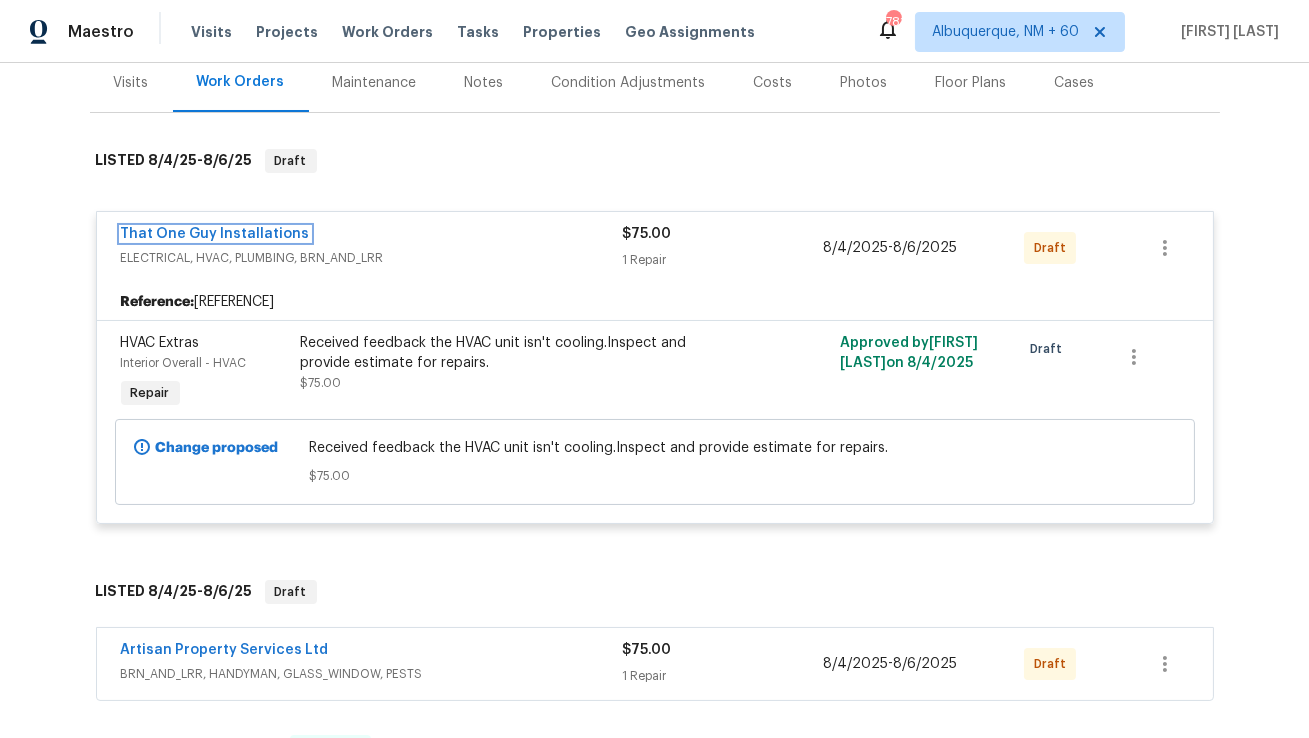 scroll, scrollTop: 294, scrollLeft: 0, axis: vertical 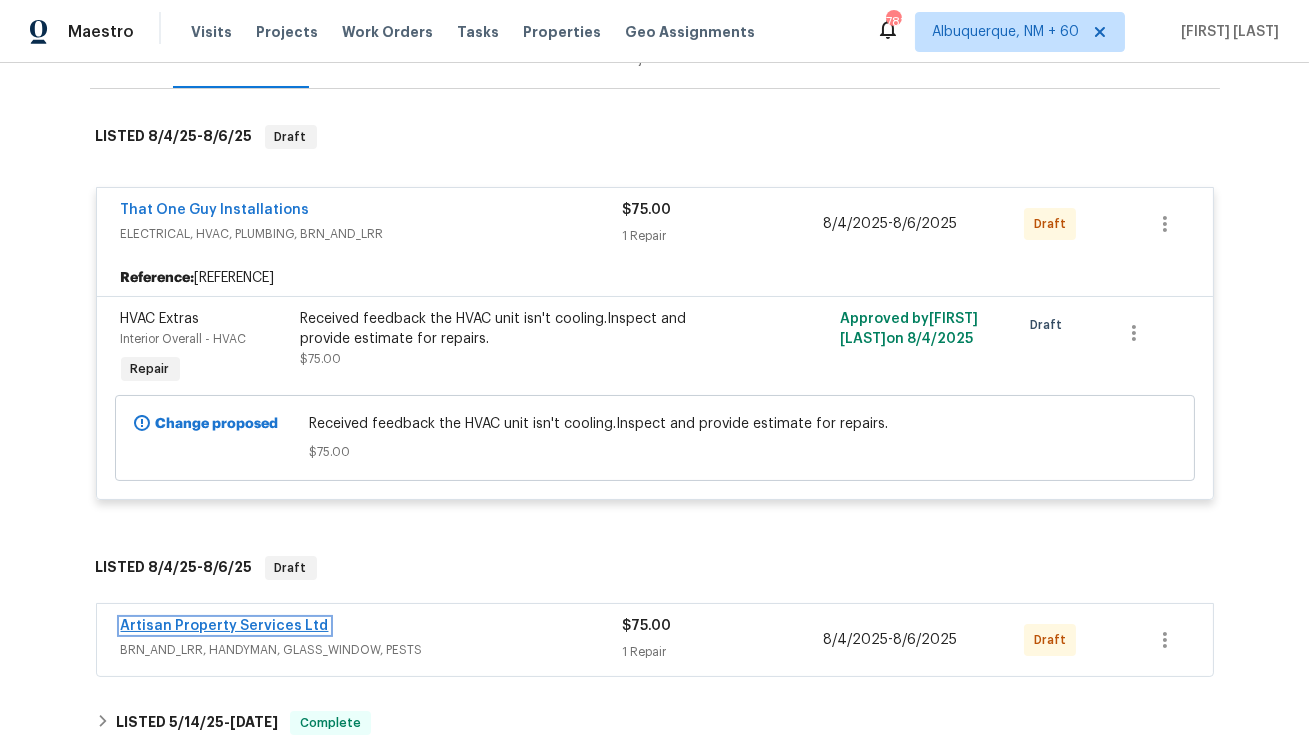 click on "Artisan Property Services Ltd" at bounding box center (225, 626) 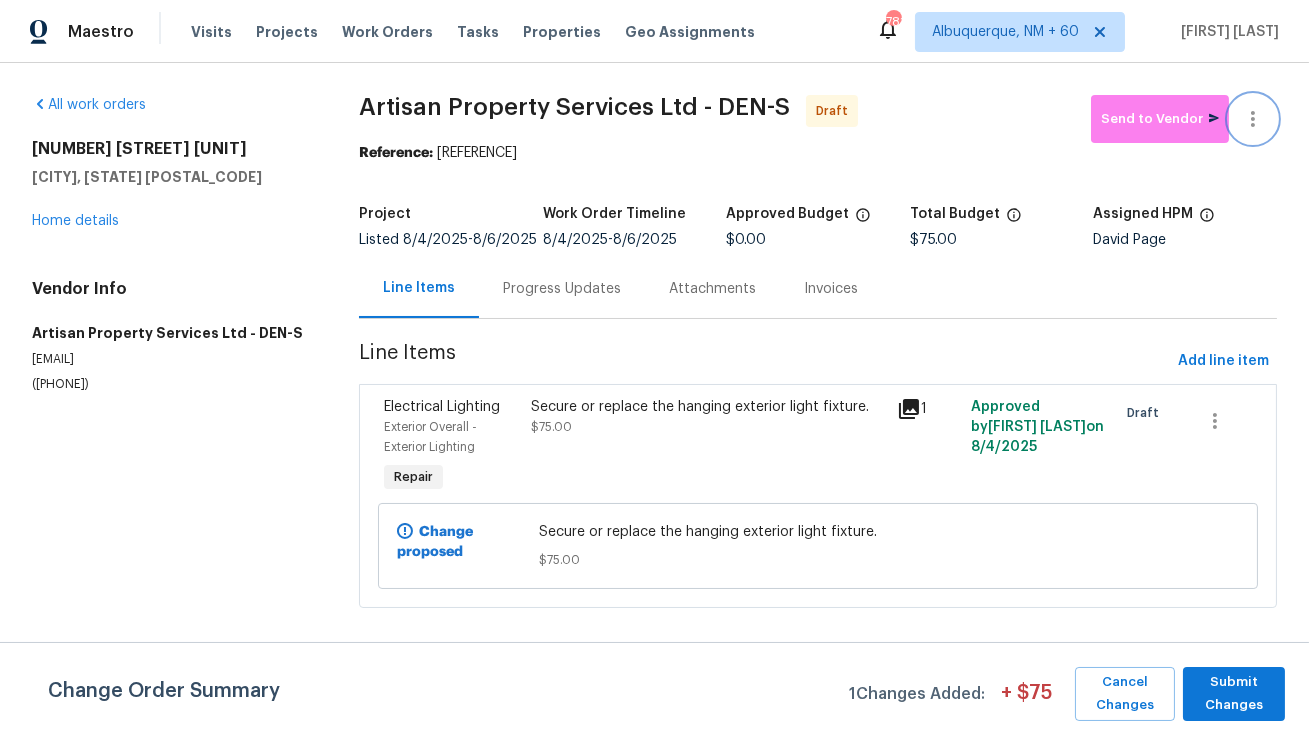 click 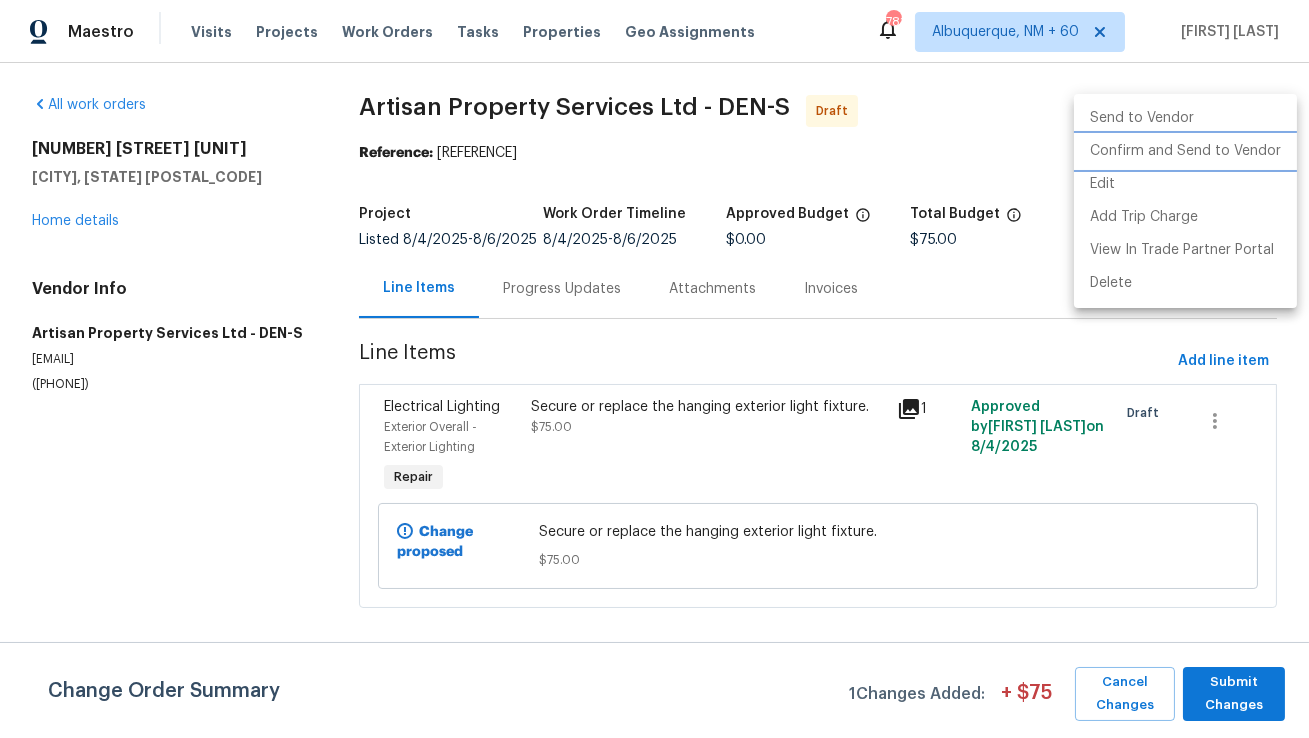 click on "Confirm and Send to Vendor" at bounding box center (1185, 151) 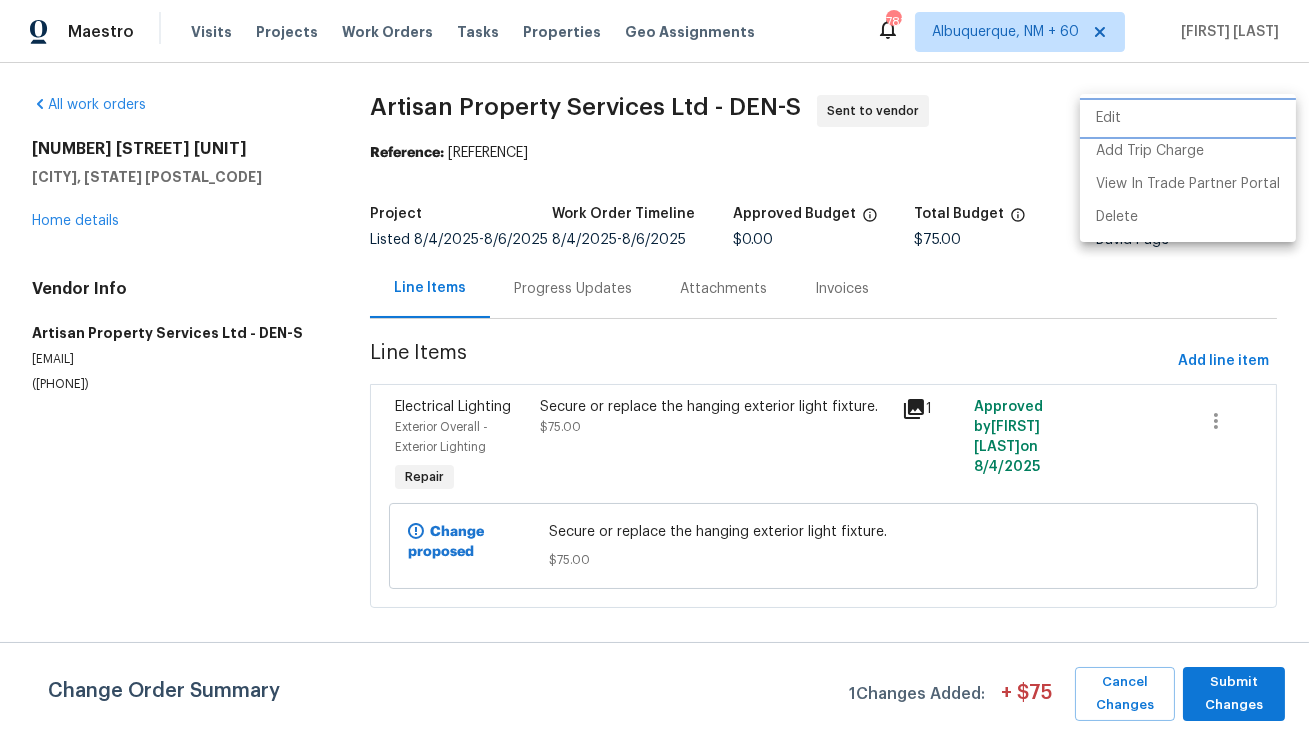 type 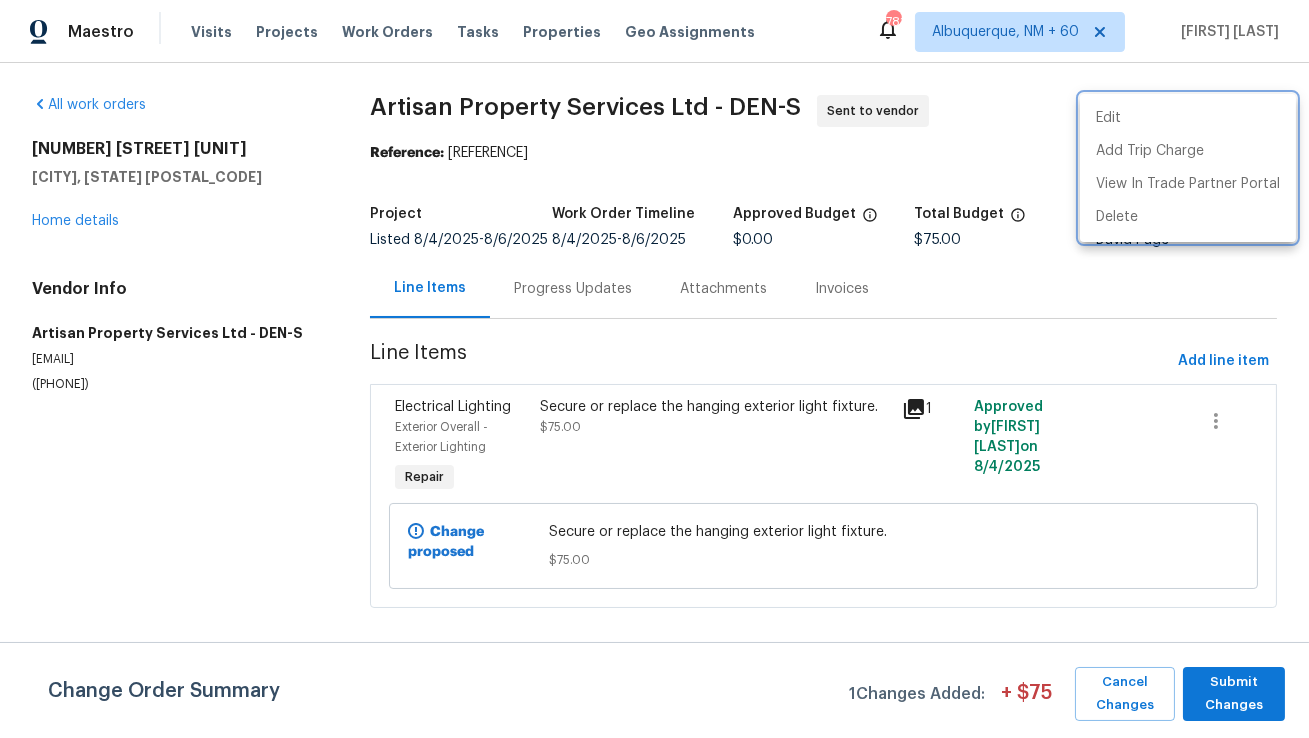 drag, startPoint x: 440, startPoint y: 151, endPoint x: 608, endPoint y: 151, distance: 168 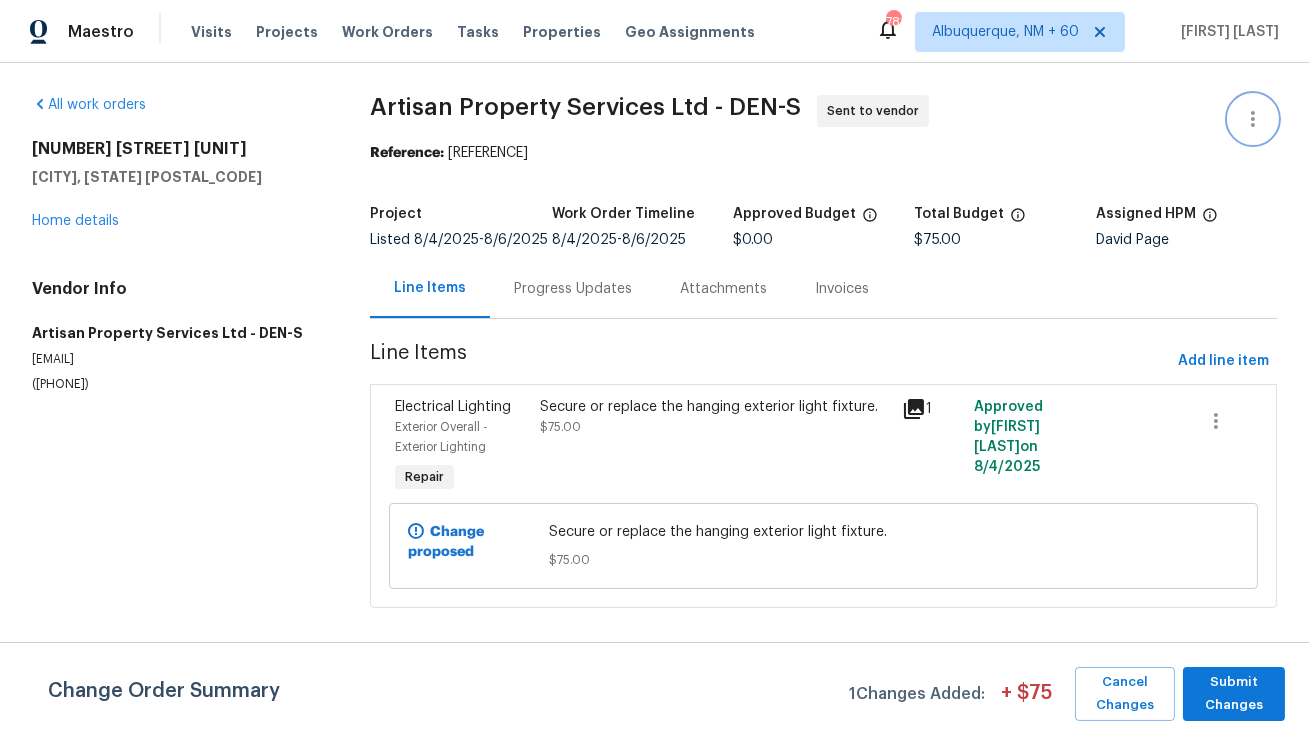 type 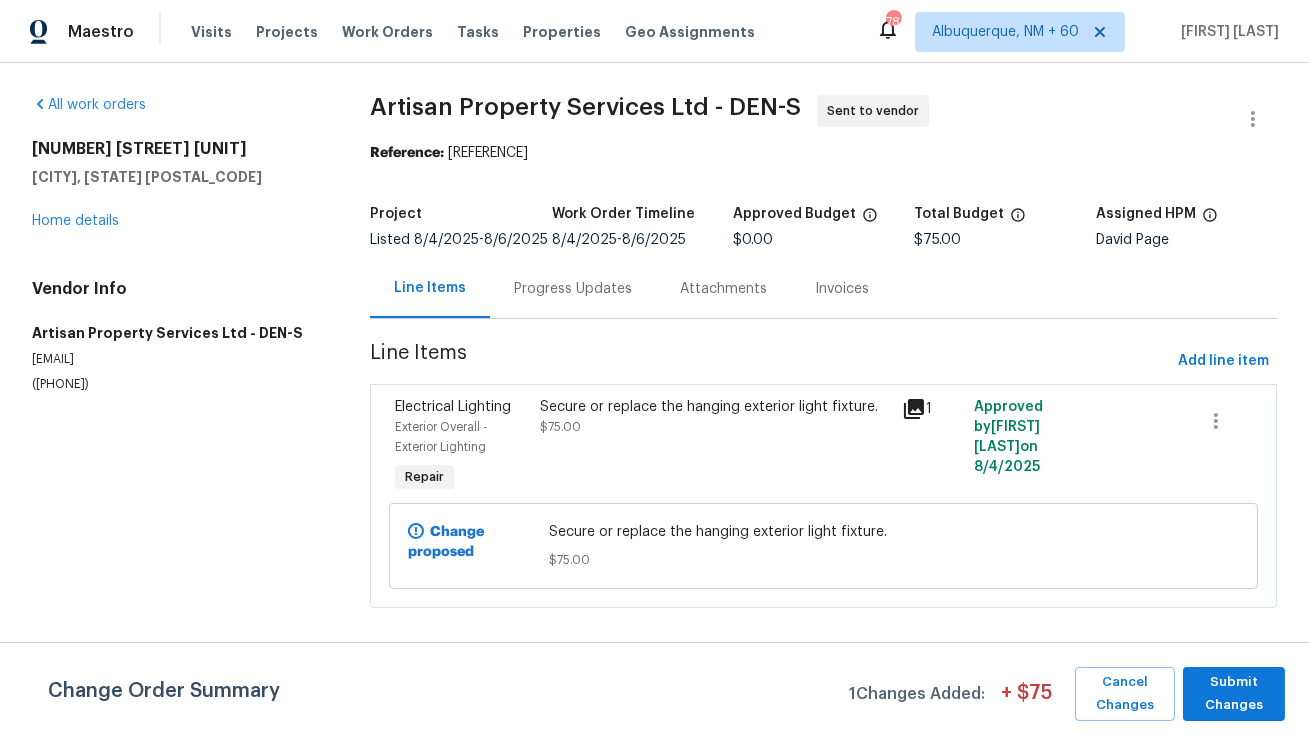 click on "Reference:   53ZKZT2TRDJK-9e0b05e7e" at bounding box center [823, 153] 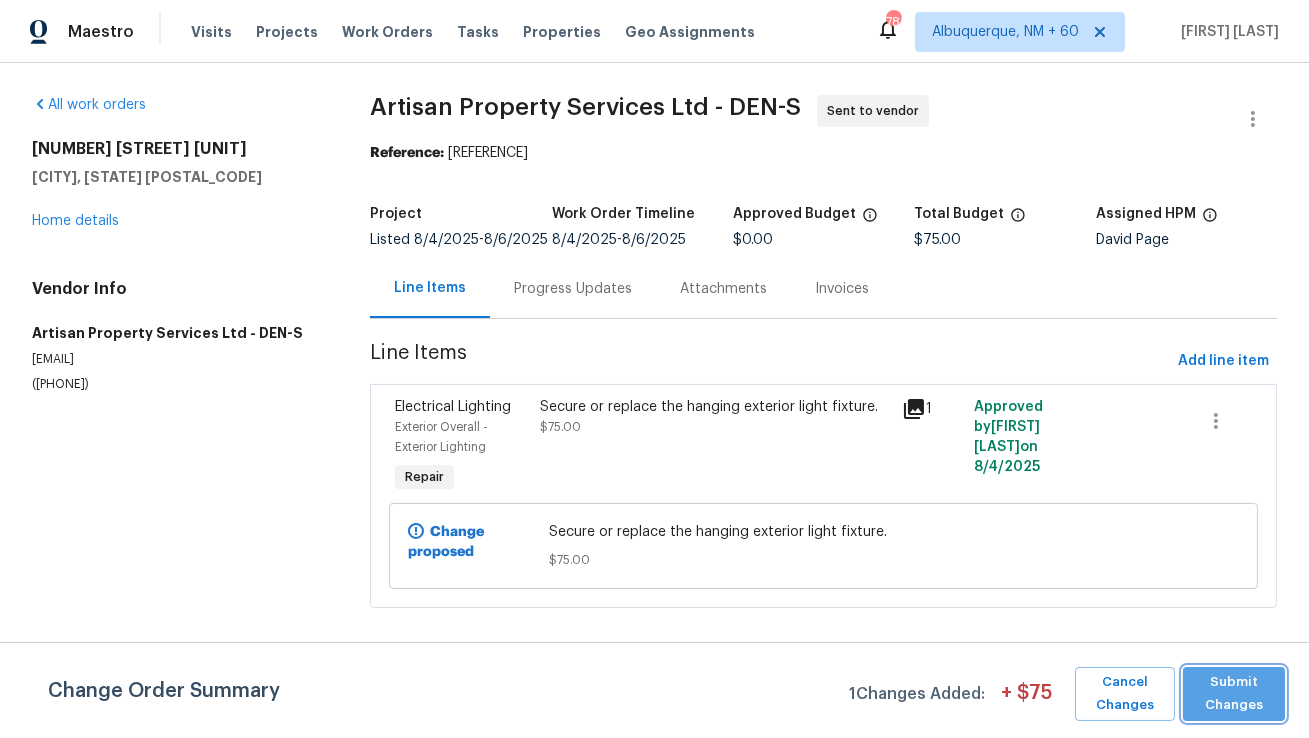 click on "Submit Changes" at bounding box center [1234, 694] 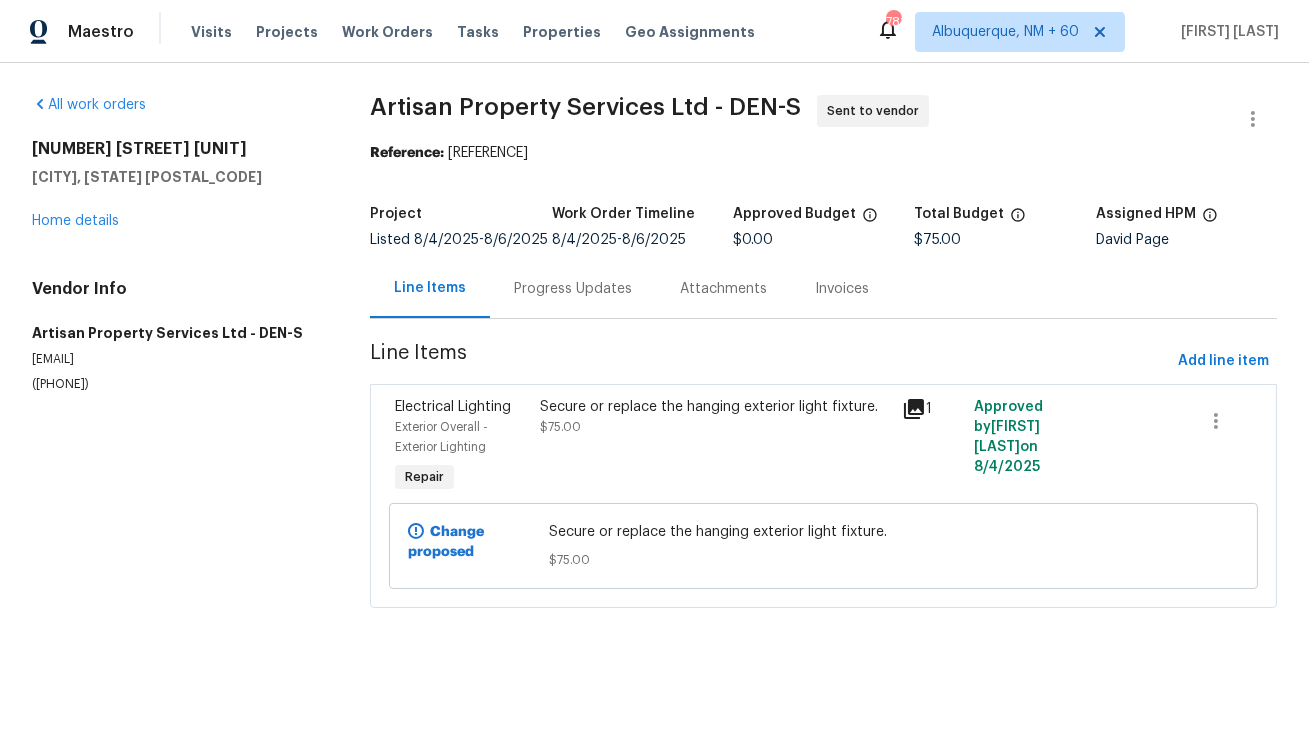 copy on "53ZKZT2TRDJK-9e0b05e7e" 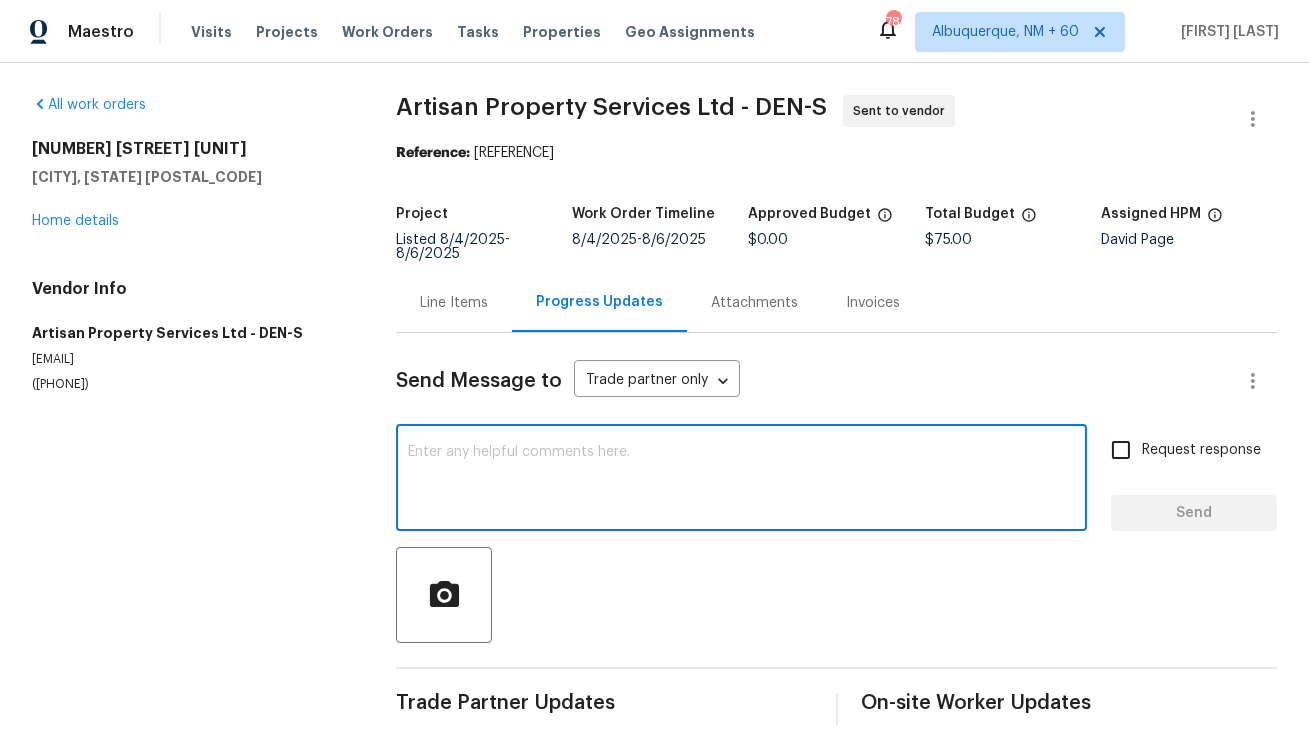 click at bounding box center (741, 480) 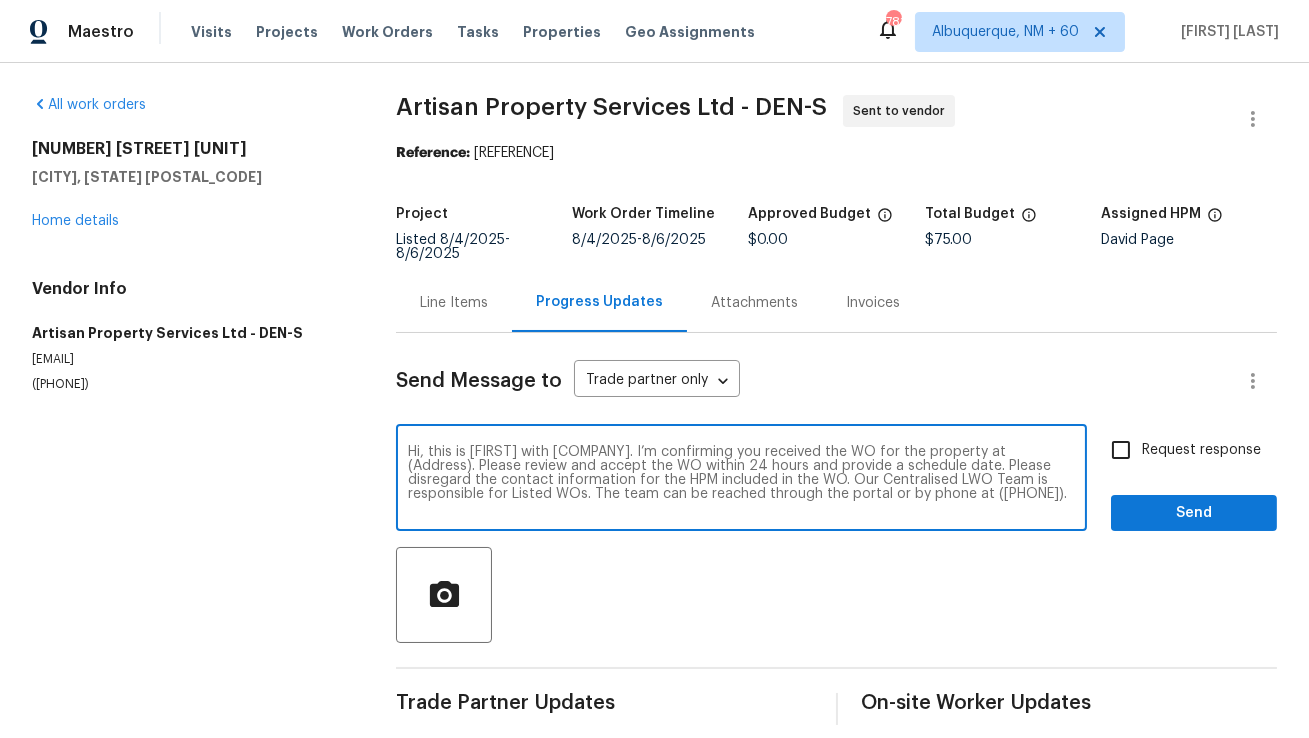 click on "Hi, this is Anthony with Opendoor. I’m confirming you received the WO for the property at (Address). Please review and accept the WO within 24 hours and provide a schedule date. Please disregard the contact information for the HPM included in the WO. Our Centralised LWO Team is responsible for Listed WOs. The team can be reached through the portal or by phone at (480) 478-0155." at bounding box center (741, 480) 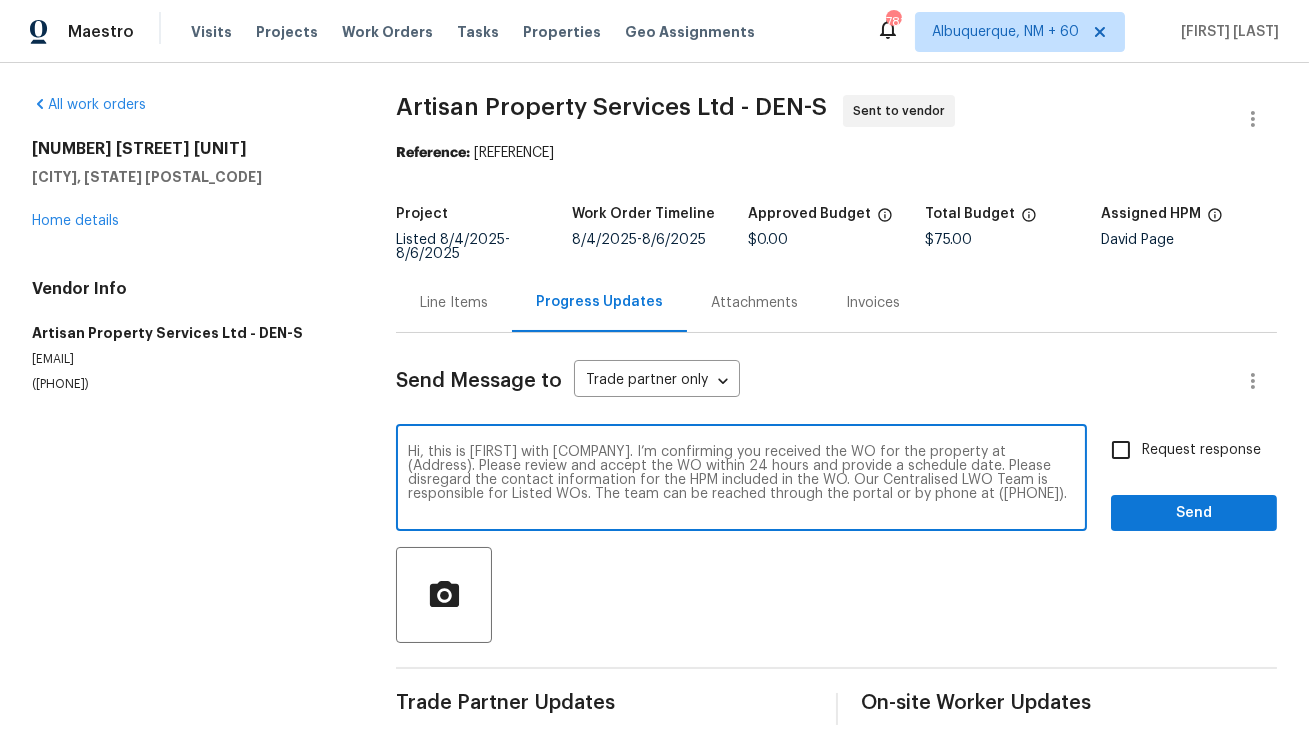 paste on "16425 E 17th Pl Unit A, Aurora, CO 80011" 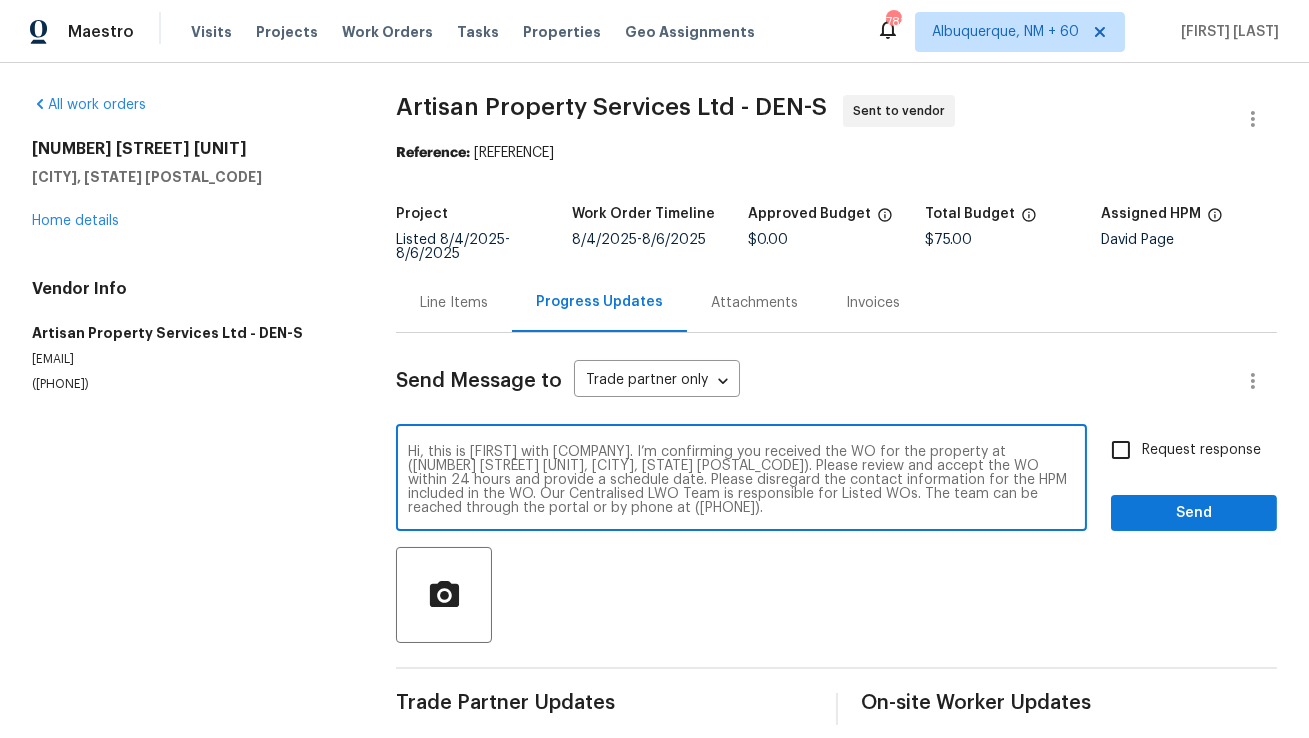 type on "Hi, this is [FIRST] with [COMPANY]. I’m confirming you received the WO for the property at ([ADDRESS], [CITY], [STATE] [POSTAL_CODE]). Please review and accept the WO within 24 hours and provide a schedule date. Please disregard the contact information for the HPM included in the WO. Our Centralised LWO Team is responsible for Listed WOs. The team can be reached through the portal or by phone at [PHONE]." 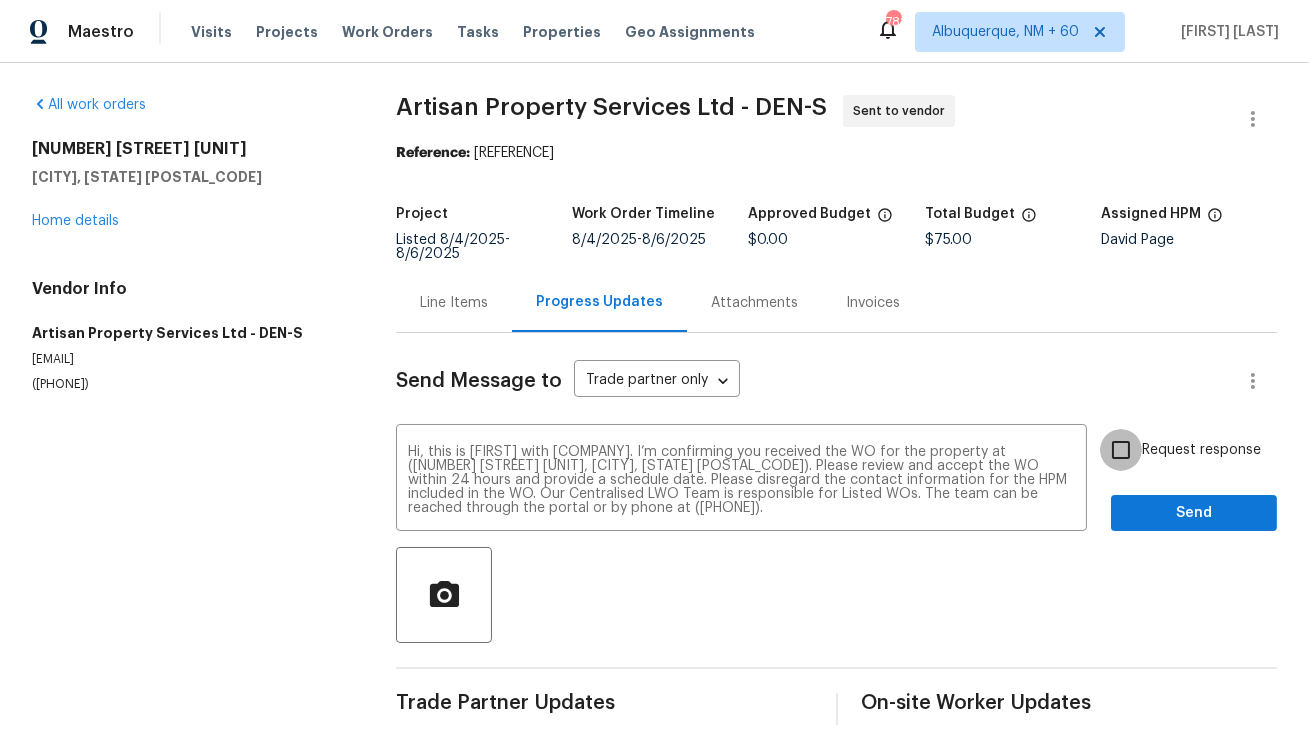 click on "Request response" at bounding box center [1121, 450] 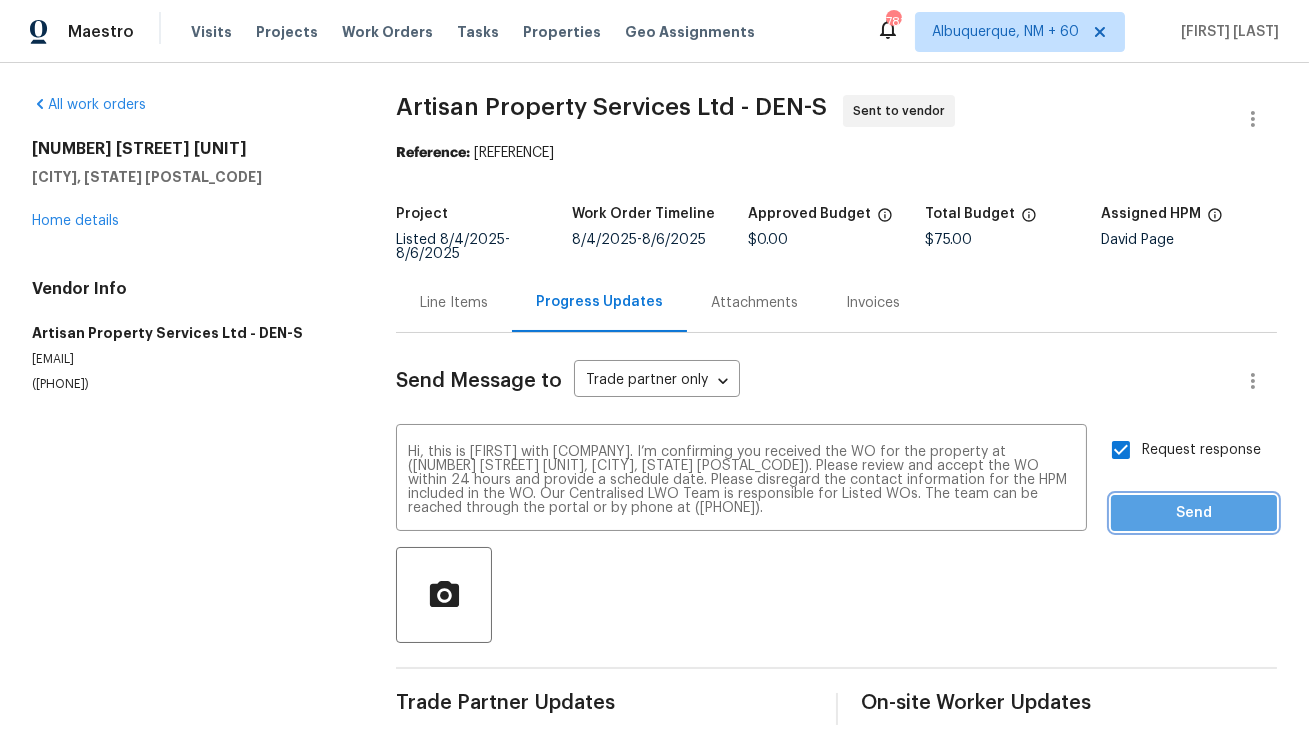 click on "Send" at bounding box center (1194, 513) 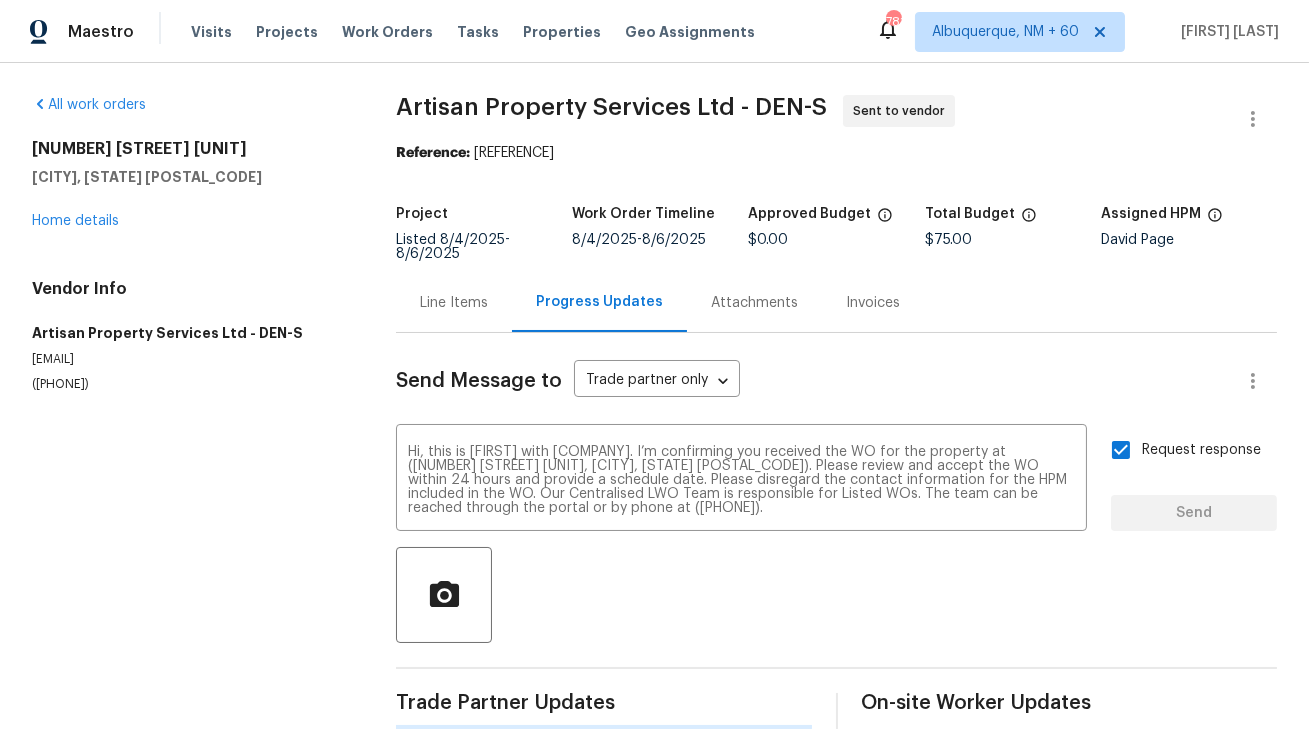 type 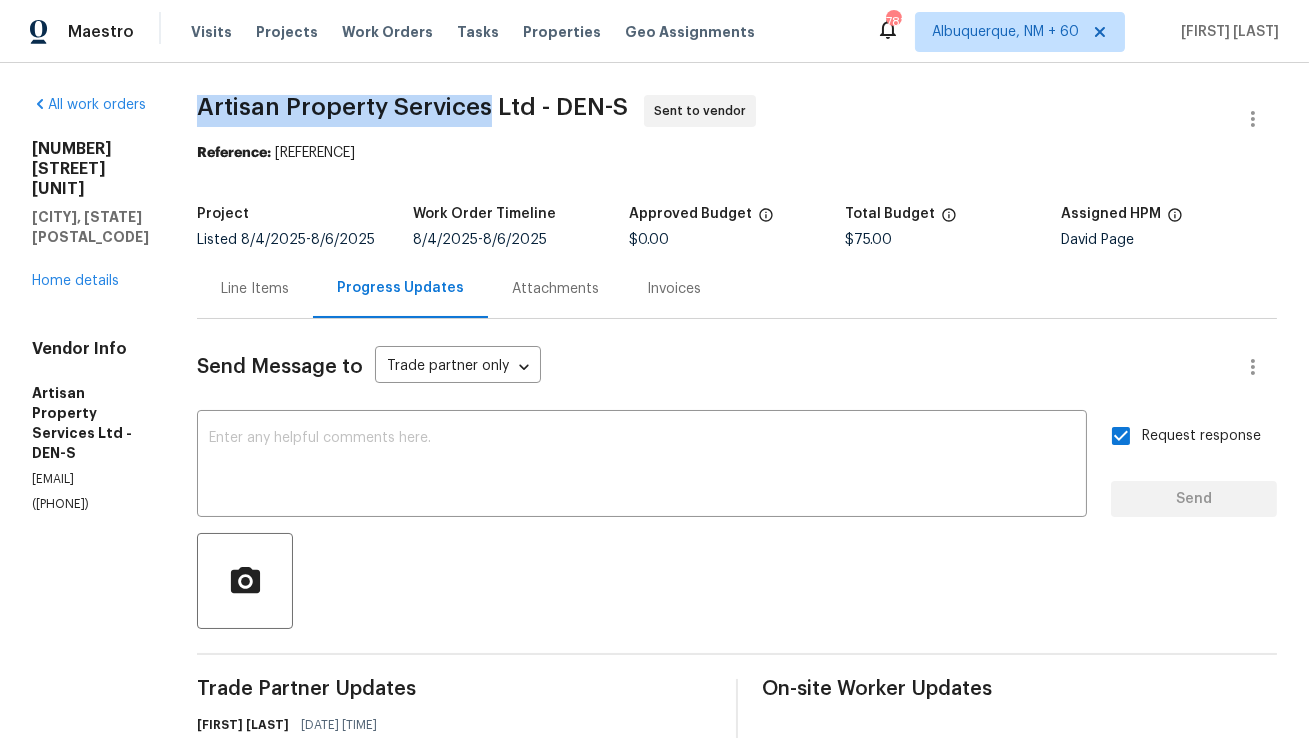 copy on "Artisan Property Services" 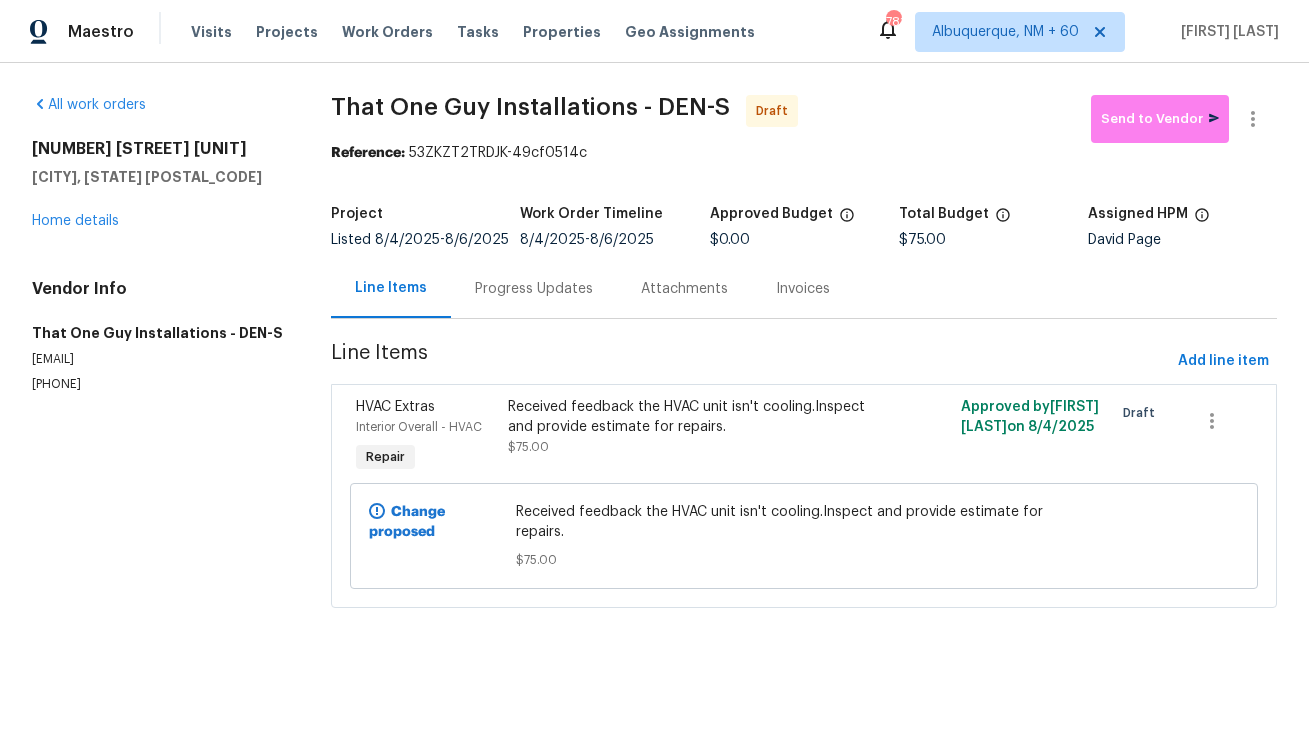 scroll, scrollTop: 0, scrollLeft: 0, axis: both 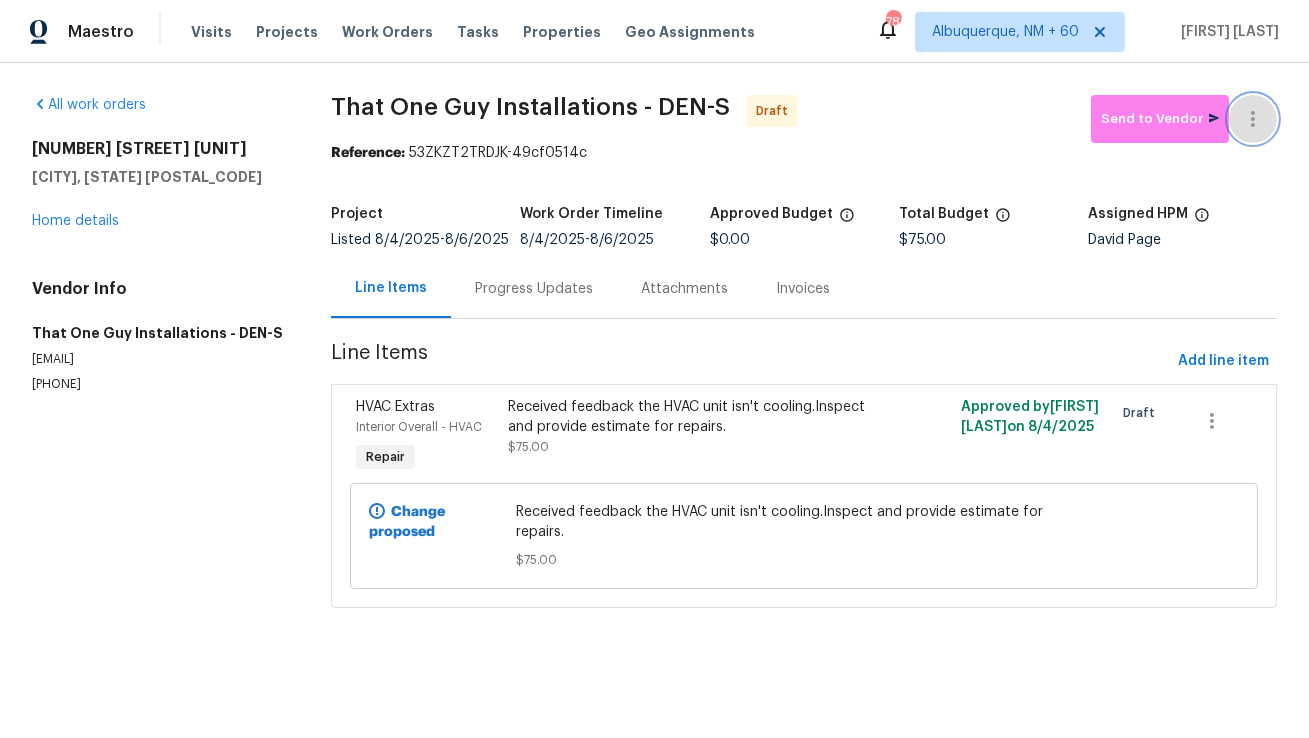 click 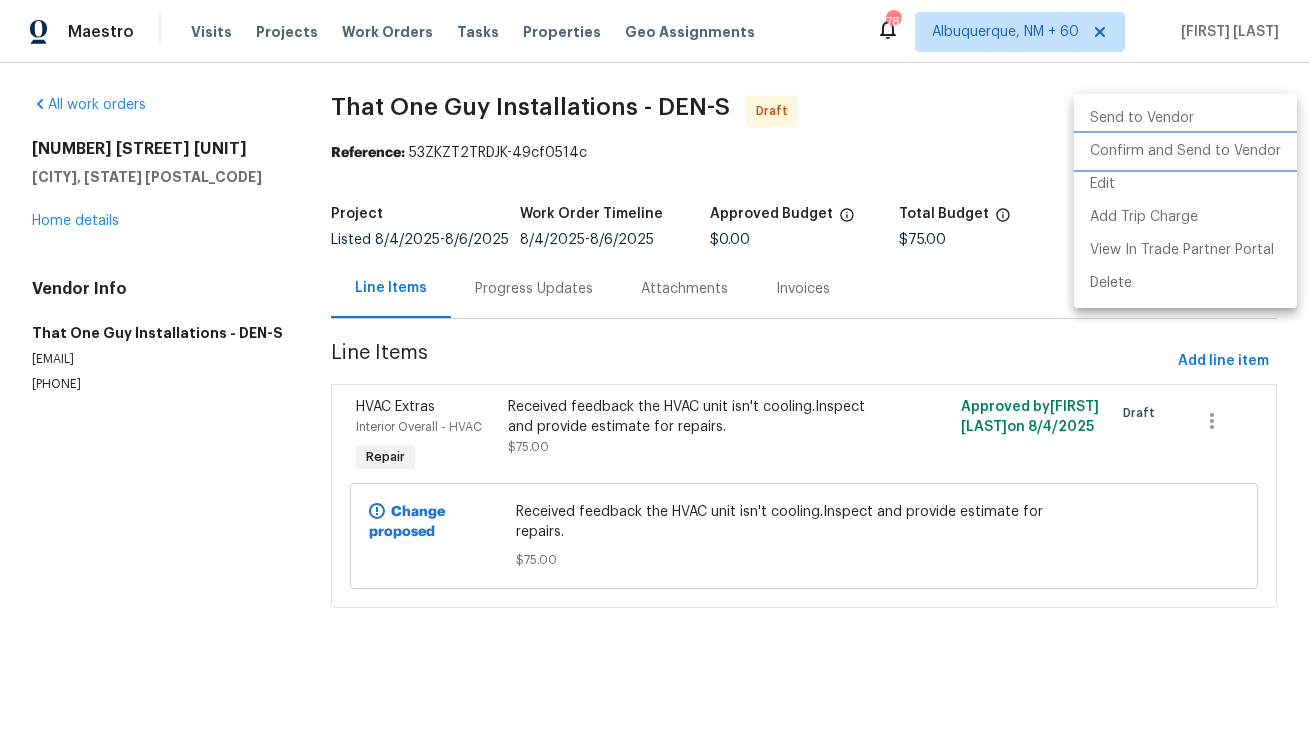 click on "Confirm and Send to Vendor" at bounding box center [1185, 151] 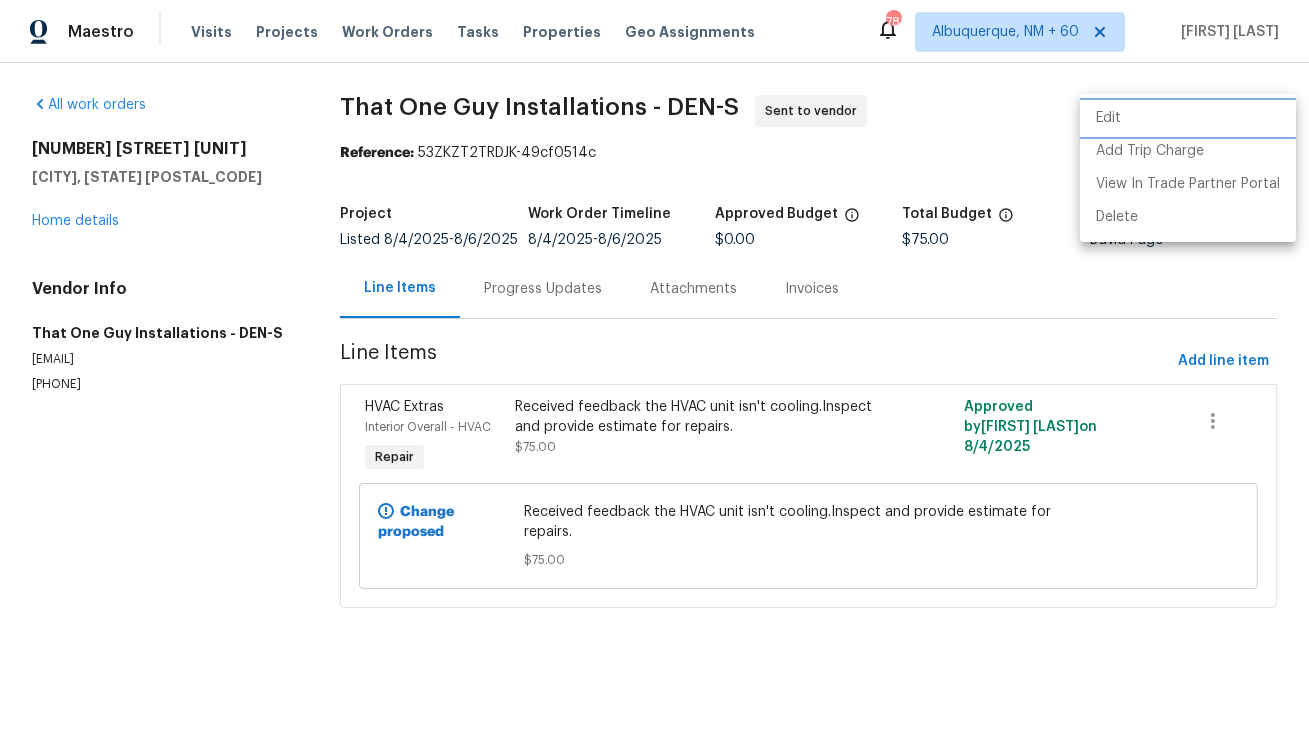 type 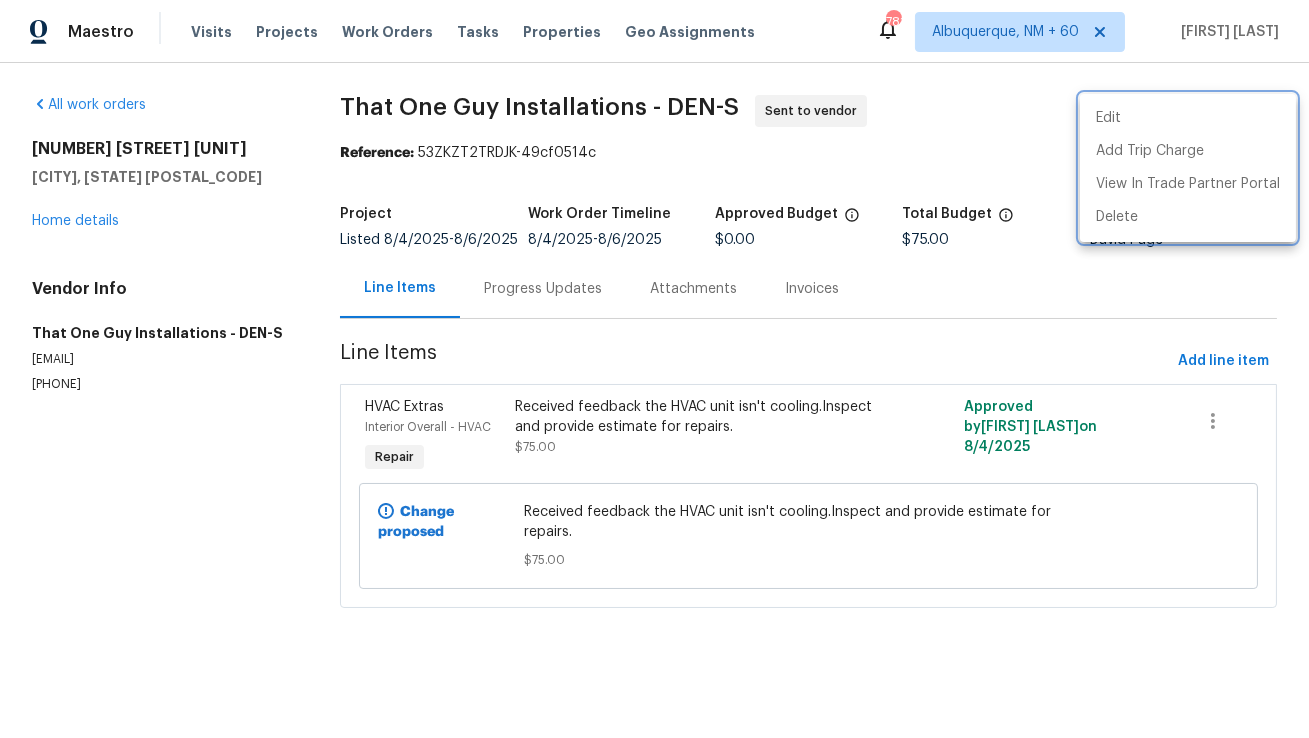 drag, startPoint x: 594, startPoint y: 152, endPoint x: 429, endPoint y: 154, distance: 165.01212 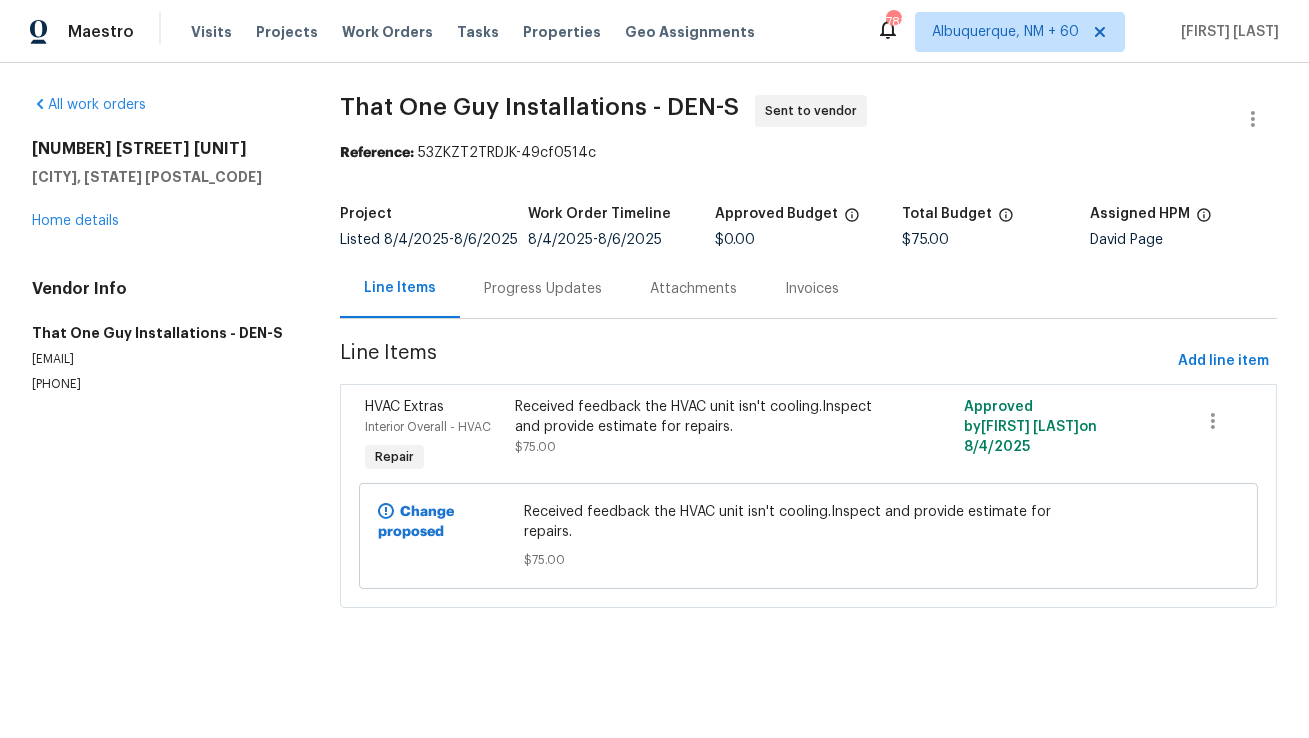 click on "Edit Add Trip Charge View In Trade Partner Portal Delete" at bounding box center (654, 369) 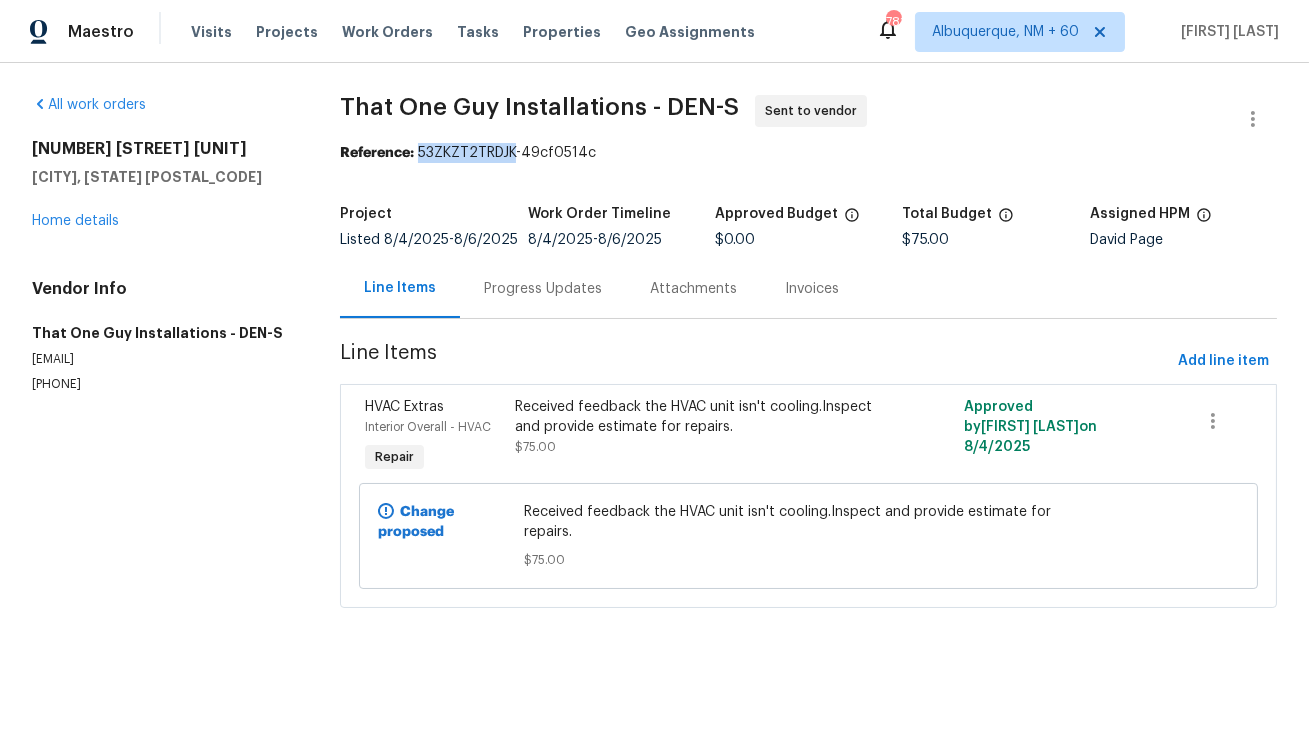 click on "Reference:   53ZKZT2TRDJK-49cf0514c" at bounding box center (808, 153) 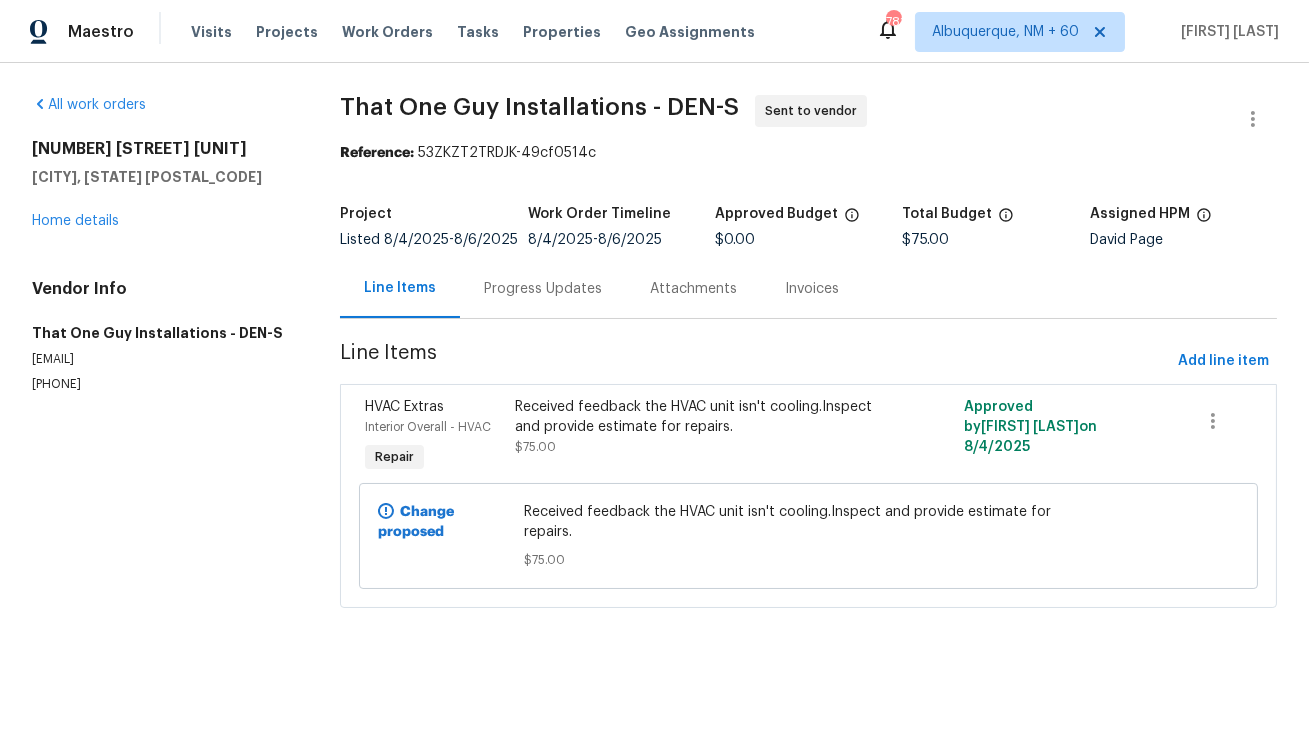 click on "That One Guy Installations - DEN-S Sent to vendor Reference:   53ZKZT2TRDJK-49cf0514c Project Listed   8/4/2025  -  8/6/2025 Work Order Timeline 8/4/2025  -  8/6/2025 Approved Budget $0.00 Total Budget $75.00 Assigned HPM David Page Line Items Progress Updates Attachments Invoices Line Items Add line item HVAC Extras Interior Overall - HVAC Repair Received feedback the HVAC unit isn't cooling.Inspect and provide estimate for repairs. $75.00 Approved by  Anthony Mascarenhas  on   8/4/2025 Change proposed Received feedback the HVAC unit isn't cooling.Inspect and provide estimate for repairs. $75.00" at bounding box center [808, 363] 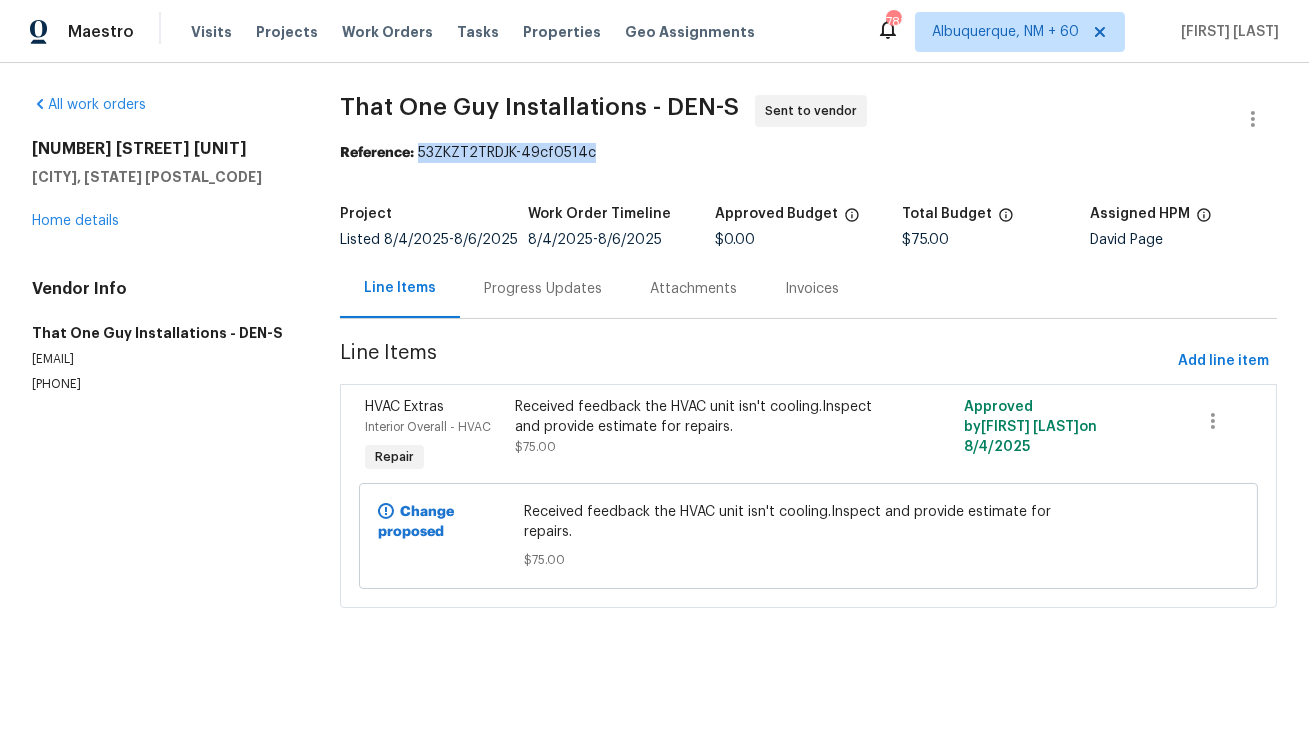 copy on "[REFERENCE]" 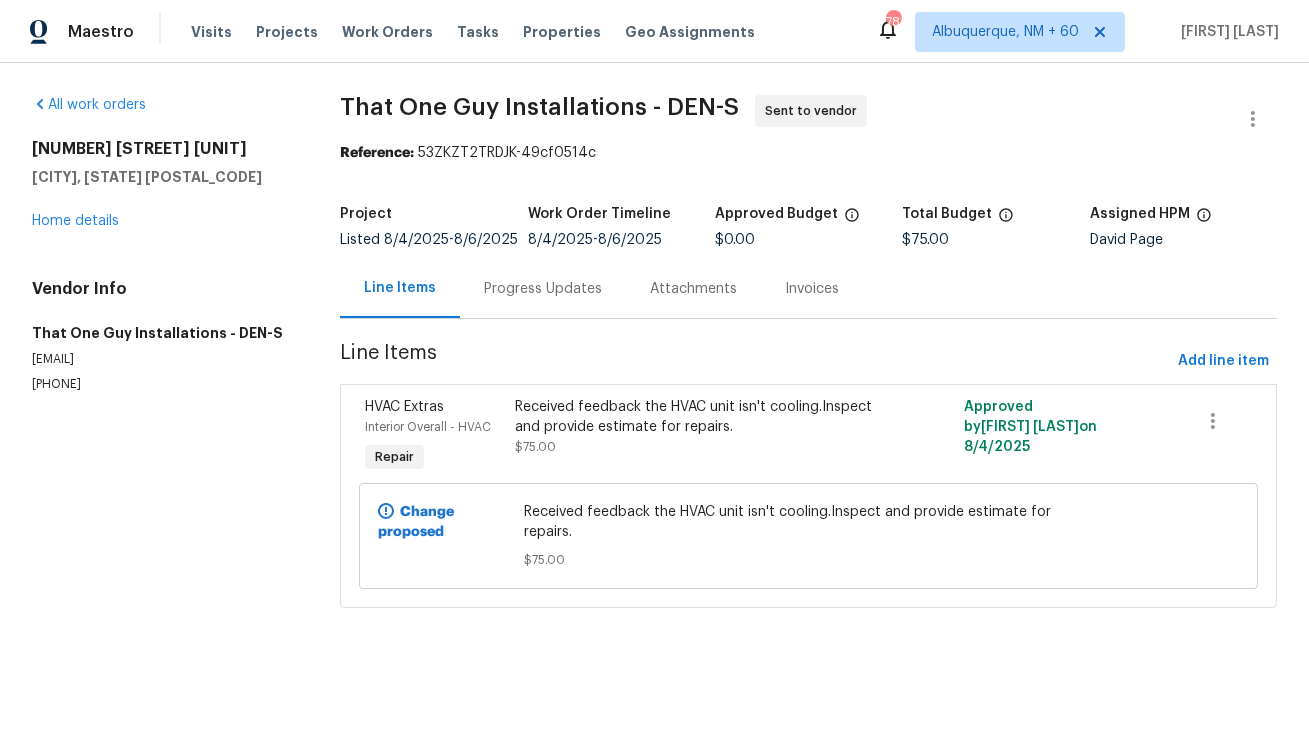 click on "Progress Updates" at bounding box center [543, 289] 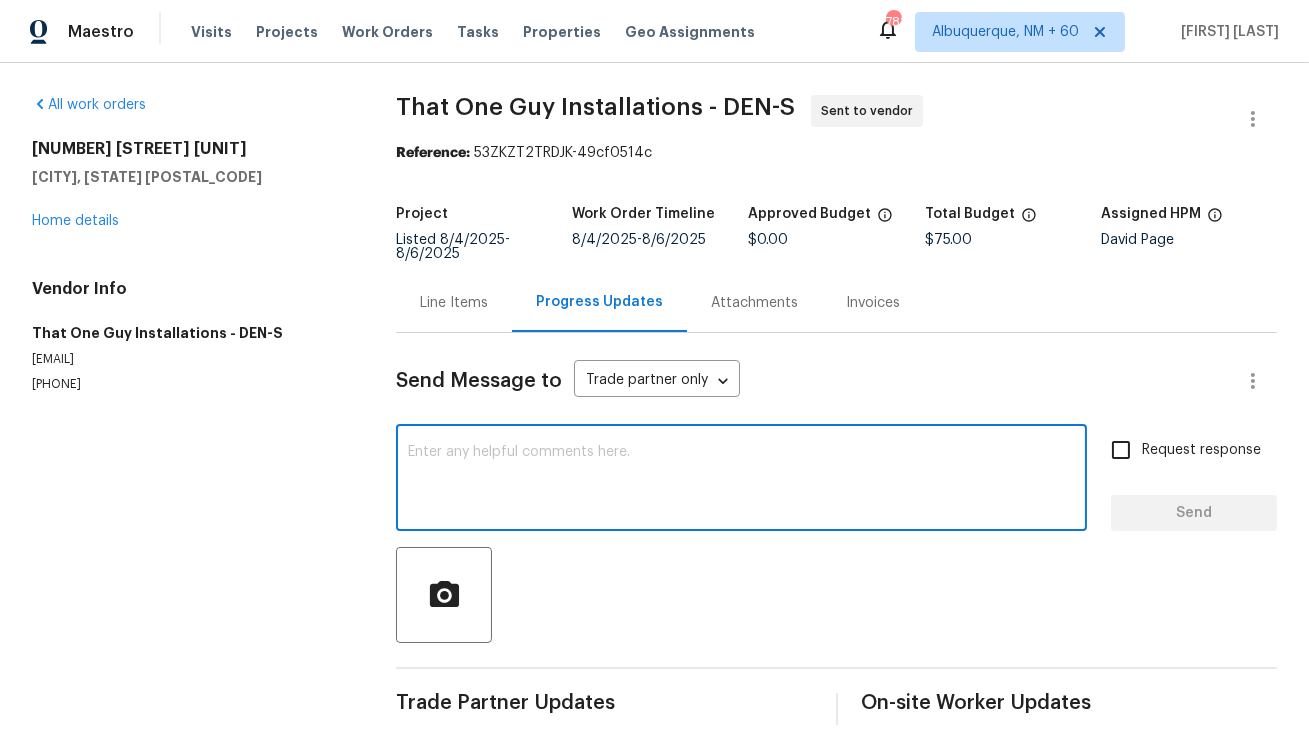 click at bounding box center [741, 480] 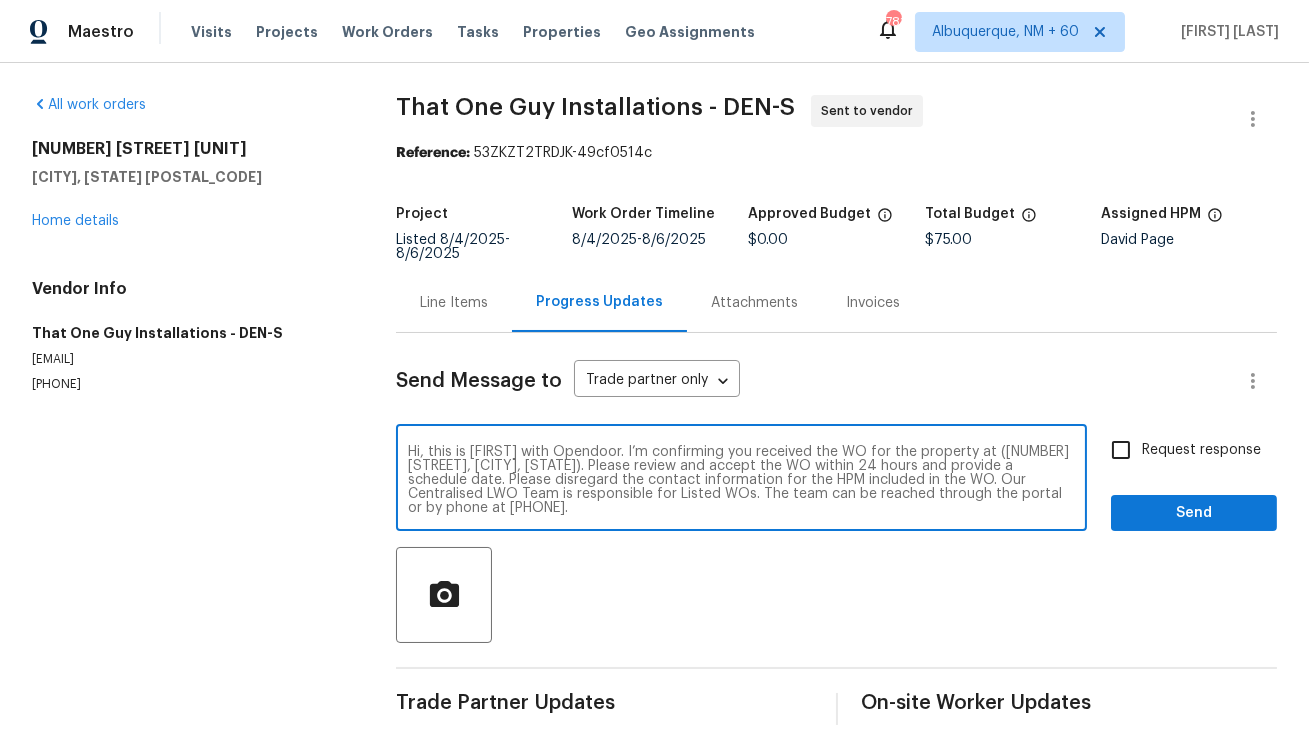 type on "Hi, this is Anthony with Opendoor. I’m confirming you received the WO for the property at (16425 E 17th Pl Unit A, Aurora, CO 80011). Please review and accept the WO within 24 hours and provide a schedule date. Please disregard the contact information for the HPM included in the WO. Our Centralised LWO Team is responsible for Listed WOs. The team can be reached through the portal or by phone at (480) 478-0155." 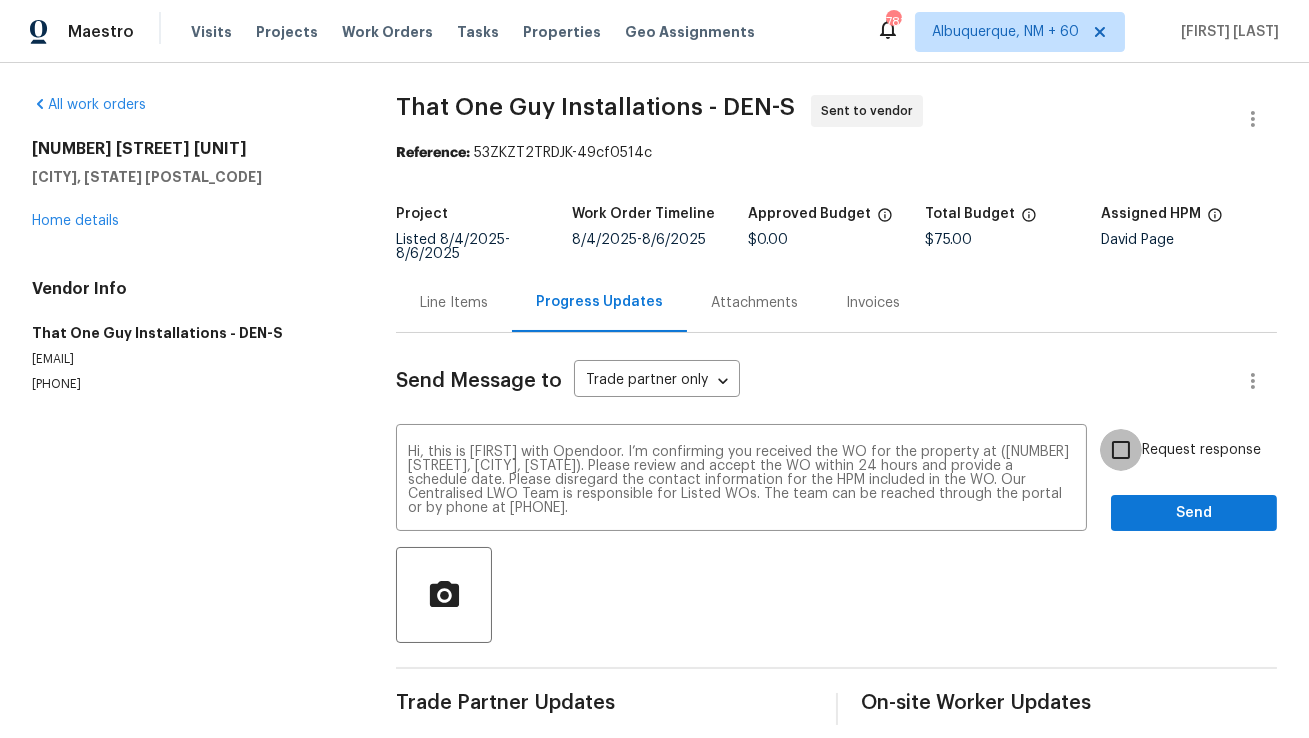 click on "Request response" at bounding box center [1121, 450] 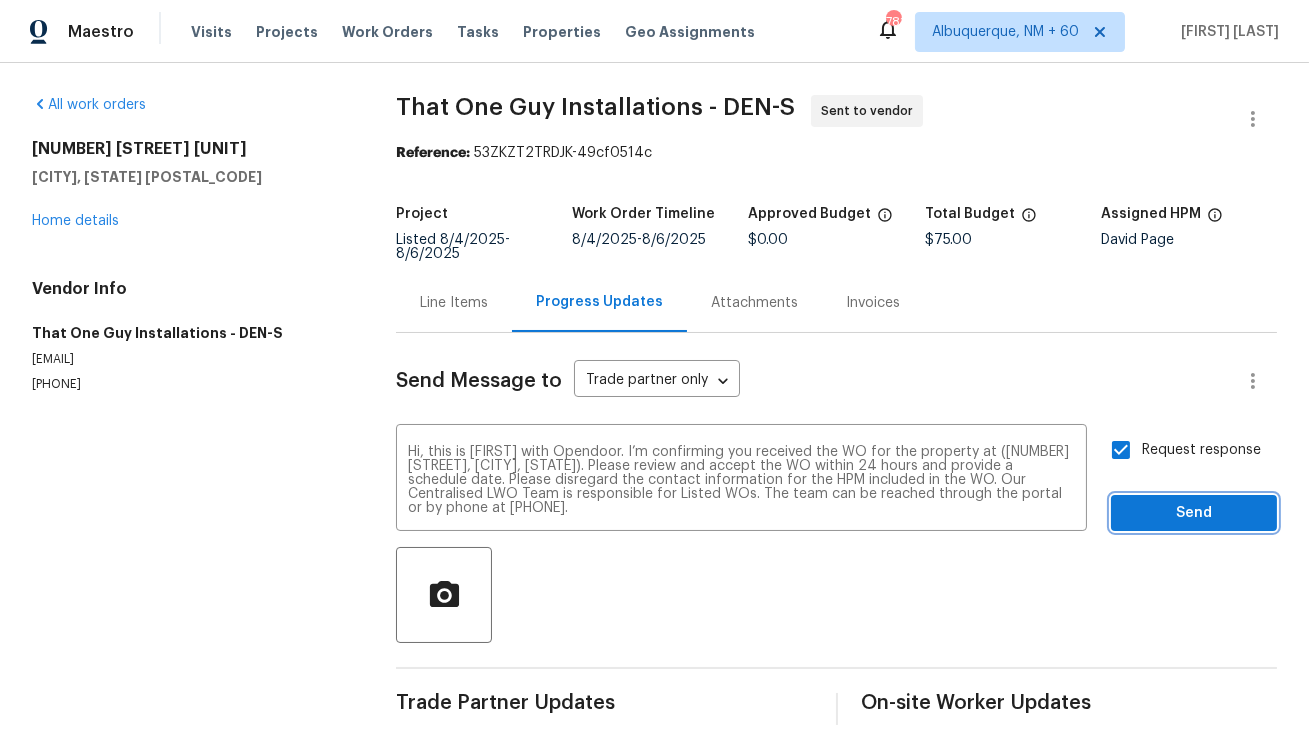 click on "Send" at bounding box center [1194, 513] 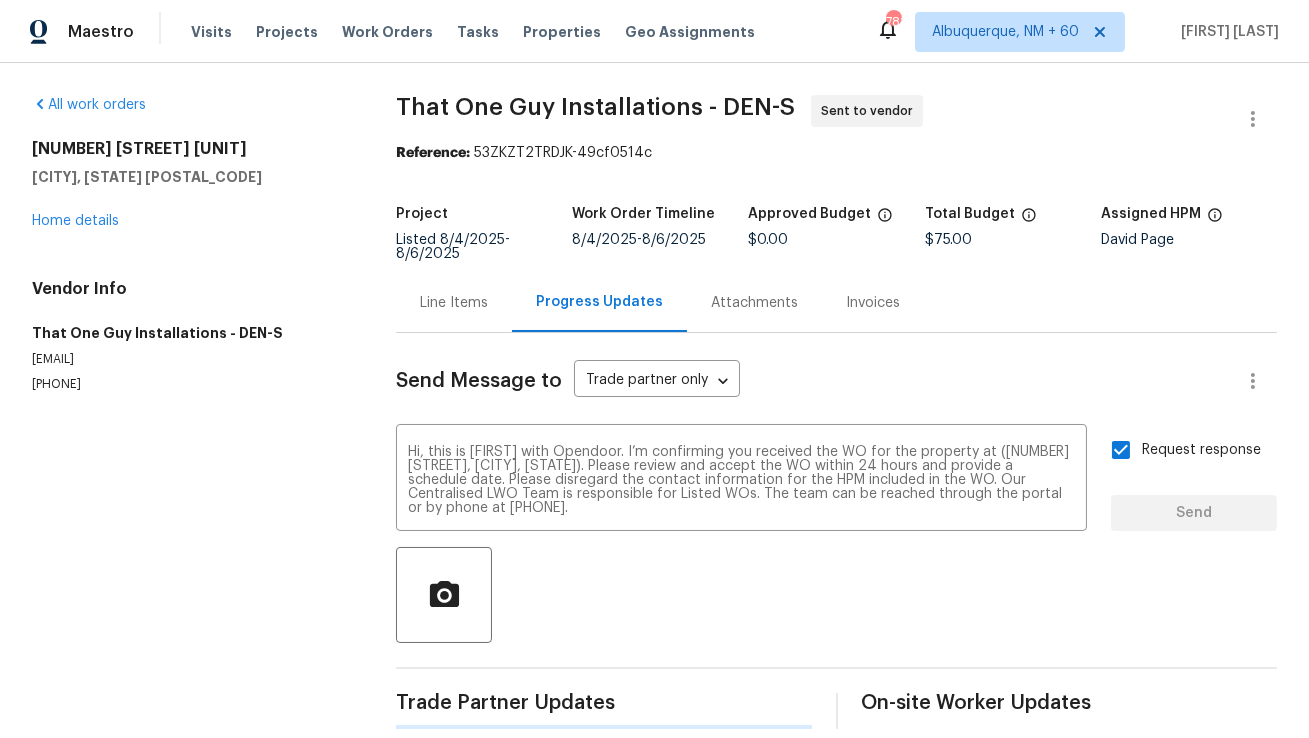 type 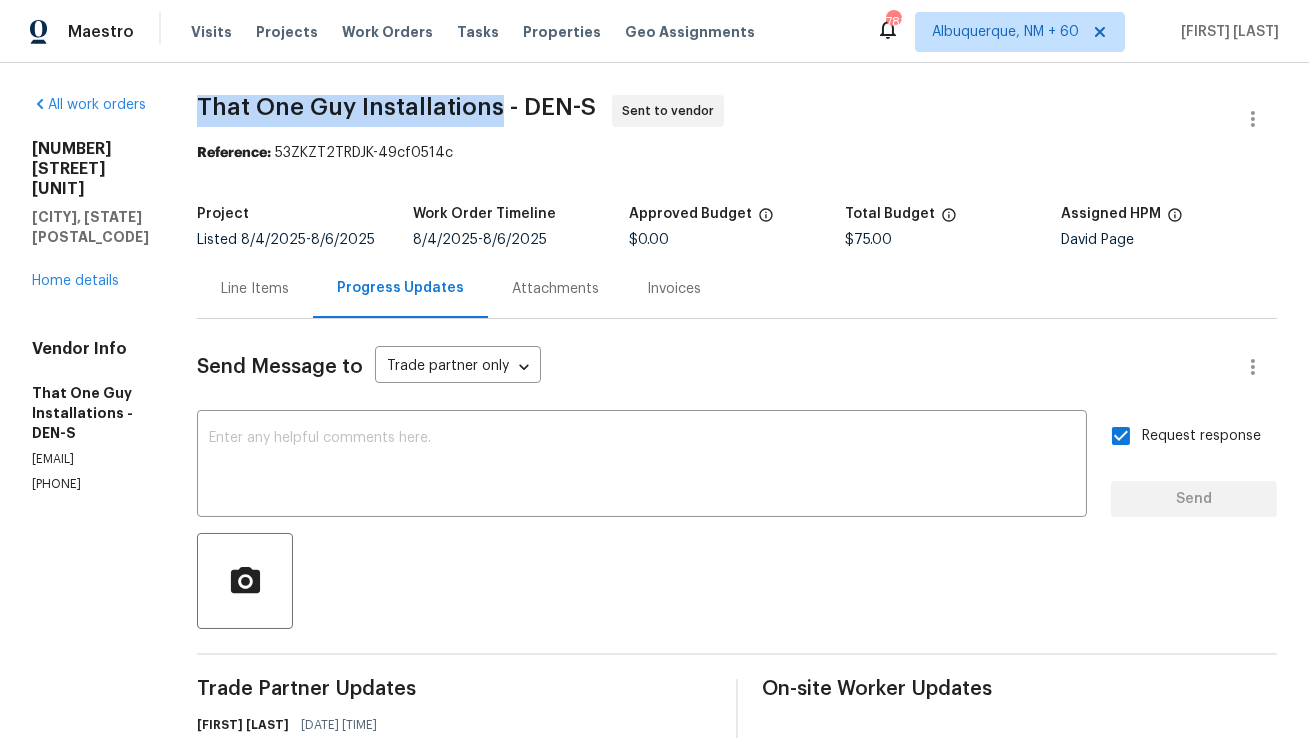 copy on "That One Guy Installations" 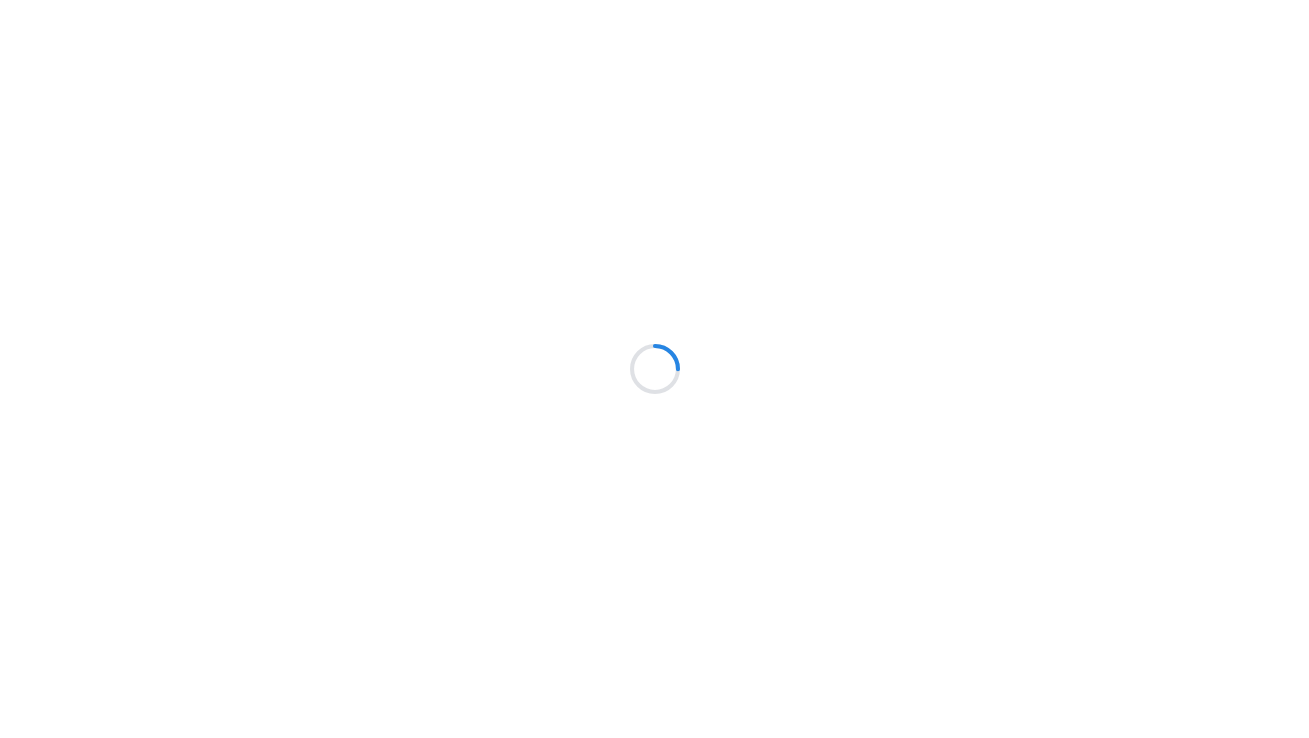 scroll, scrollTop: 0, scrollLeft: 0, axis: both 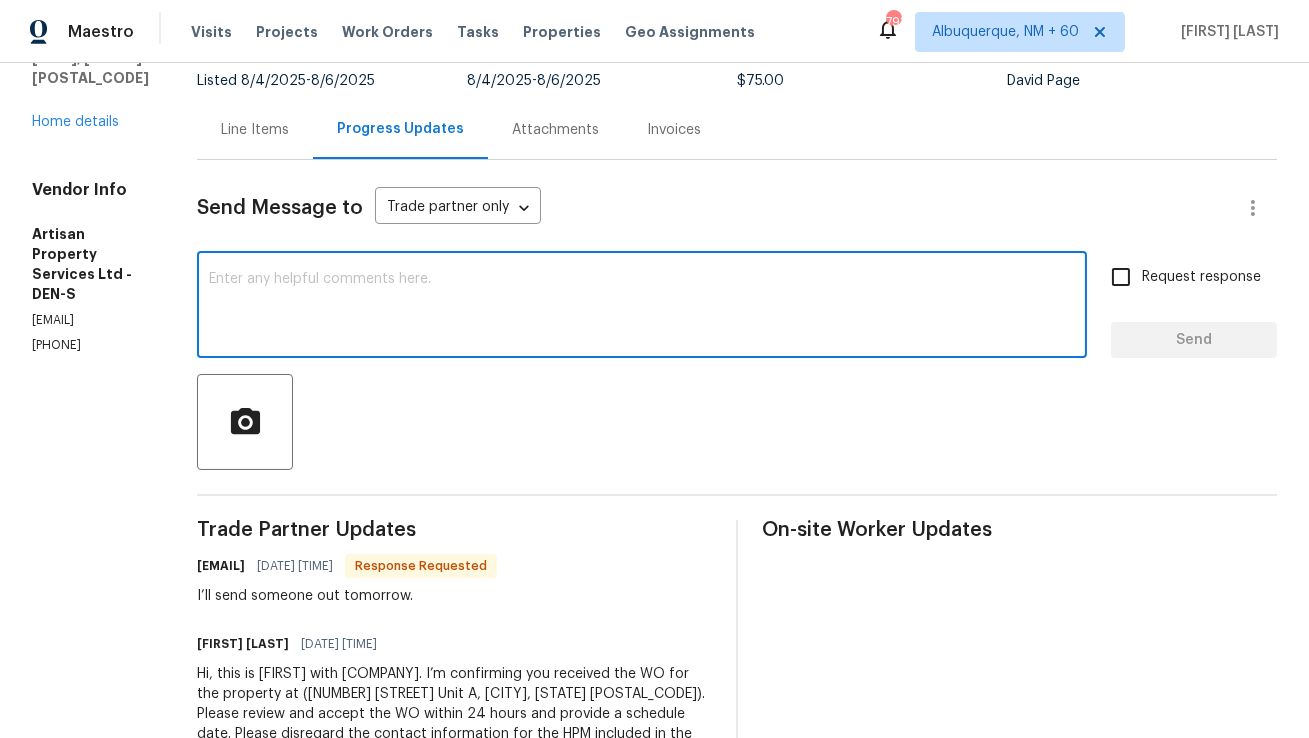 click at bounding box center [642, 307] 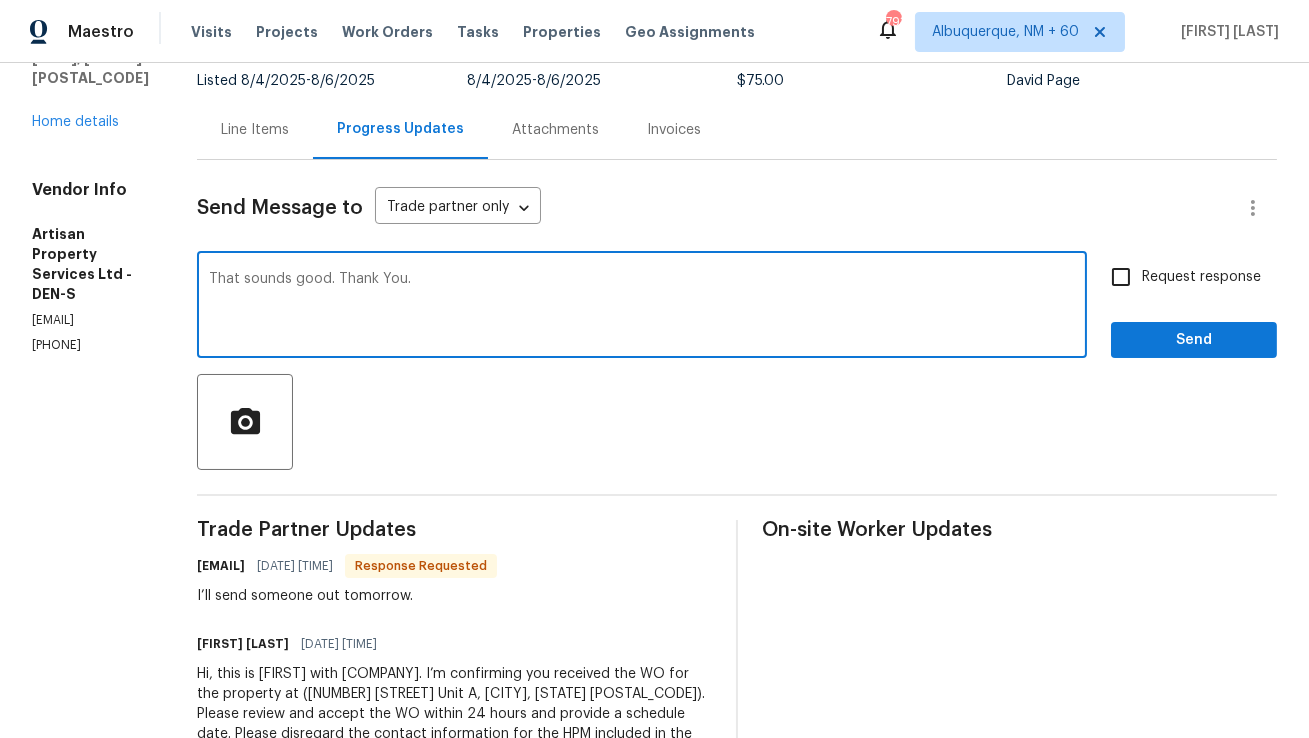 type on "That sounds good. Thank You." 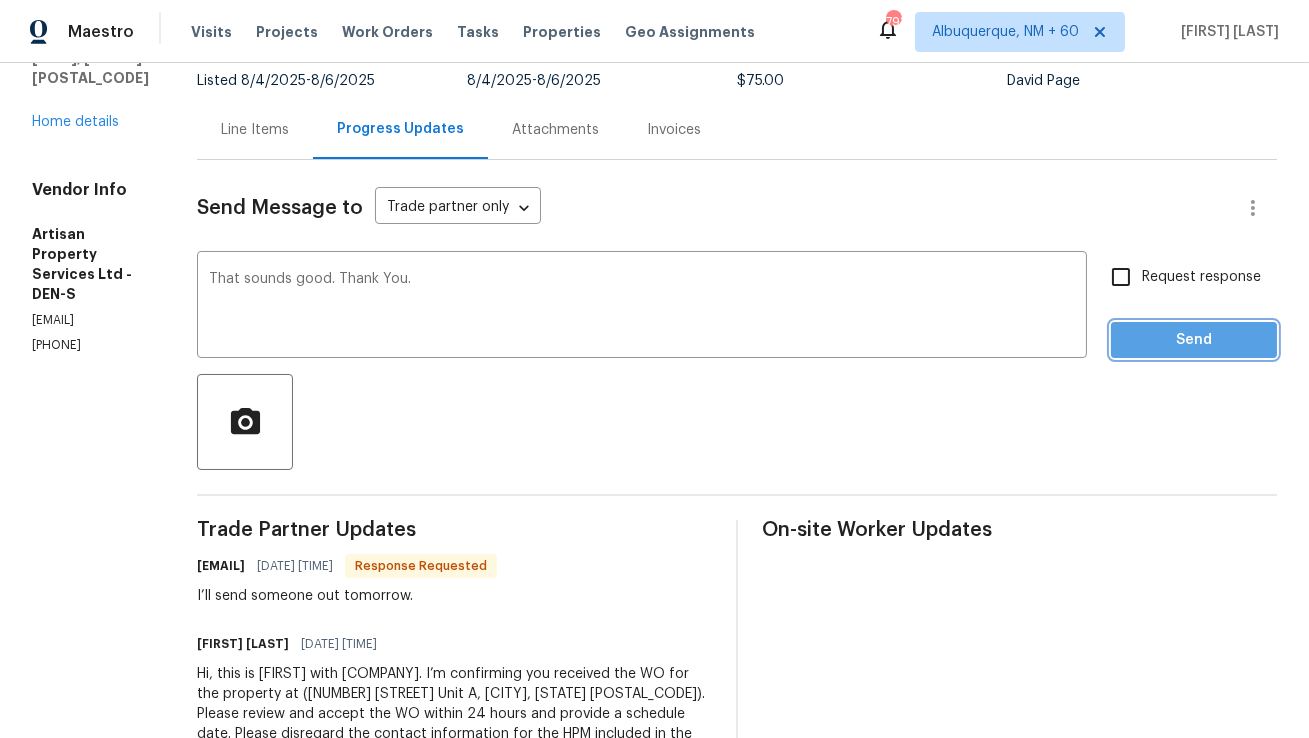 click on "Send" at bounding box center (1194, 340) 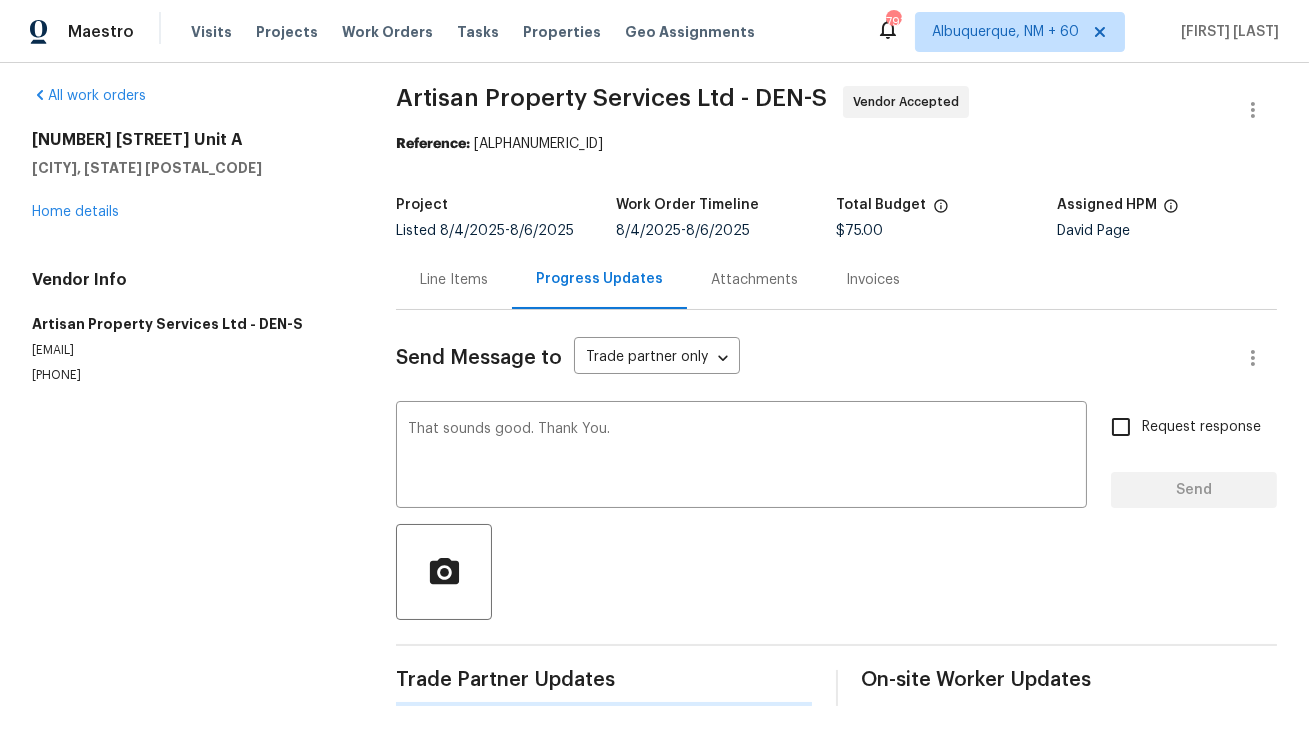 type 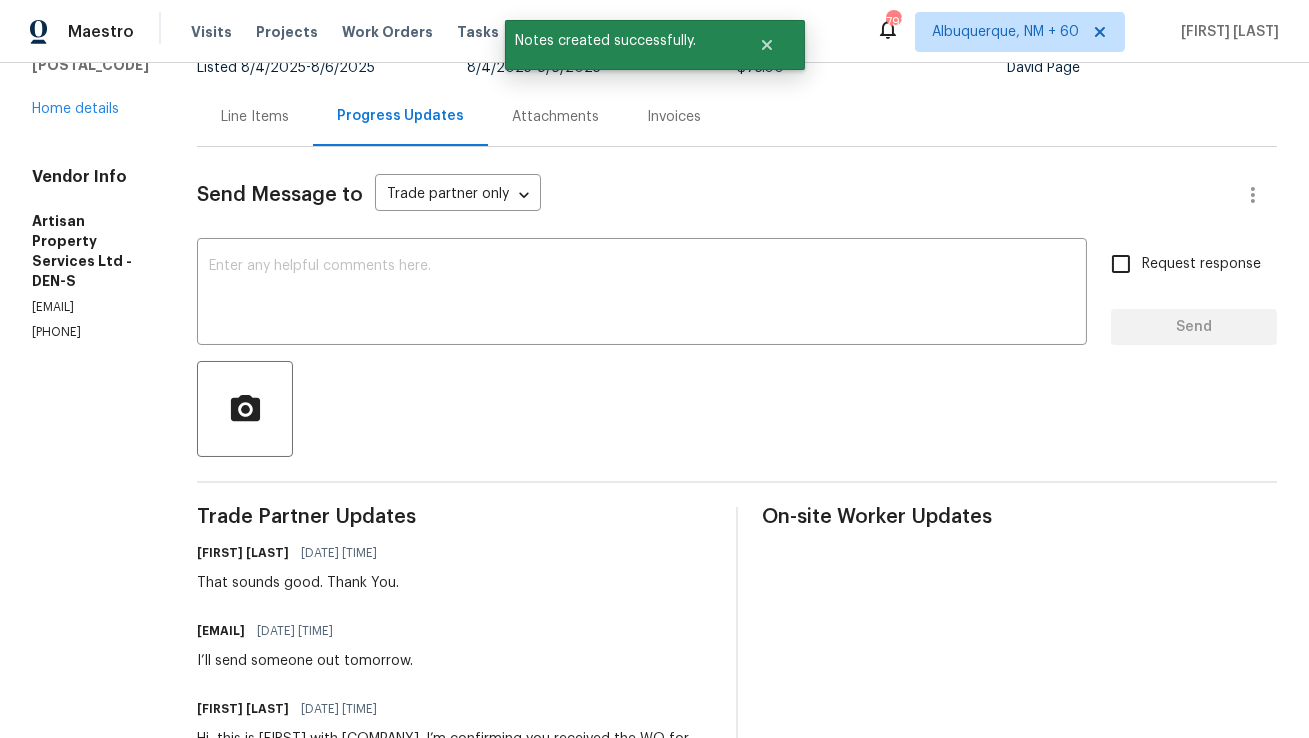 scroll, scrollTop: 0, scrollLeft: 0, axis: both 